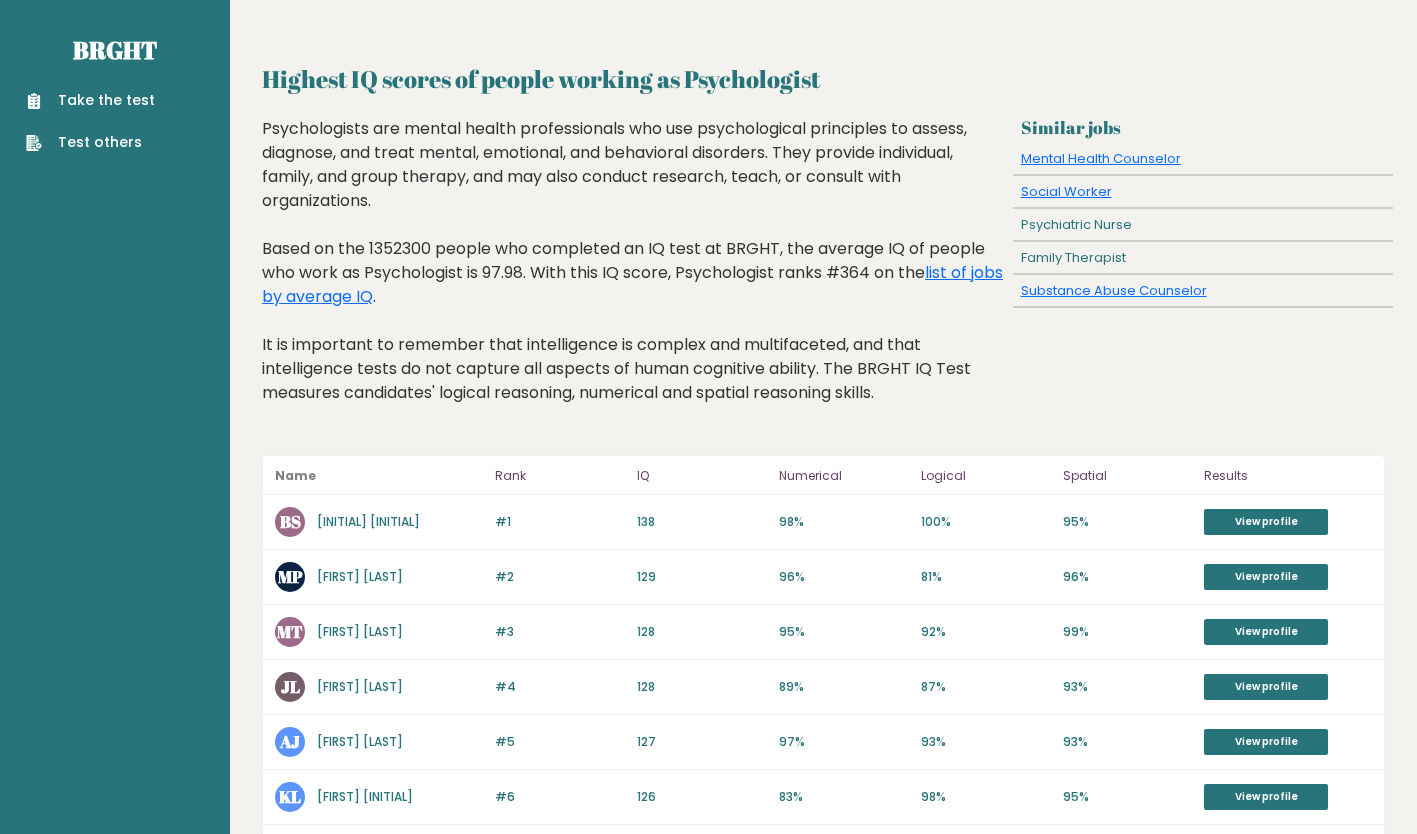 scroll, scrollTop: 0, scrollLeft: 0, axis: both 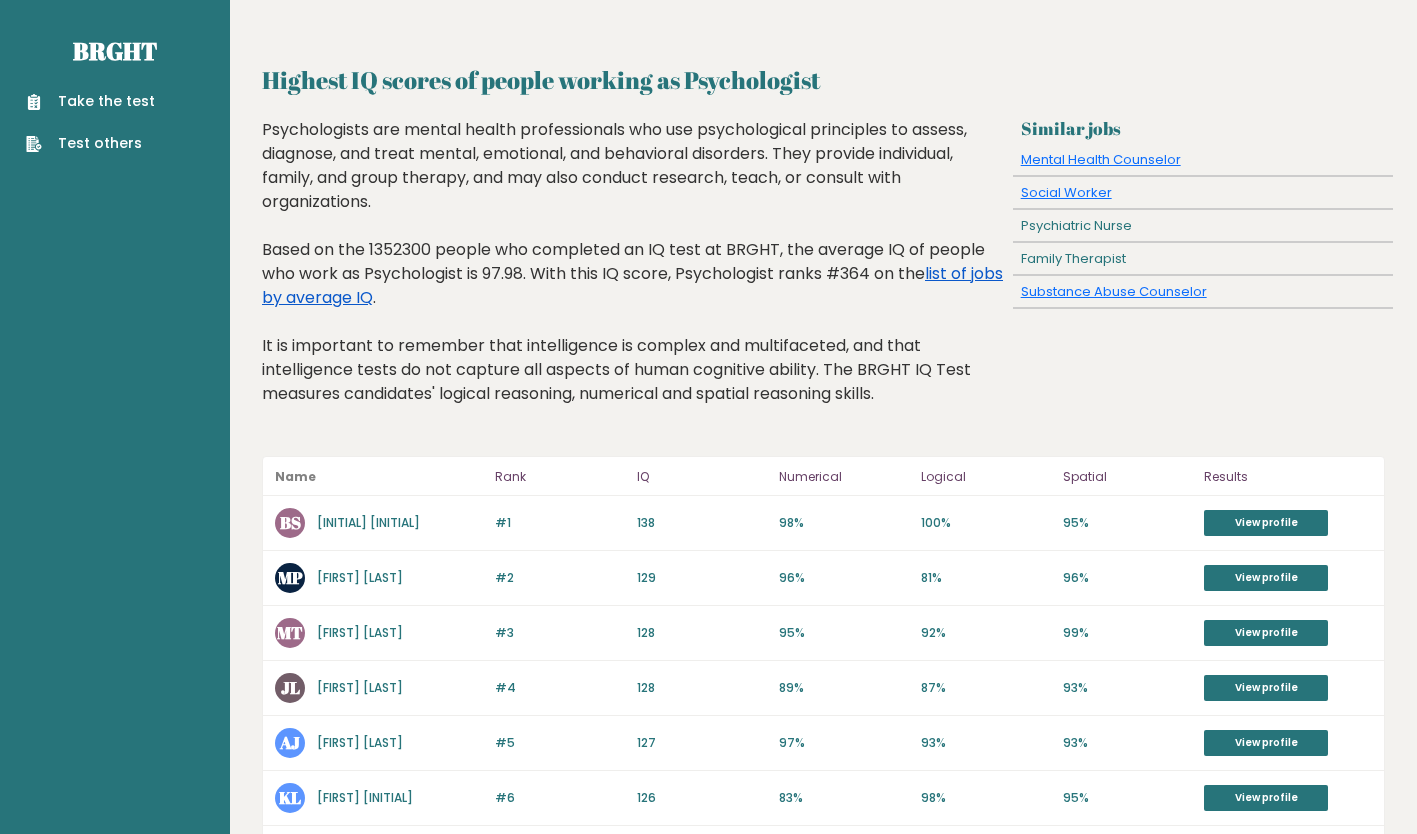click on "list of jobs by average IQ" at bounding box center [632, 285] 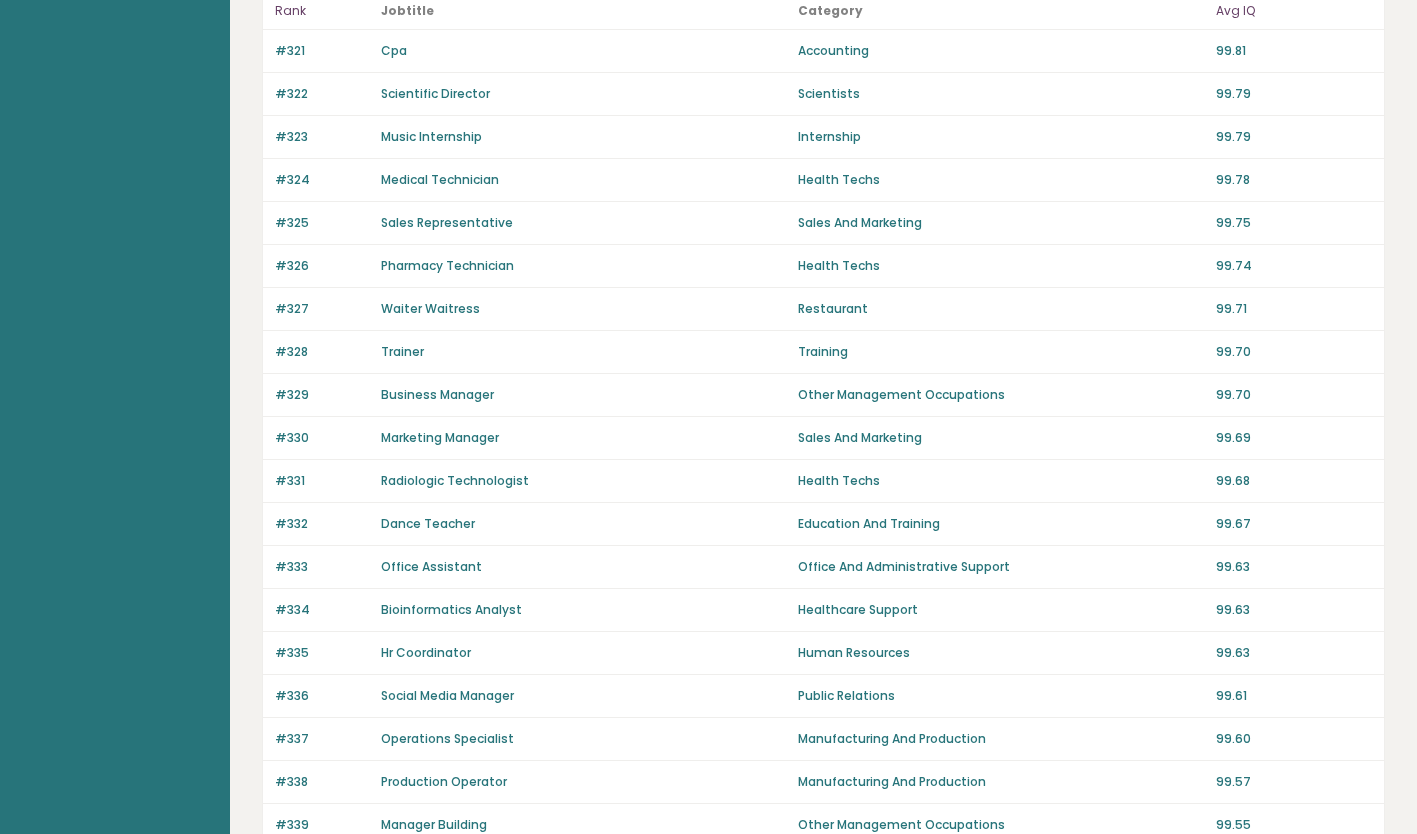 scroll, scrollTop: 0, scrollLeft: 0, axis: both 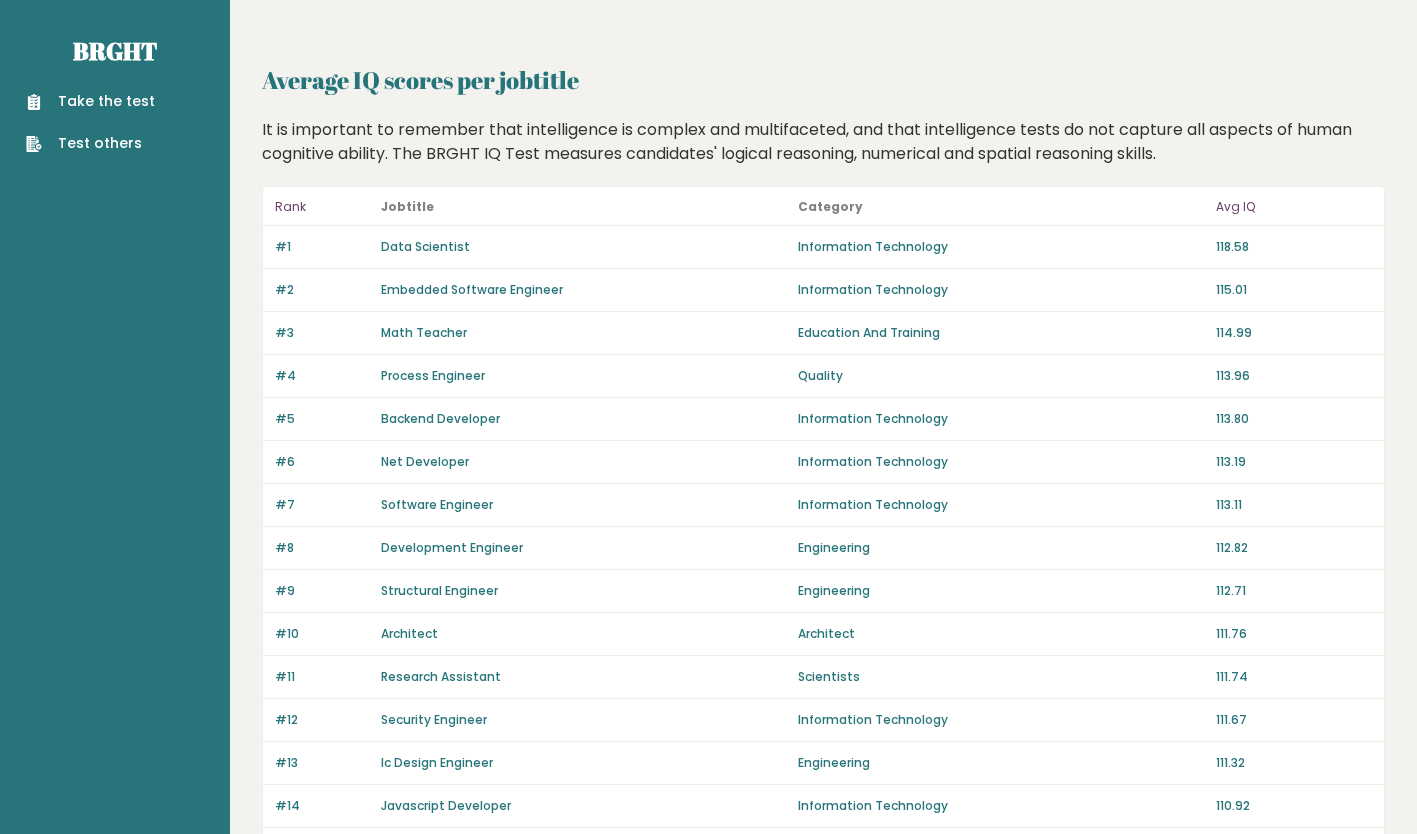 click on "Data Scientist" at bounding box center [425, 246] 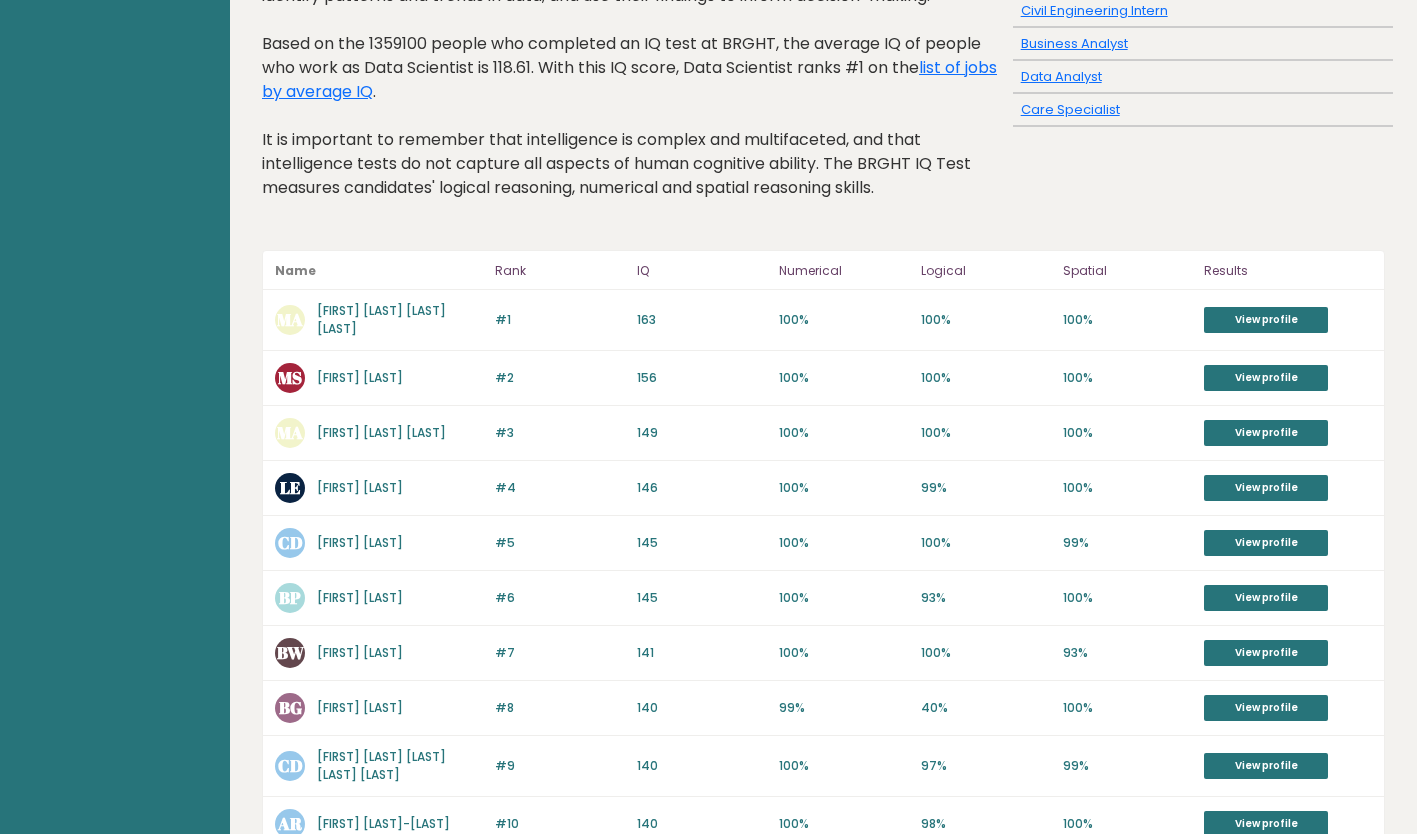 scroll, scrollTop: 0, scrollLeft: 0, axis: both 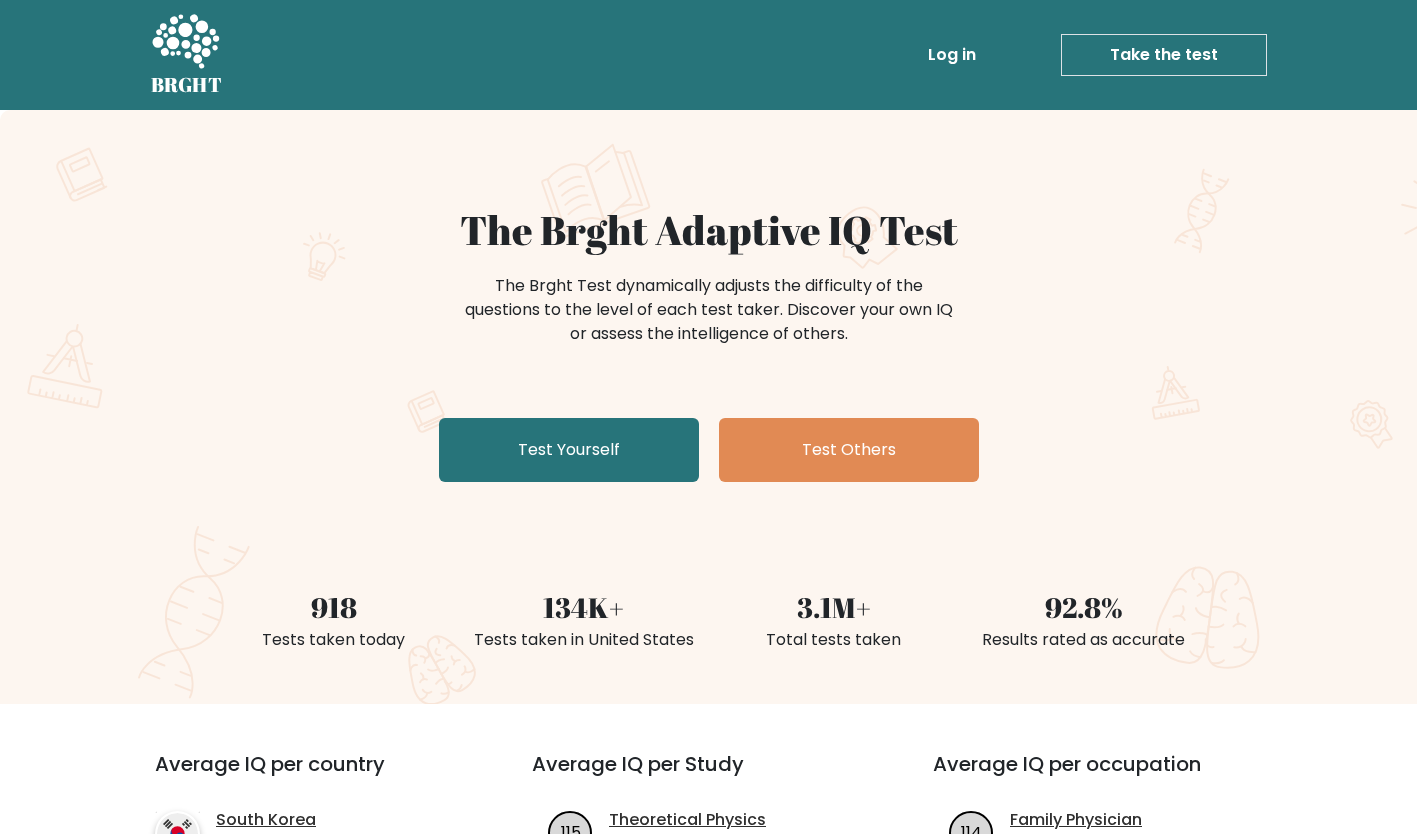 click on "Log in" at bounding box center (952, 55) 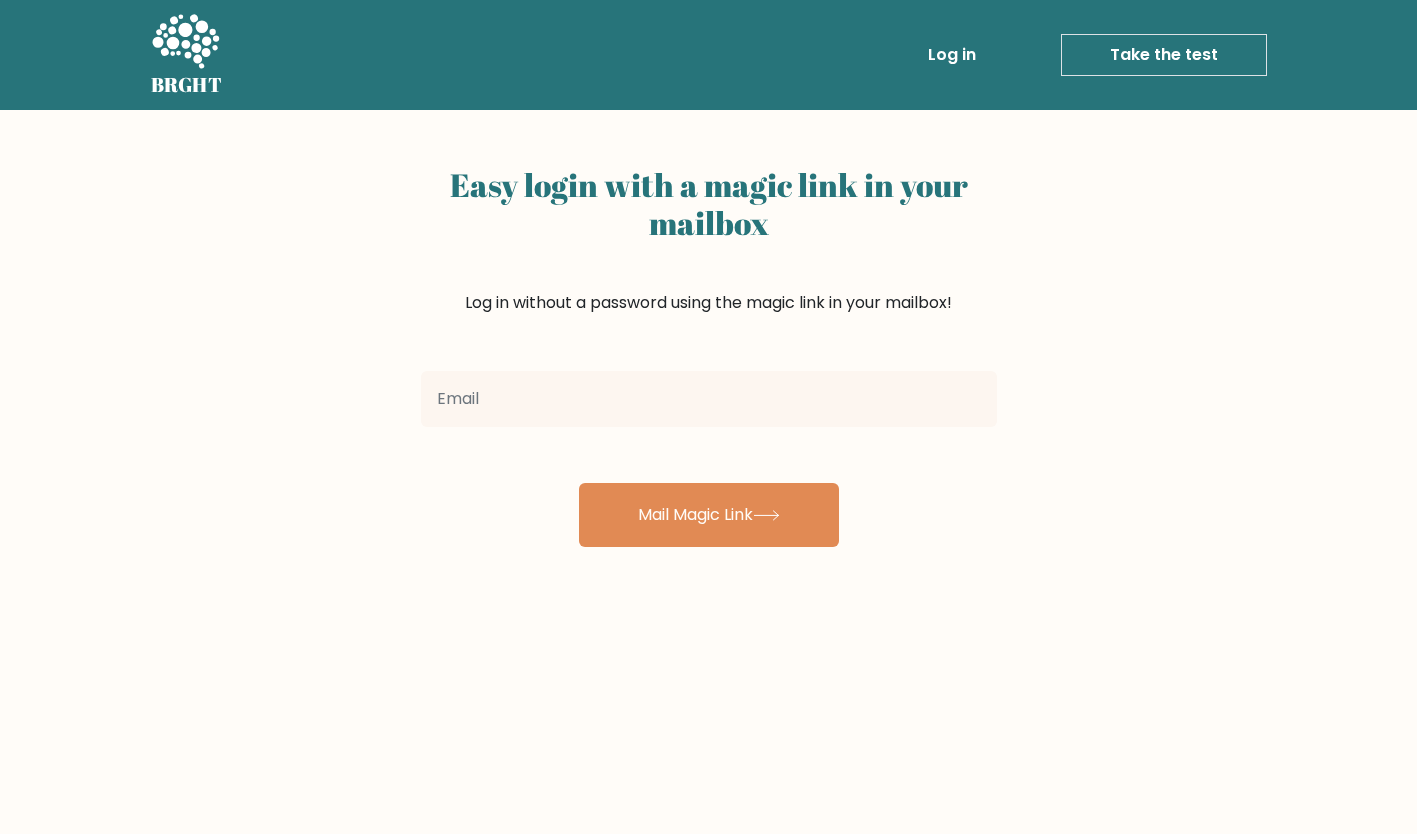 scroll, scrollTop: 0, scrollLeft: 0, axis: both 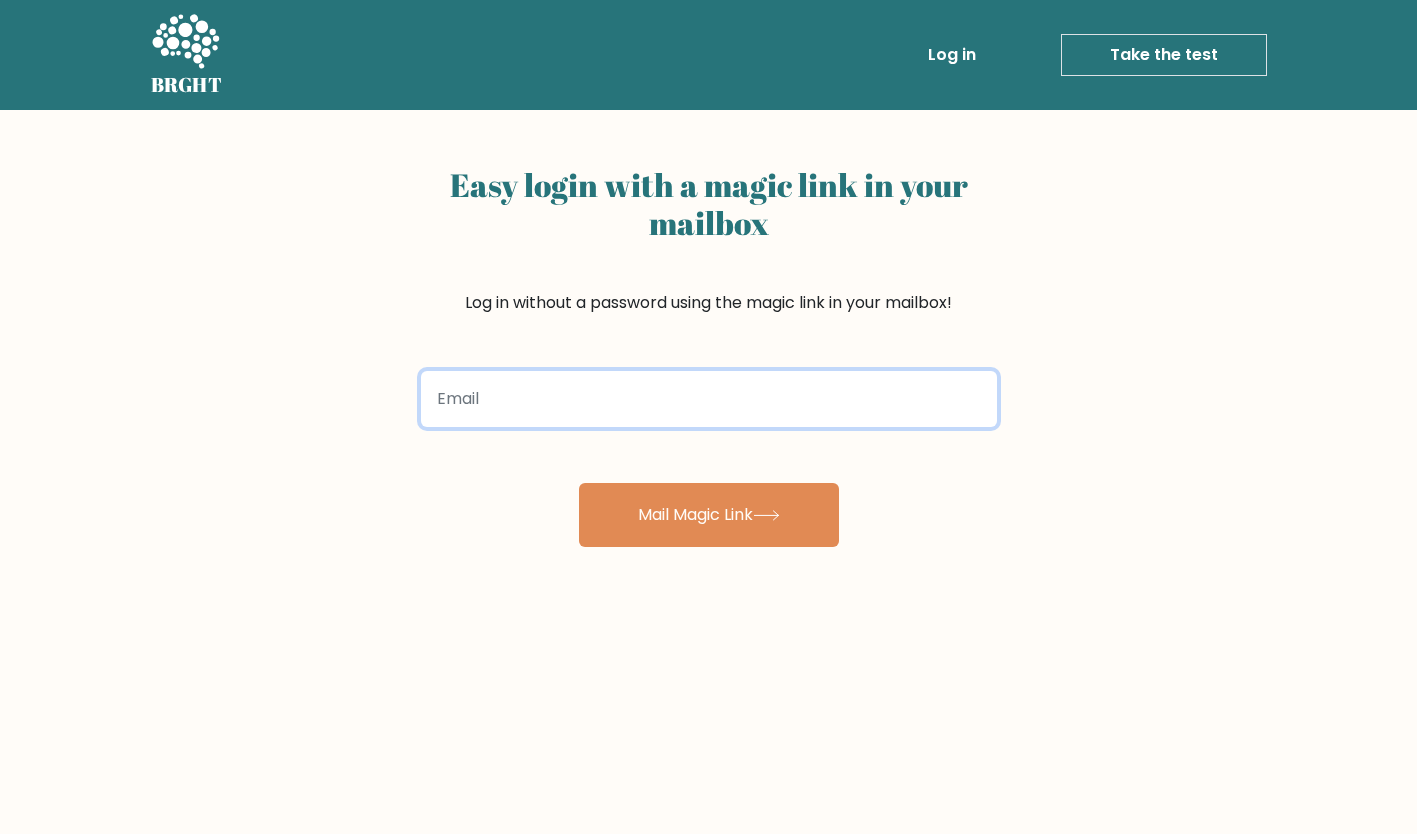 click at bounding box center [709, 399] 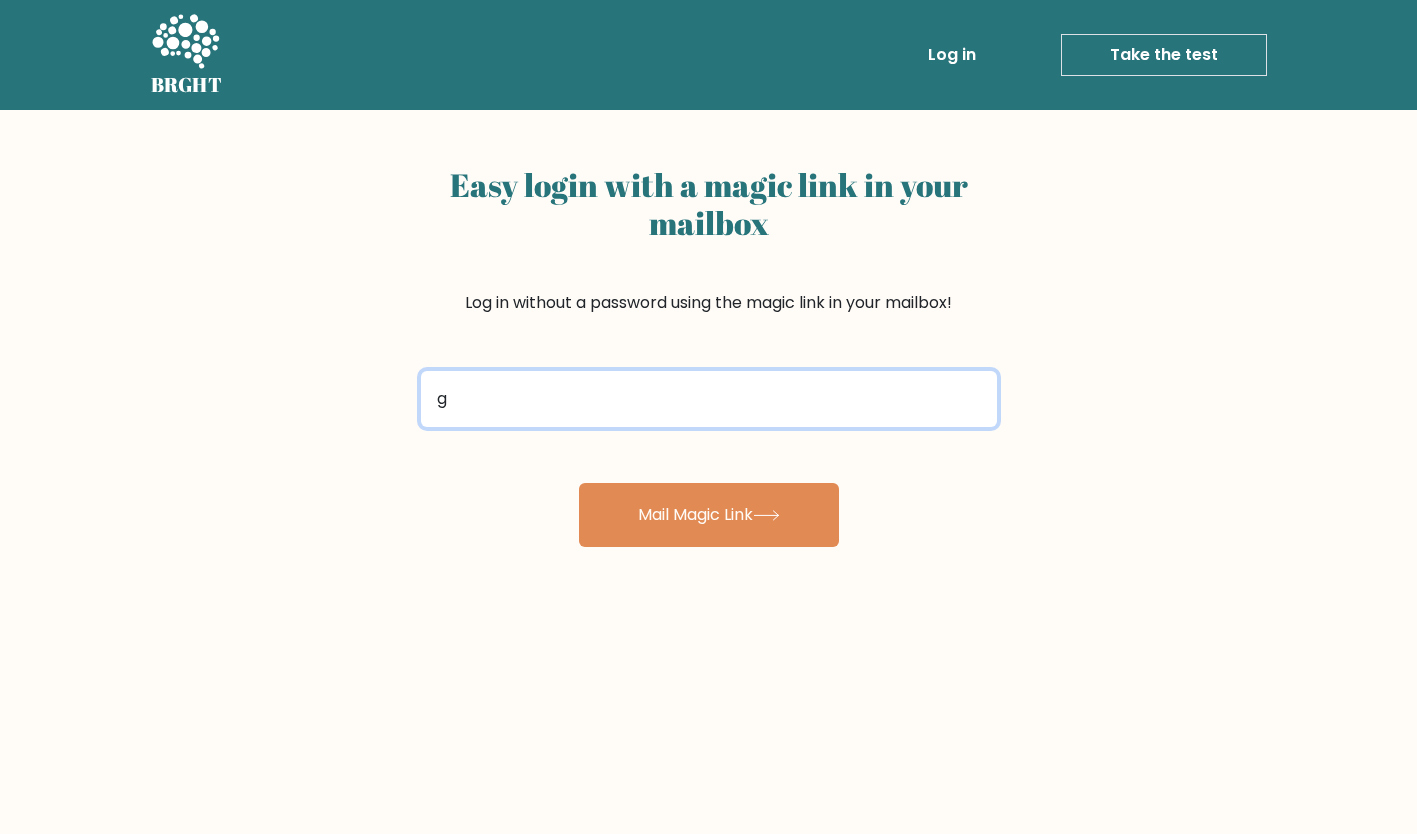 type on "georganne.agles@gmail.com" 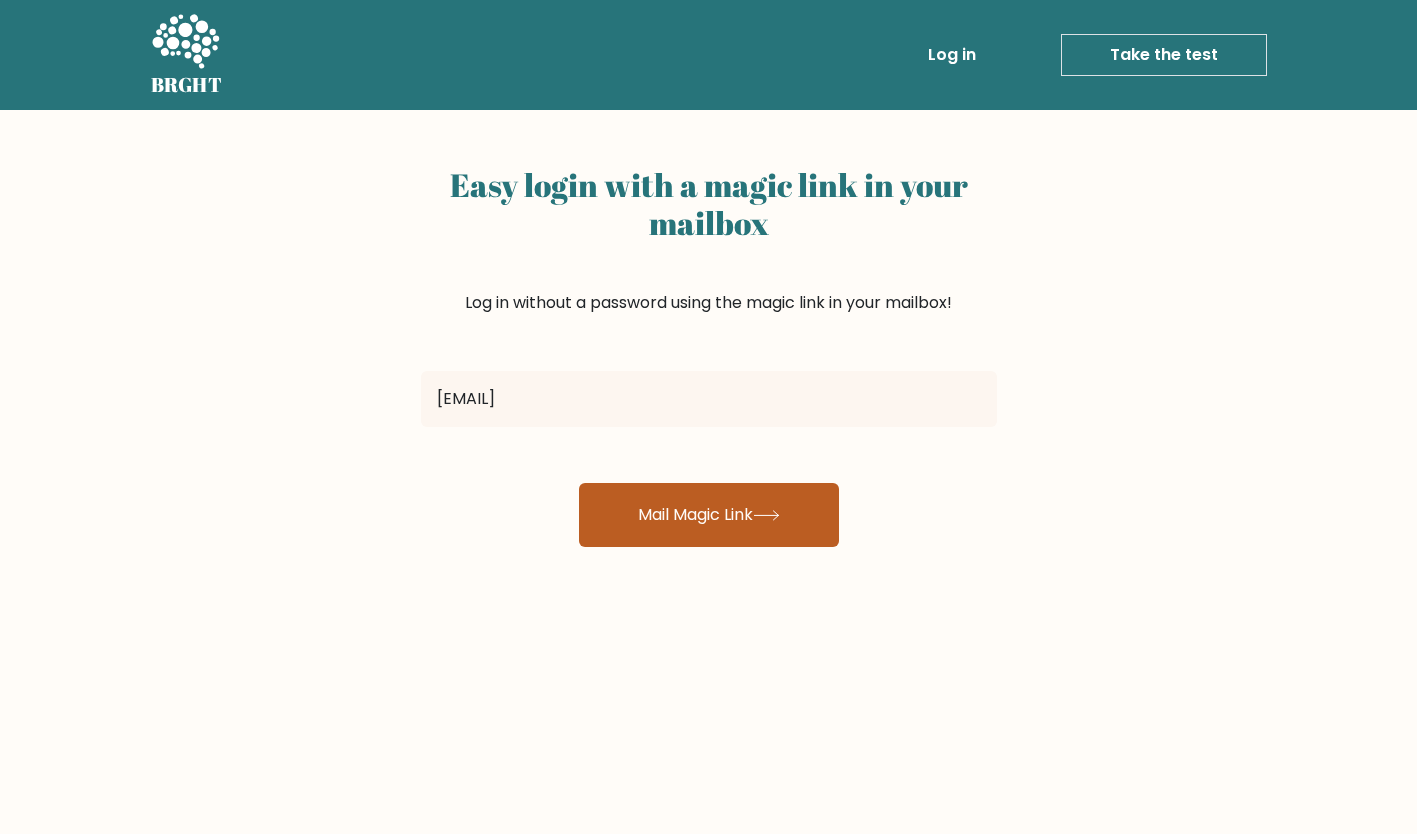 click on "Mail Magic Link" at bounding box center [709, 515] 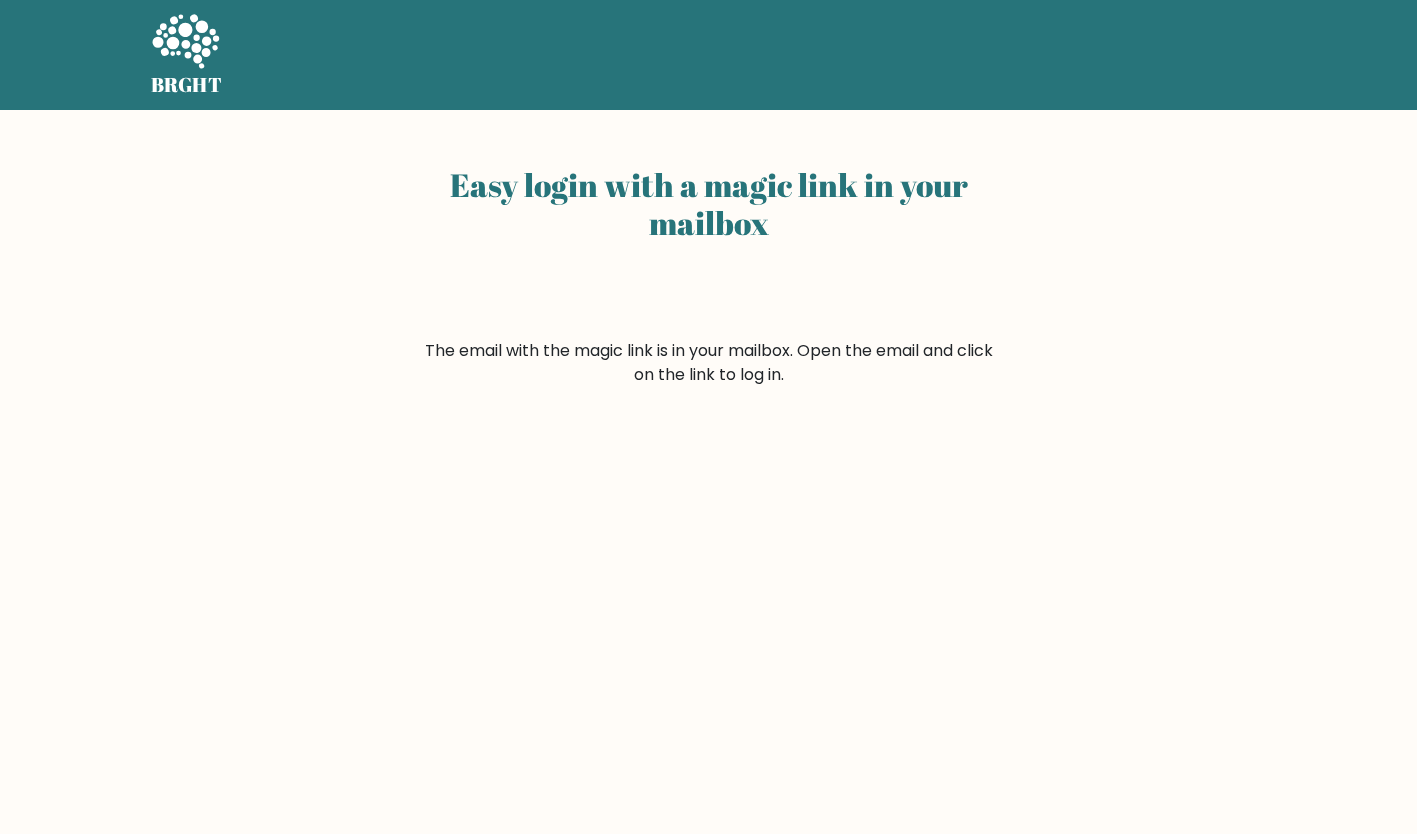 scroll, scrollTop: 0, scrollLeft: 0, axis: both 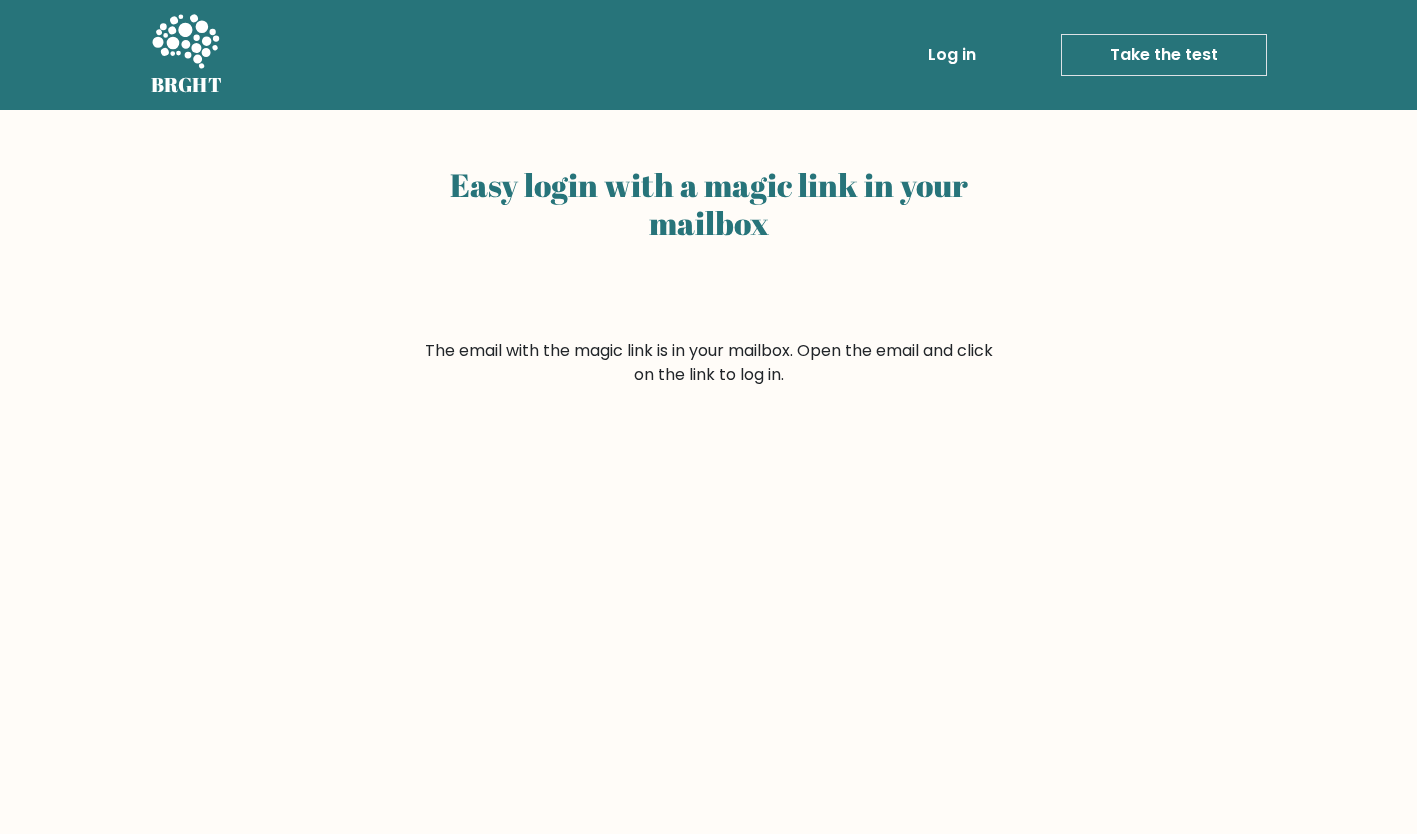 click on "Log in" at bounding box center (952, 55) 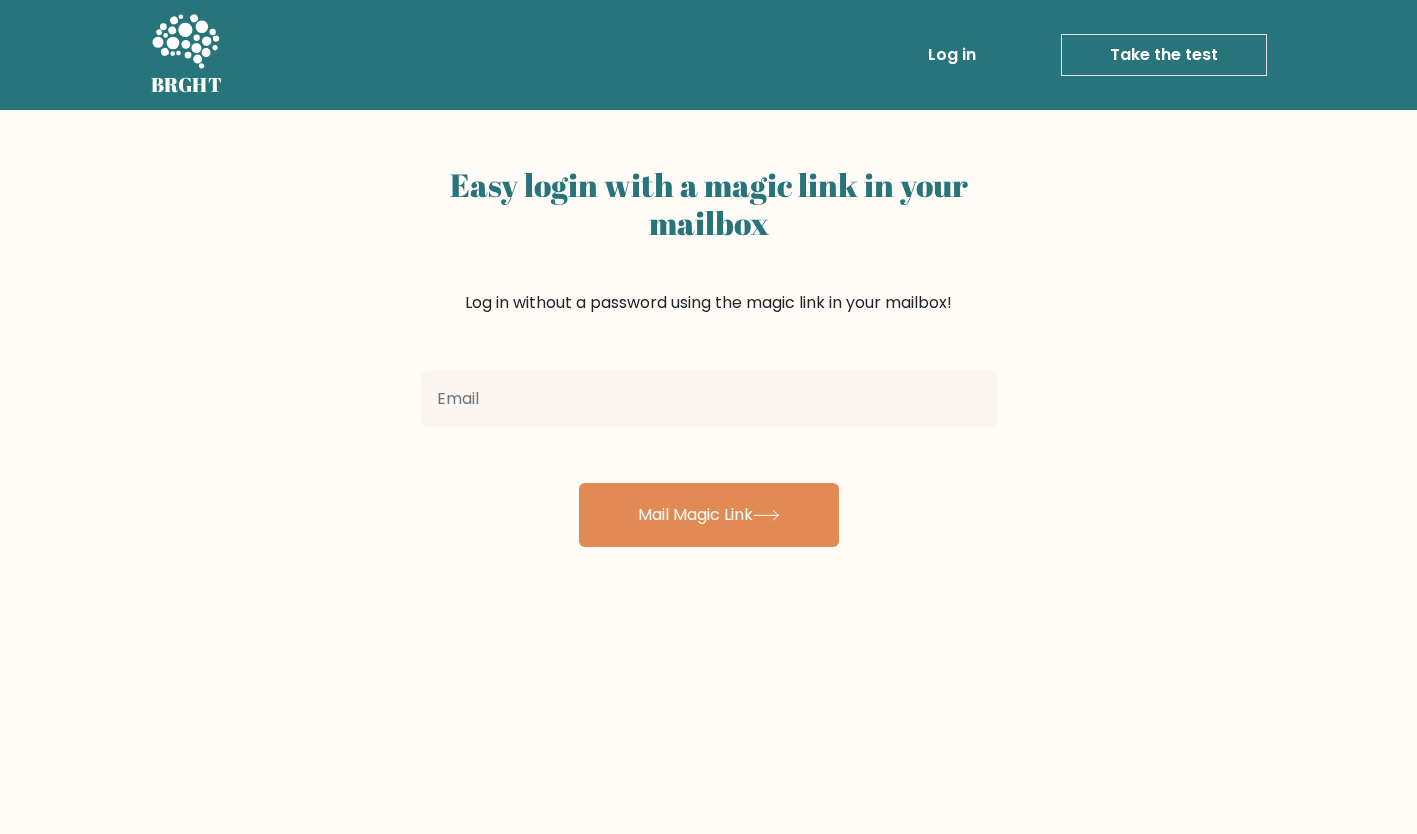 scroll, scrollTop: 0, scrollLeft: 0, axis: both 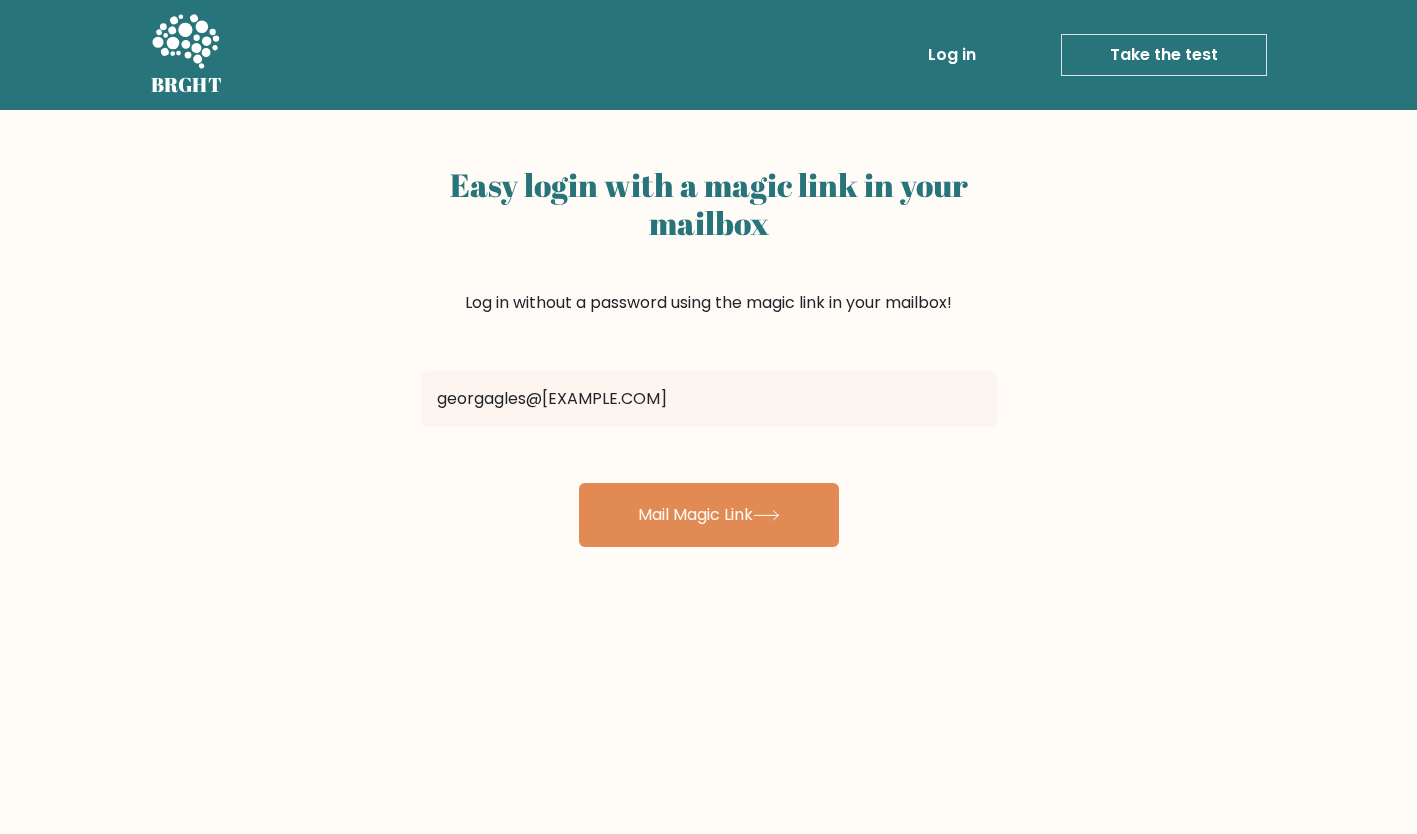 type on "georgagles@[EXAMPLE.COM]" 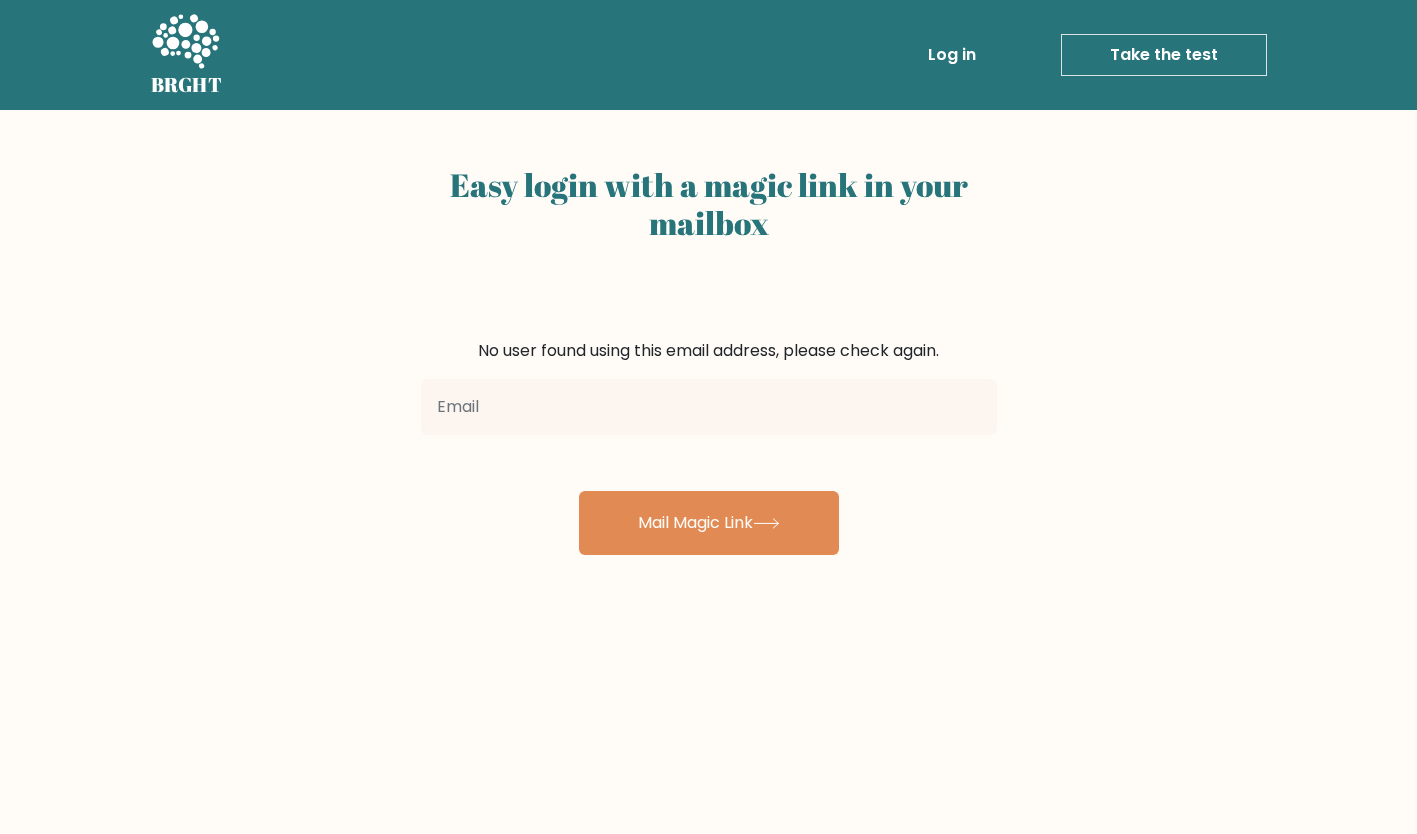 scroll, scrollTop: 0, scrollLeft: 0, axis: both 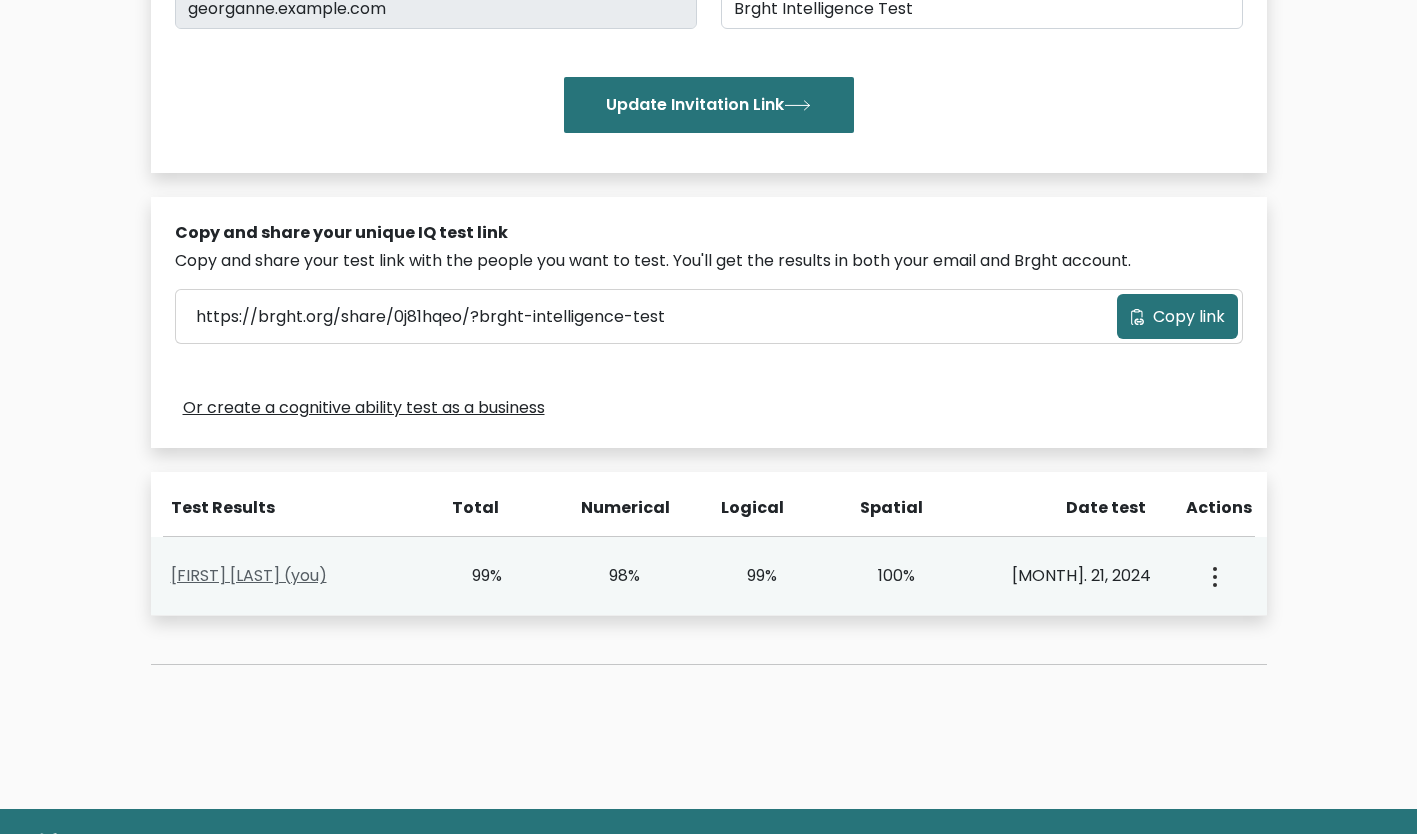 click on "[FIRST] [LAST] (you)" at bounding box center (249, 575) 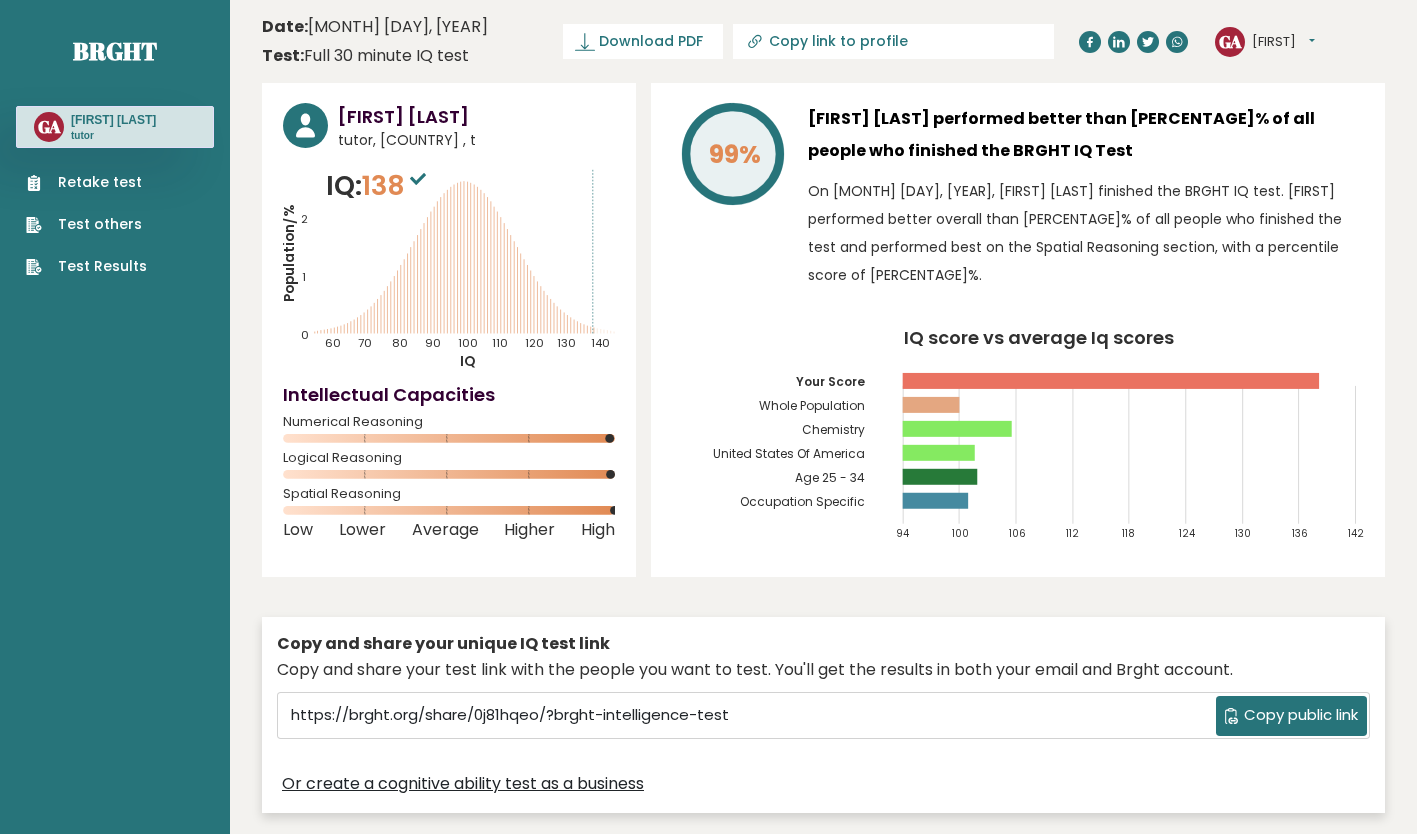 scroll, scrollTop: 8, scrollLeft: 0, axis: vertical 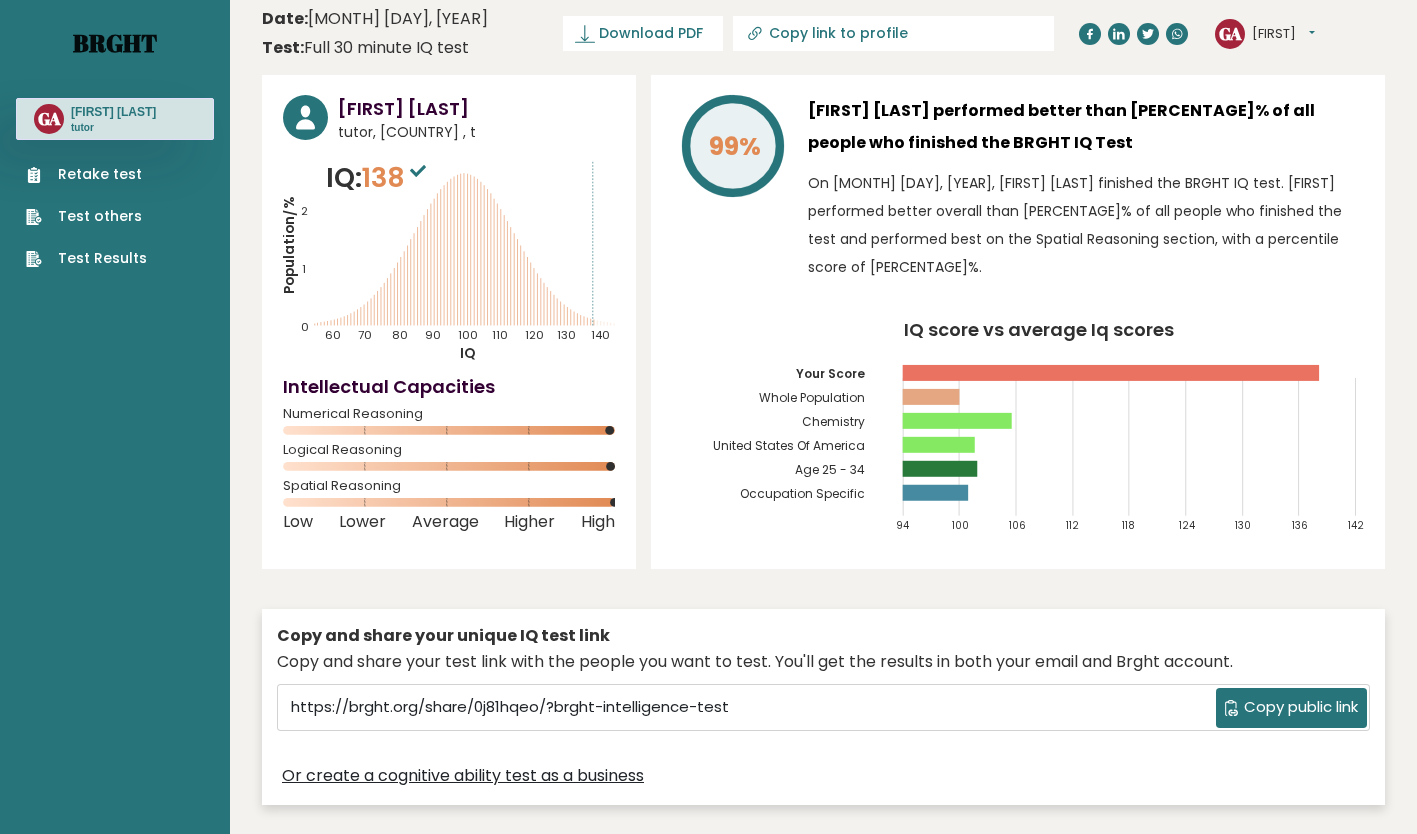 click on "Brght" at bounding box center (115, 43) 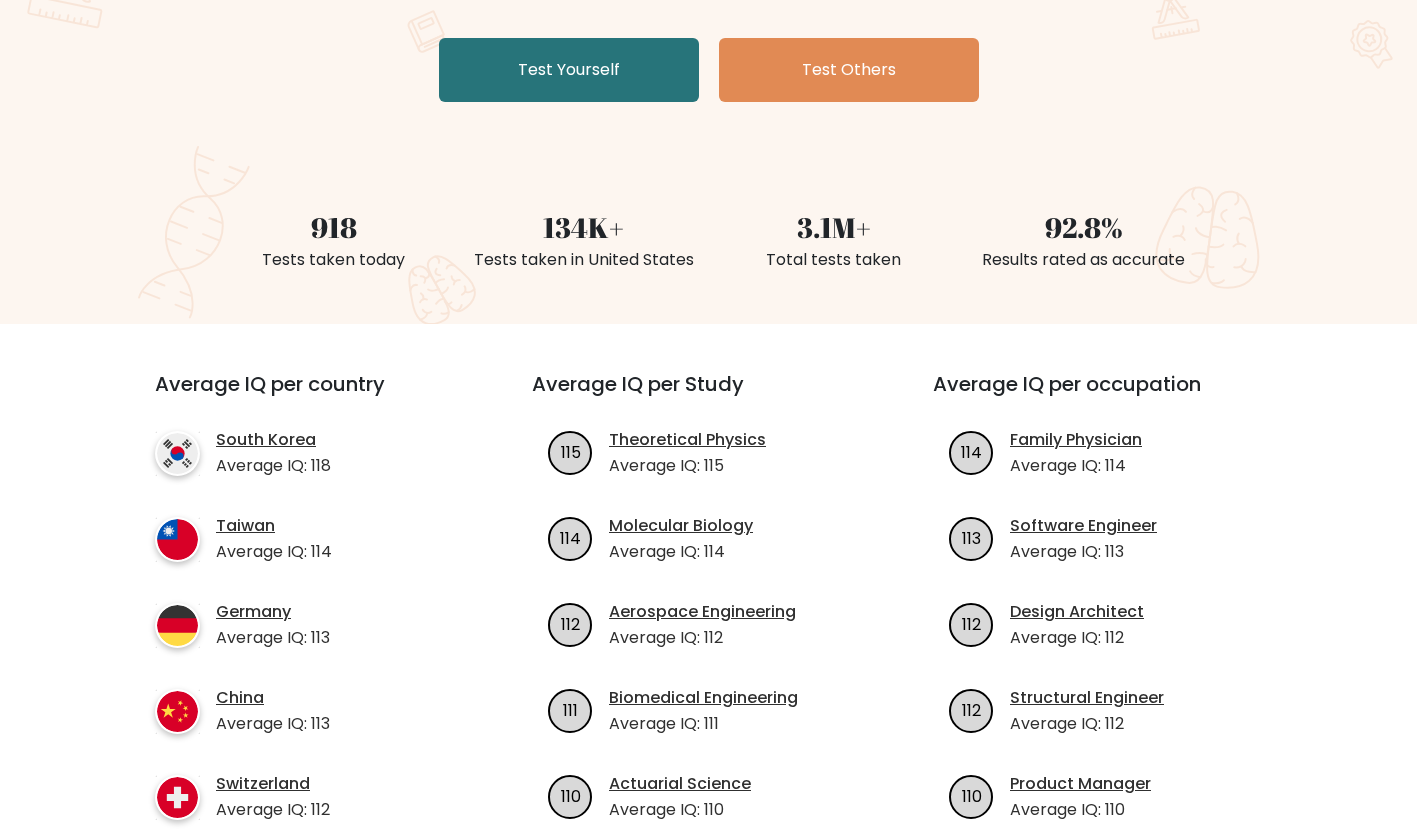 scroll, scrollTop: 669, scrollLeft: 0, axis: vertical 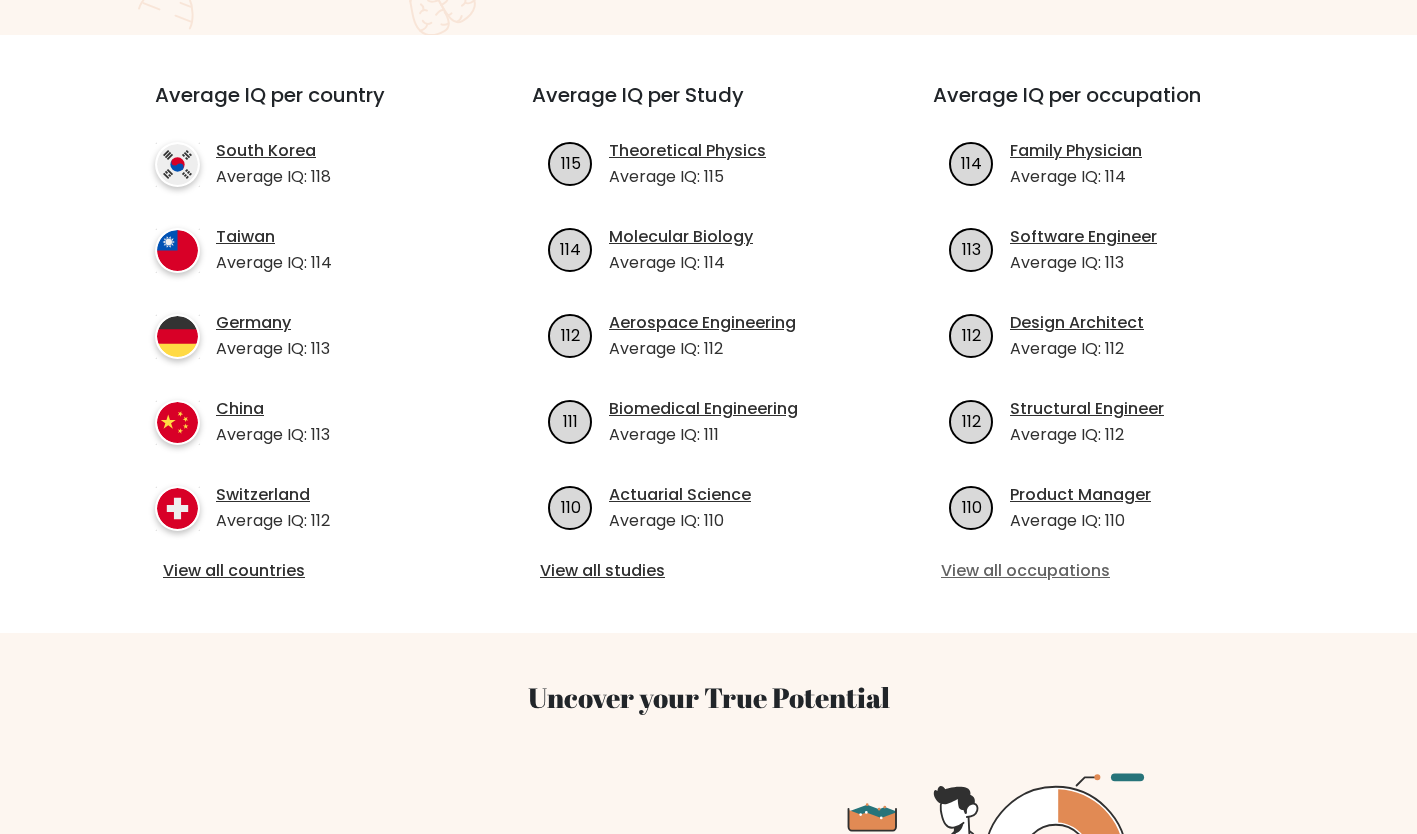 click on "View all occupations" at bounding box center (1109, 571) 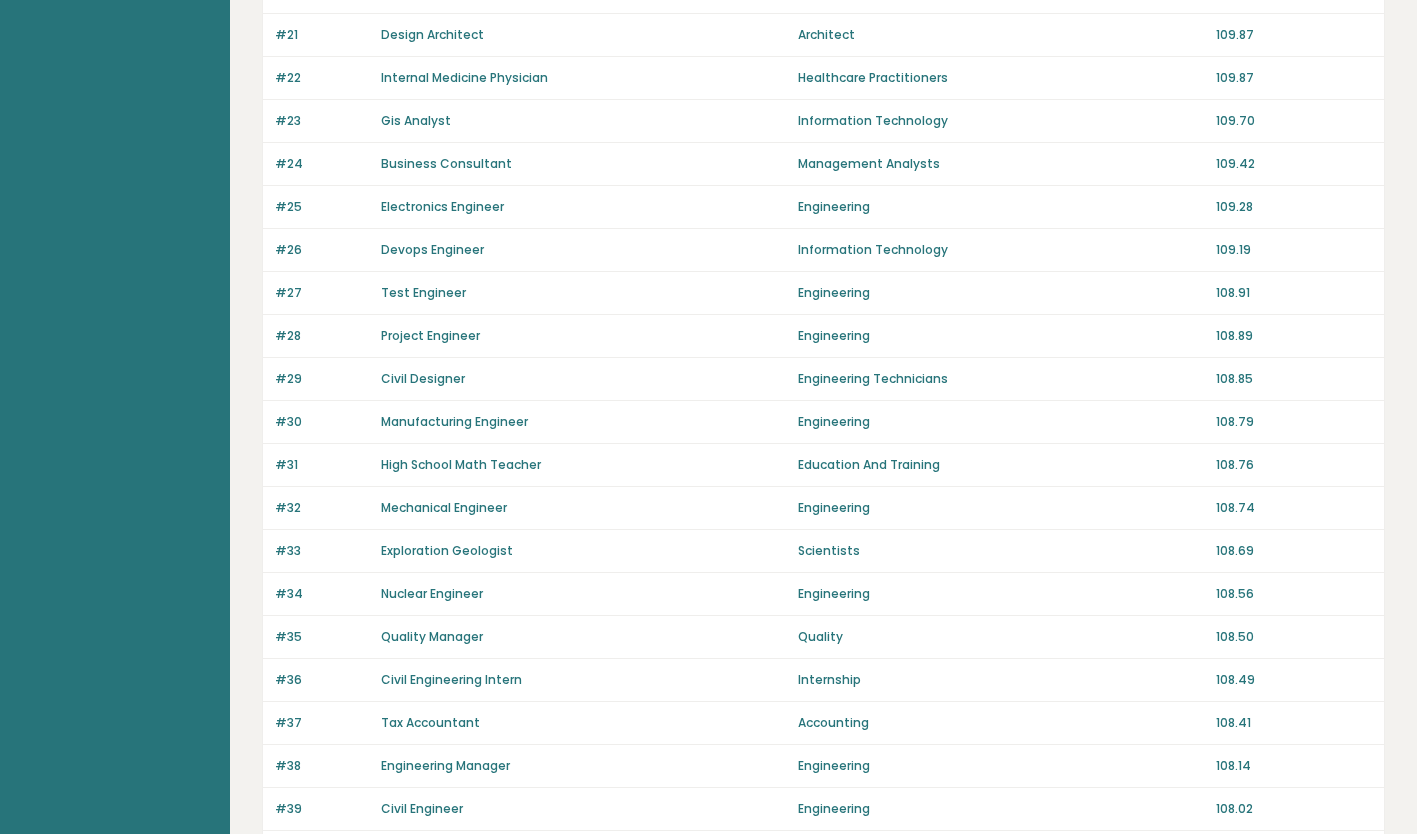 scroll, scrollTop: 1313, scrollLeft: 0, axis: vertical 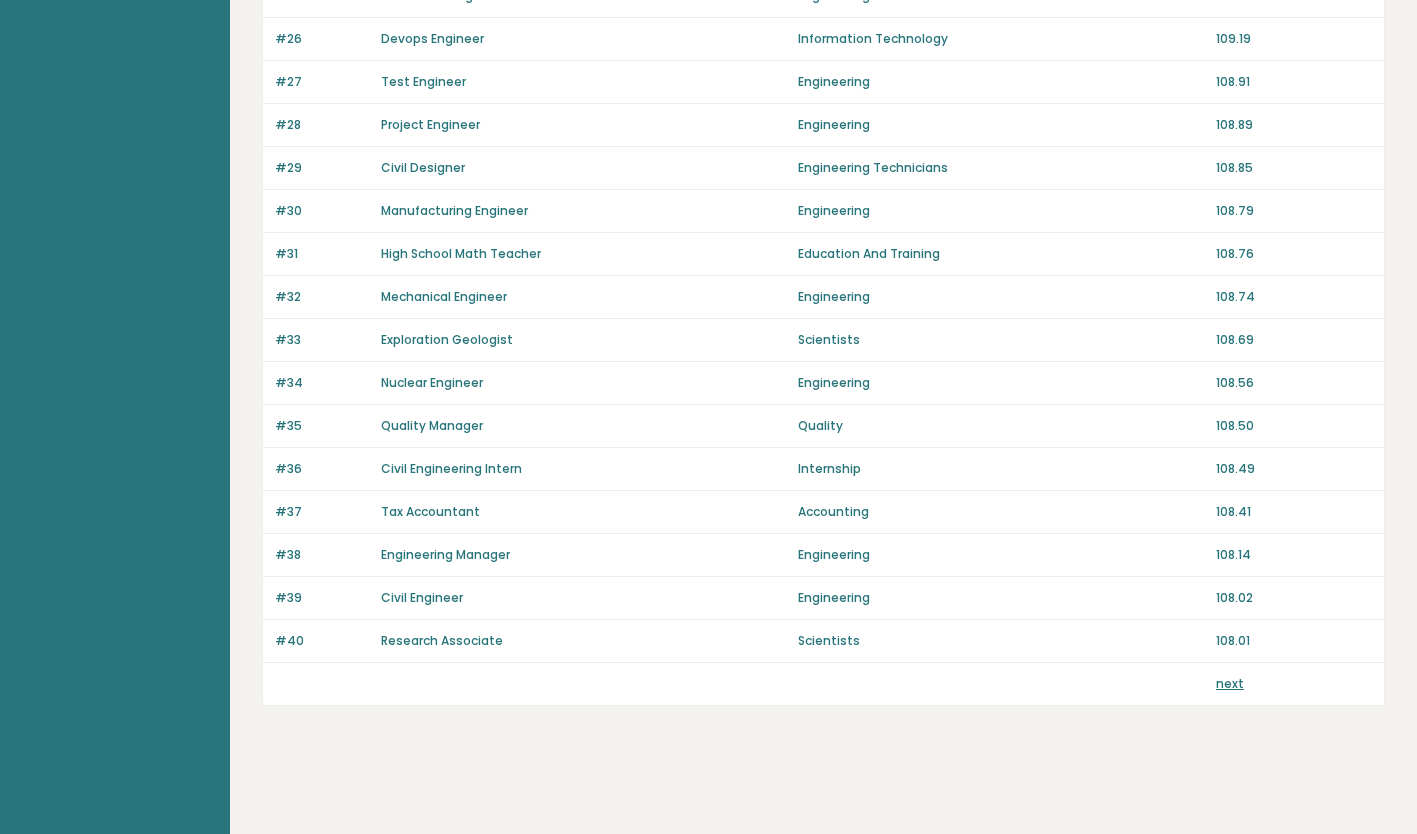 click on "next" at bounding box center (1230, 683) 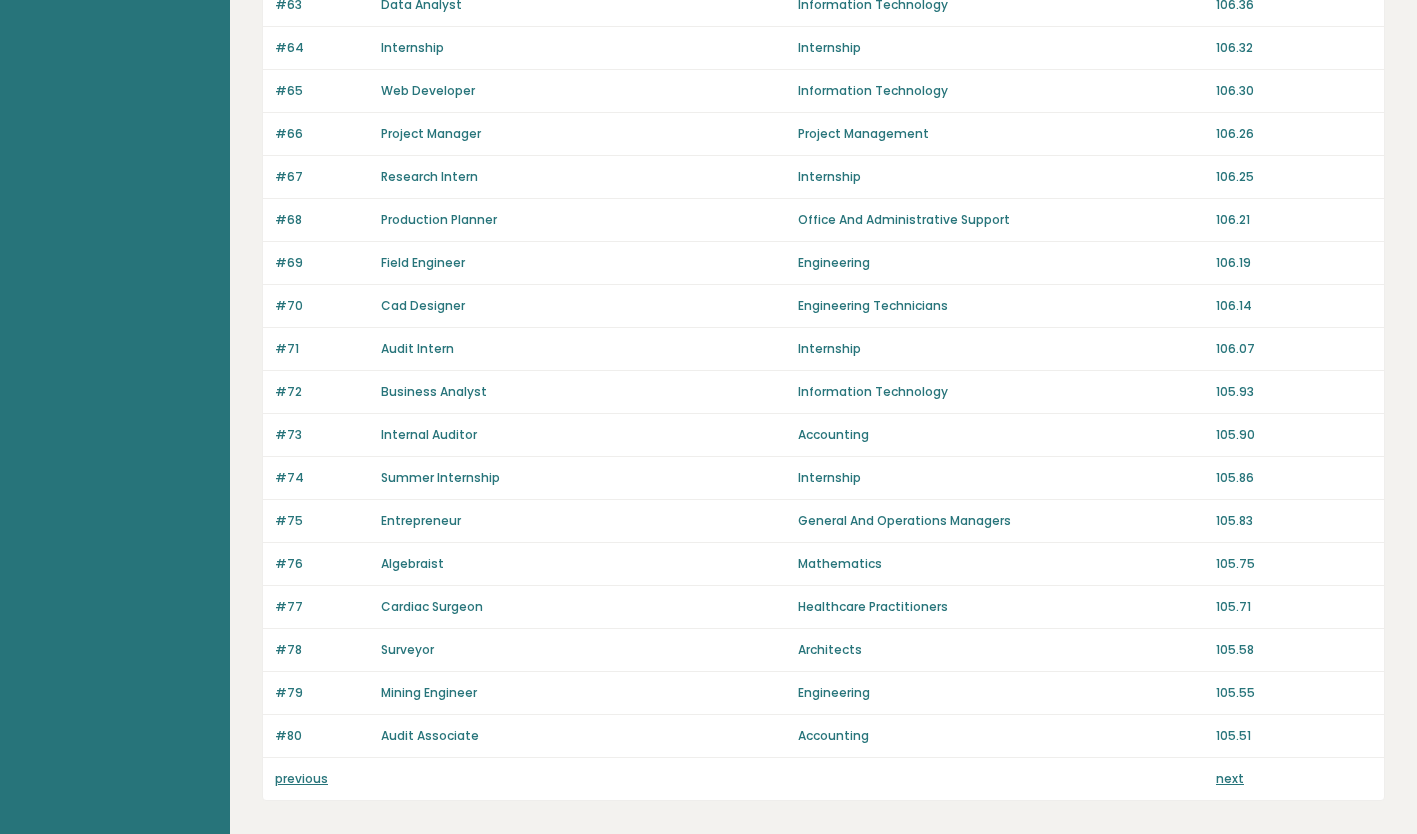 scroll, scrollTop: 1313, scrollLeft: 0, axis: vertical 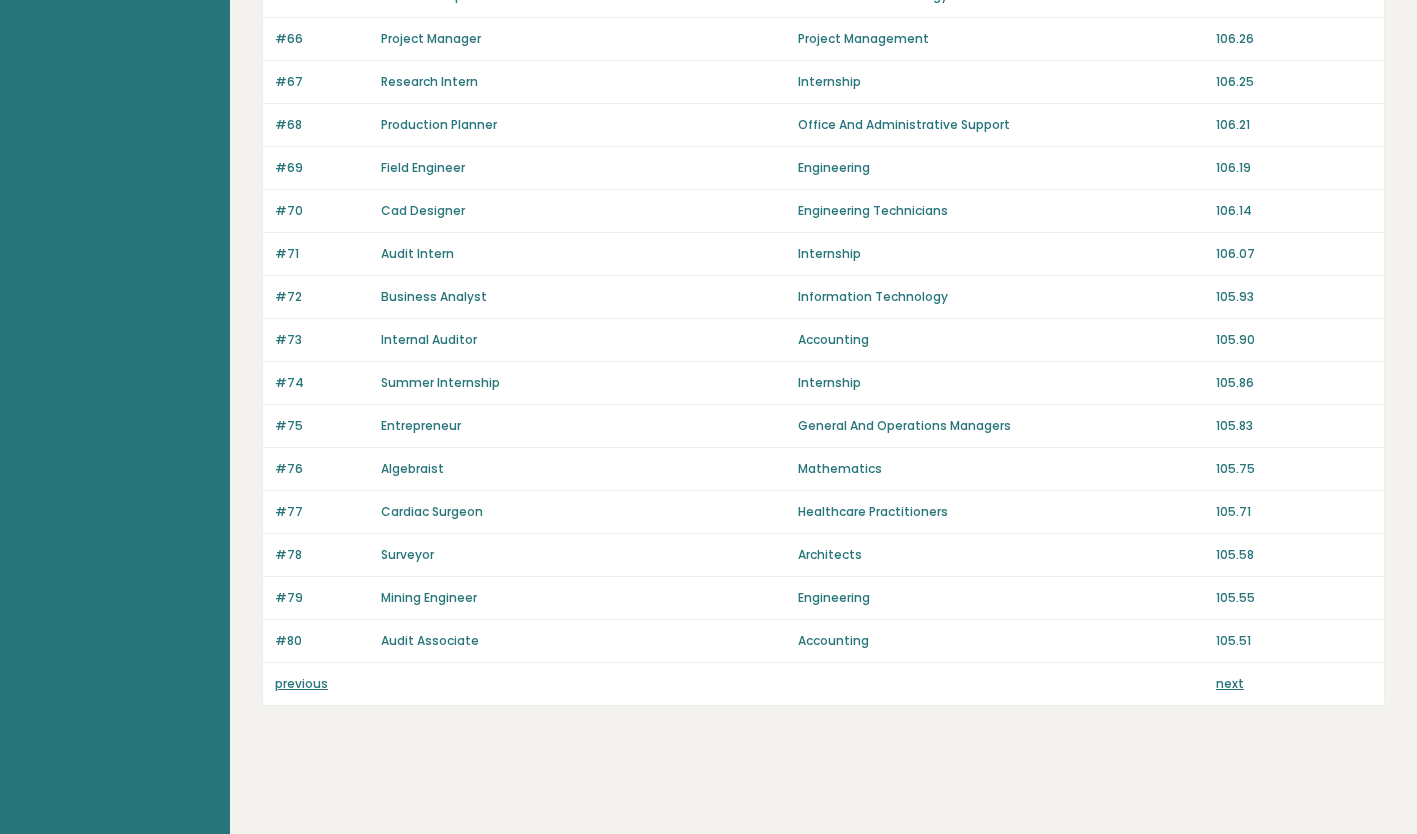 click on "next" at bounding box center (1230, 683) 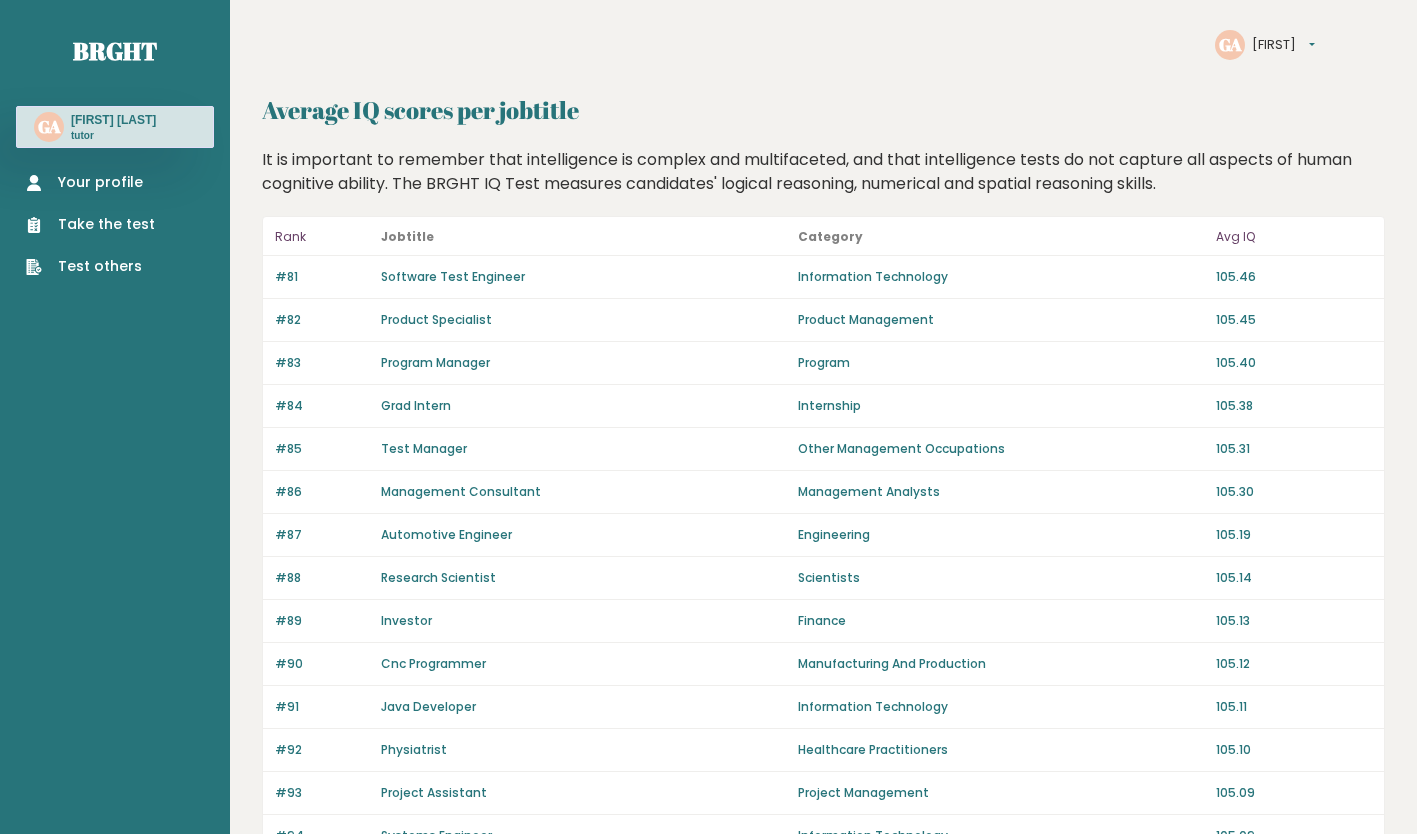 scroll, scrollTop: 0, scrollLeft: 0, axis: both 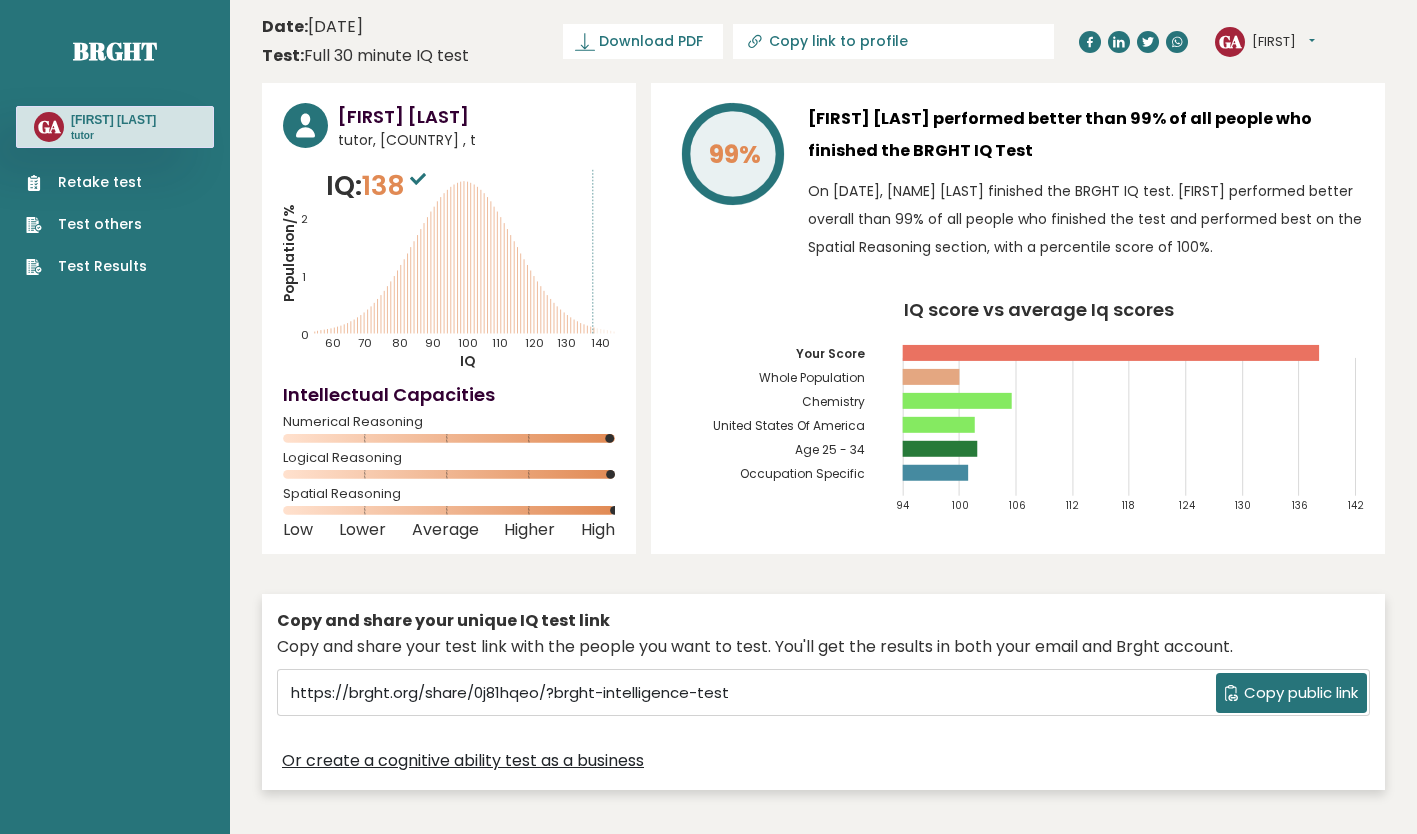 click on "[FIRST]" at bounding box center (1283, 42) 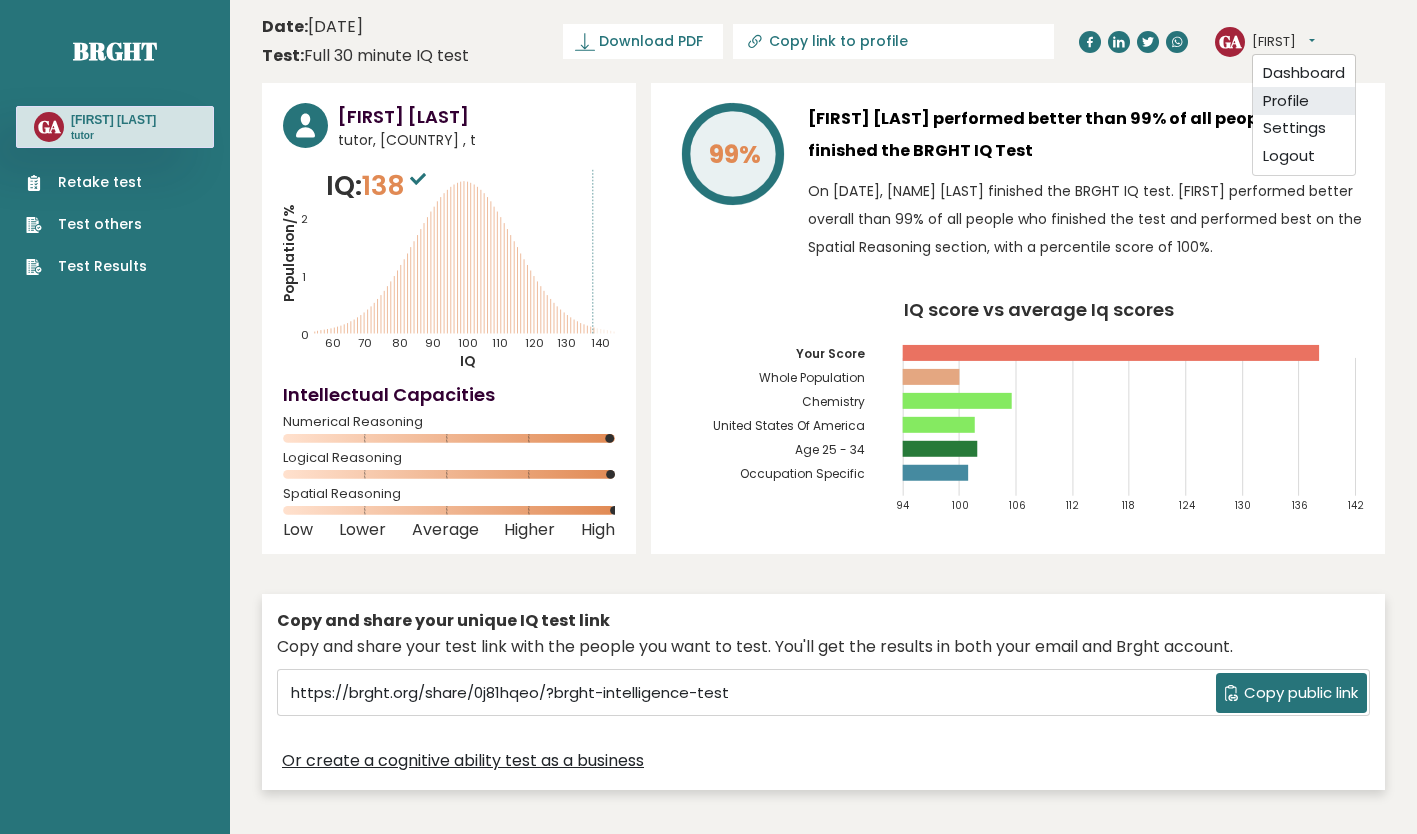 click on "Profile" at bounding box center (1304, 101) 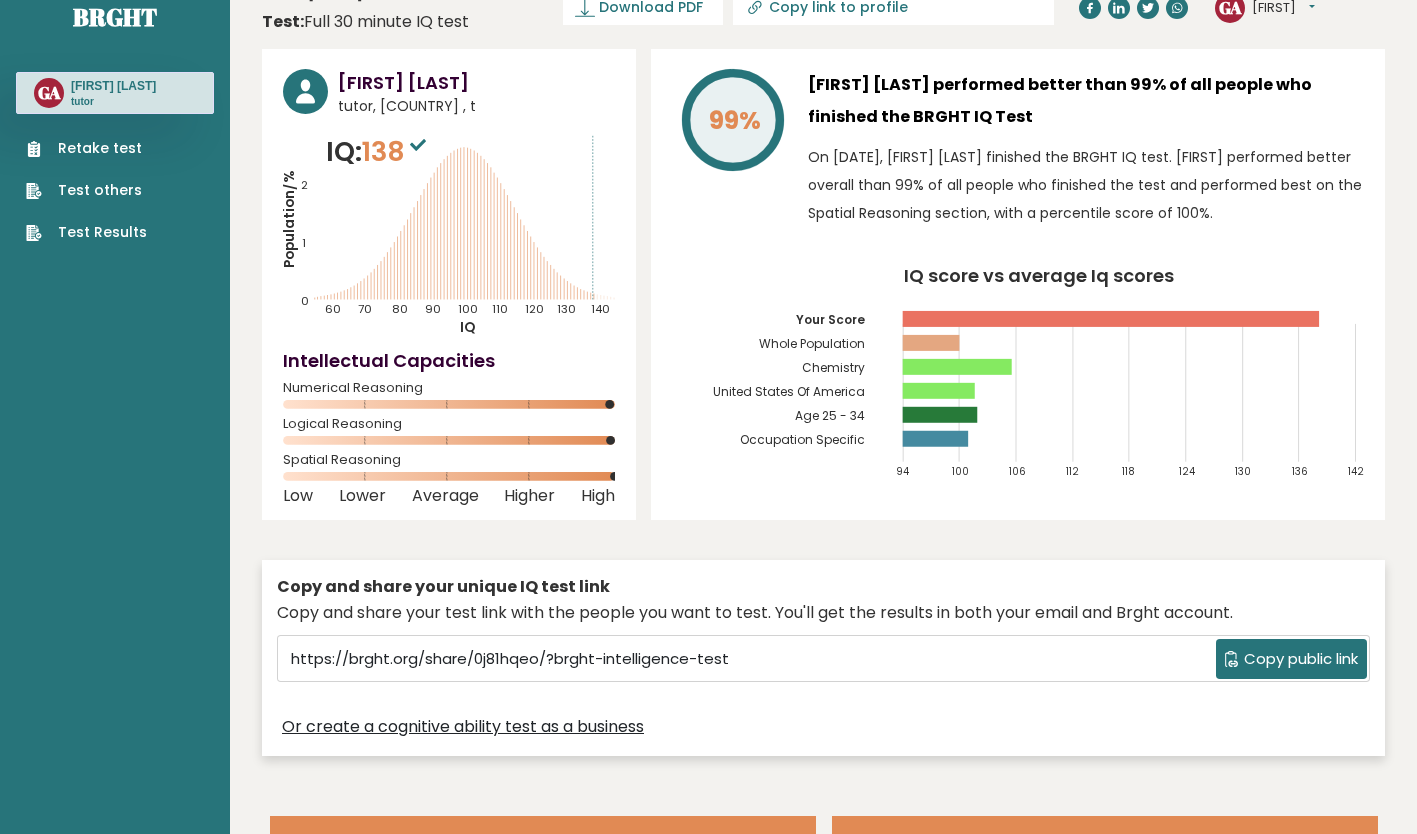 scroll, scrollTop: 37, scrollLeft: 0, axis: vertical 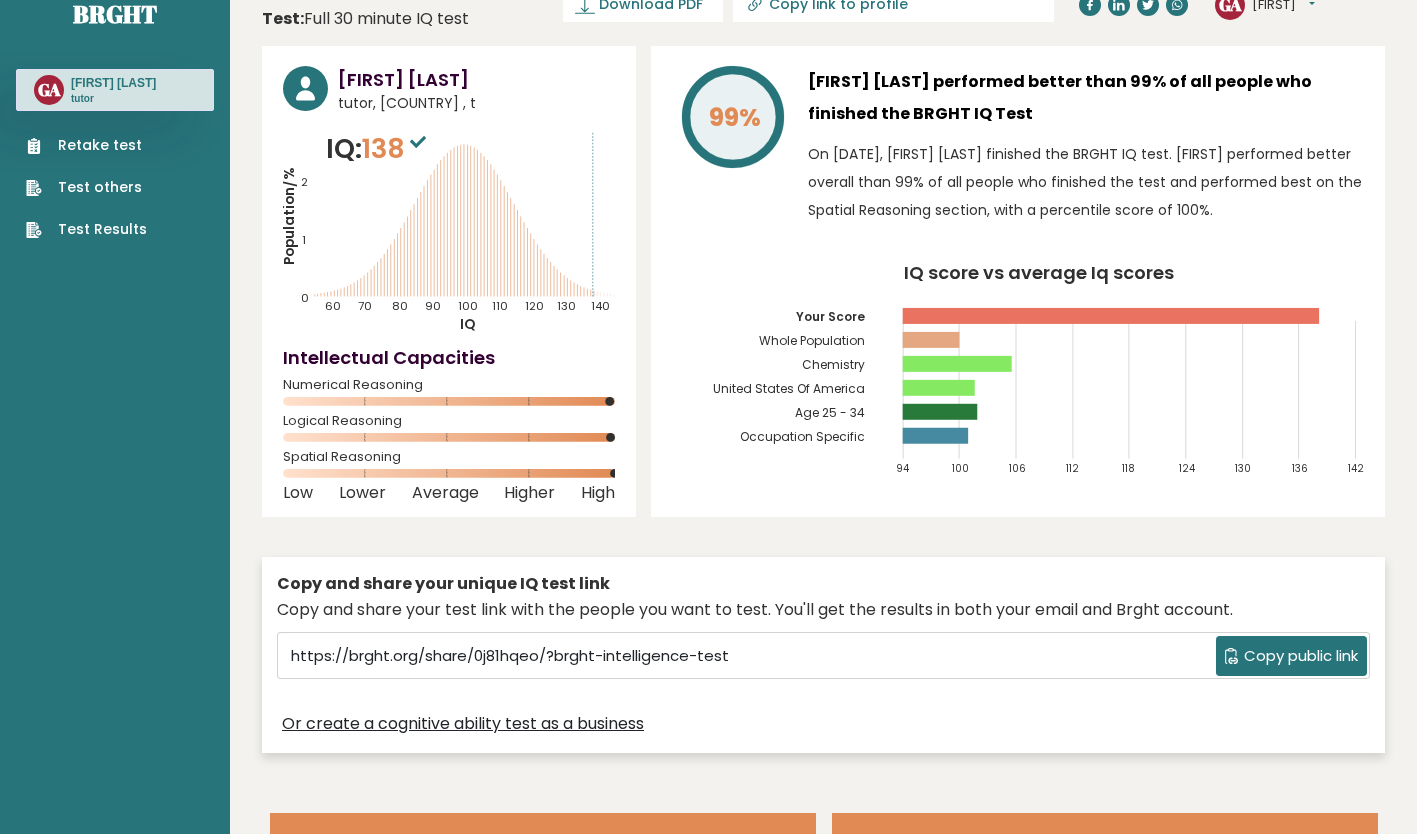 click on "tutor,
[COUNTRY]
, t" at bounding box center (476, 103) 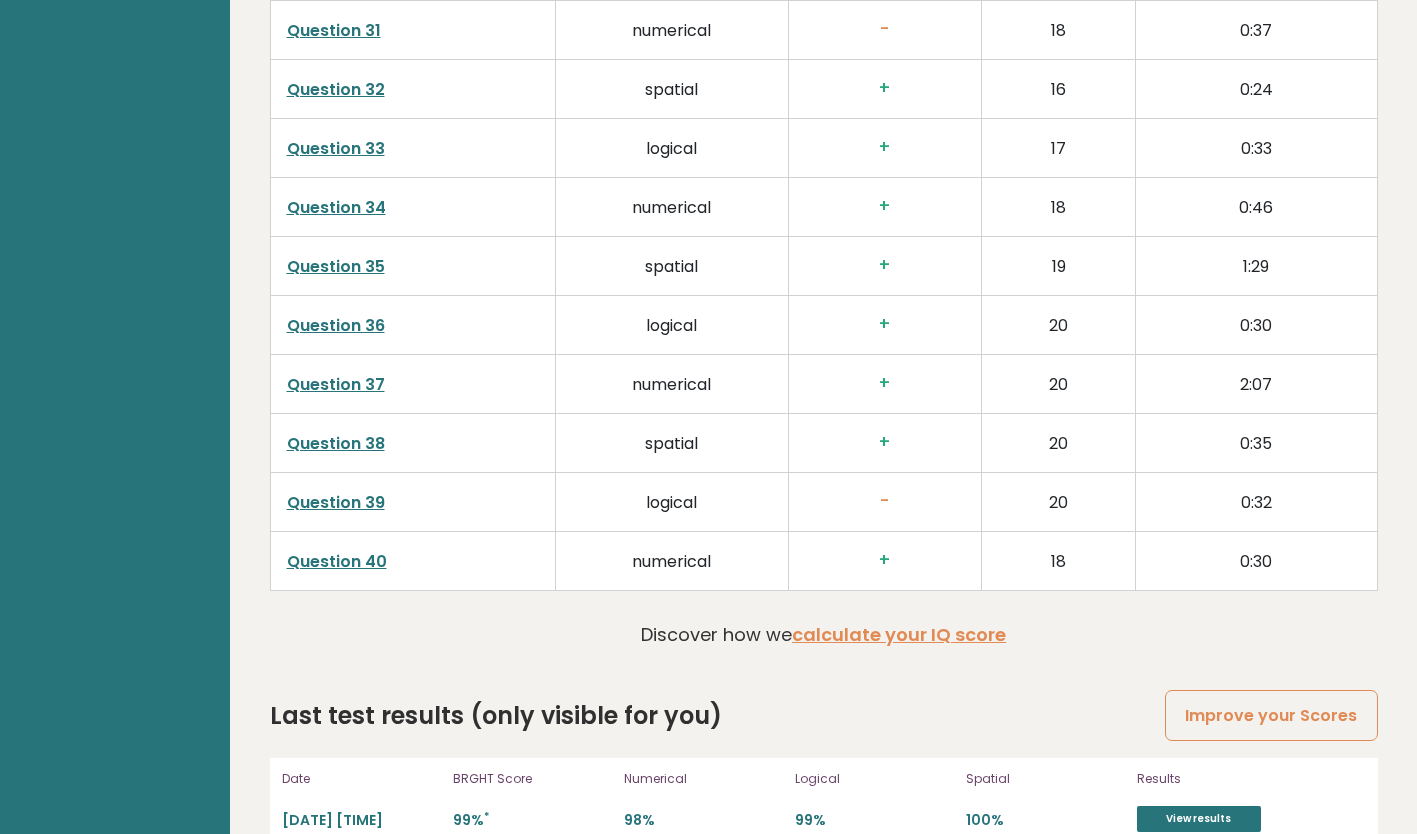 scroll, scrollTop: 5000, scrollLeft: 0, axis: vertical 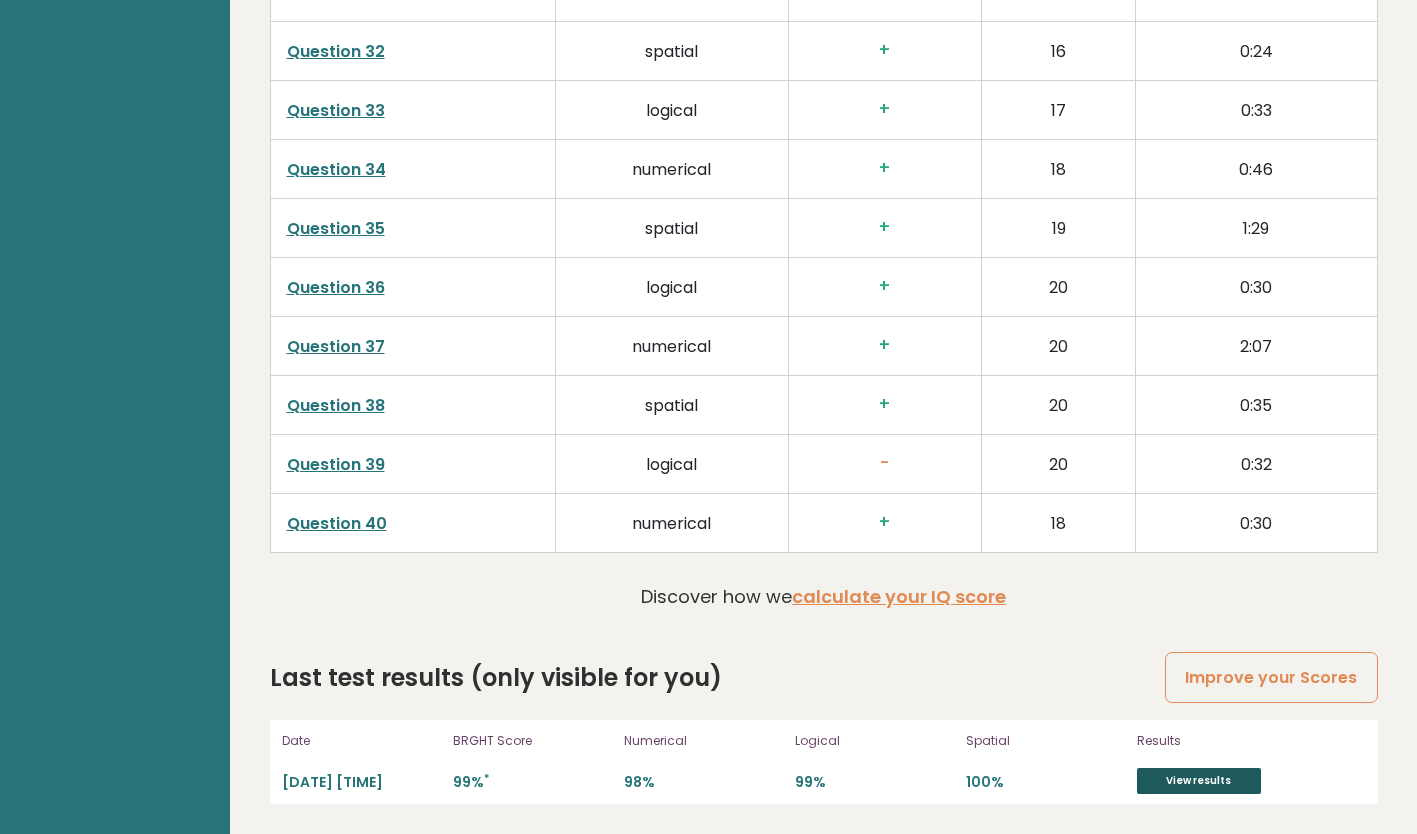 click on "View results" at bounding box center [1199, 781] 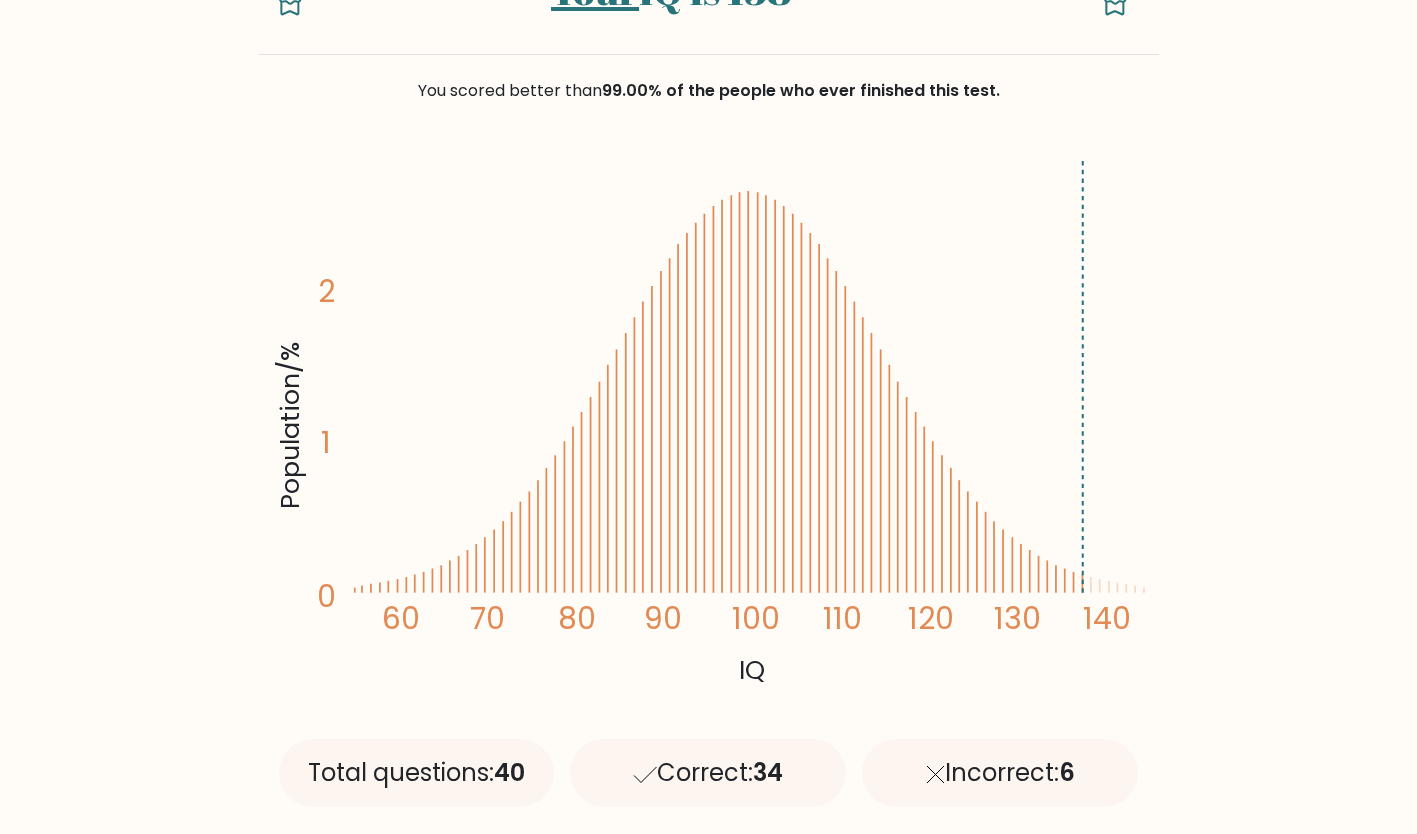 scroll, scrollTop: 0, scrollLeft: 0, axis: both 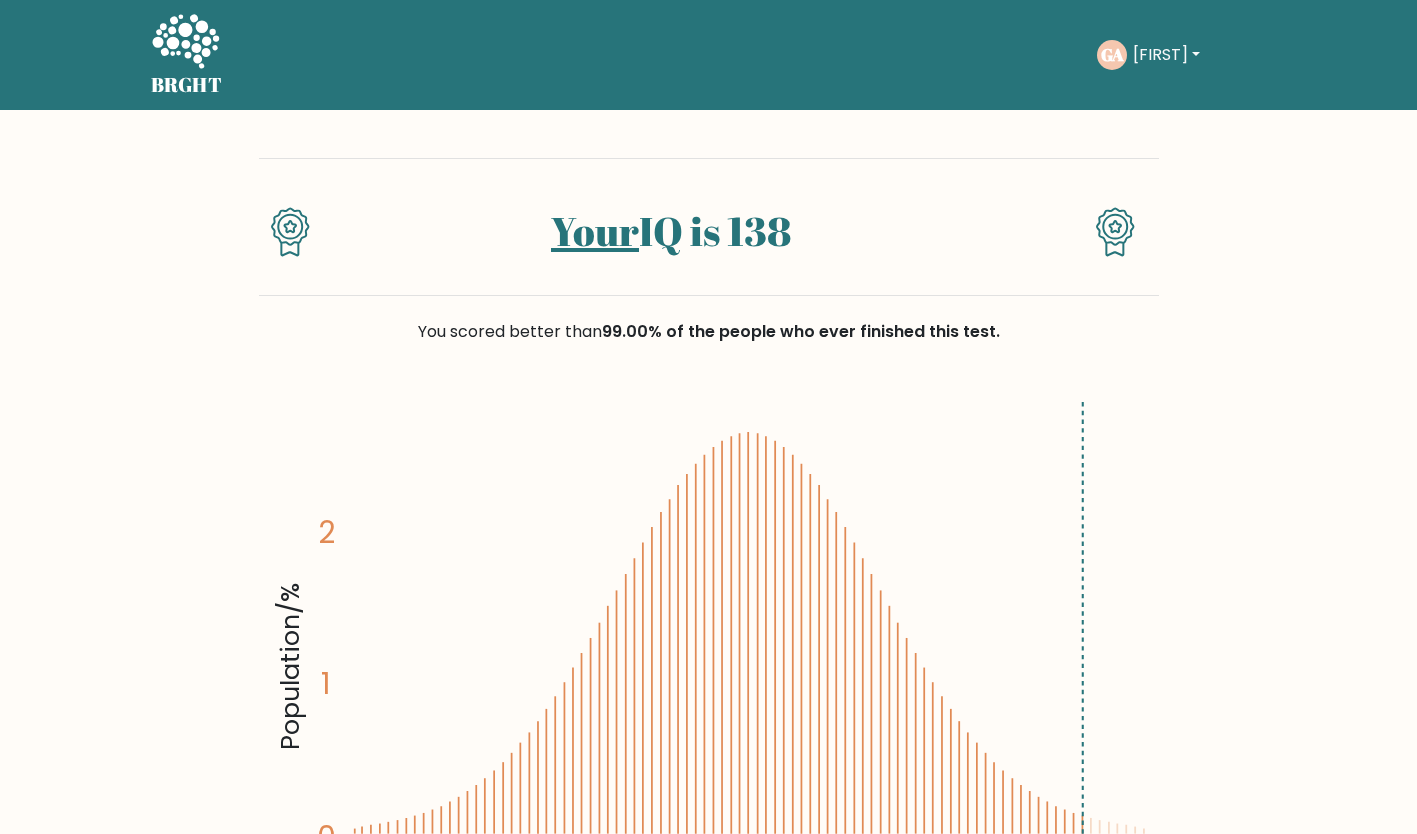 click on "[FIRST]" at bounding box center [1166, 55] 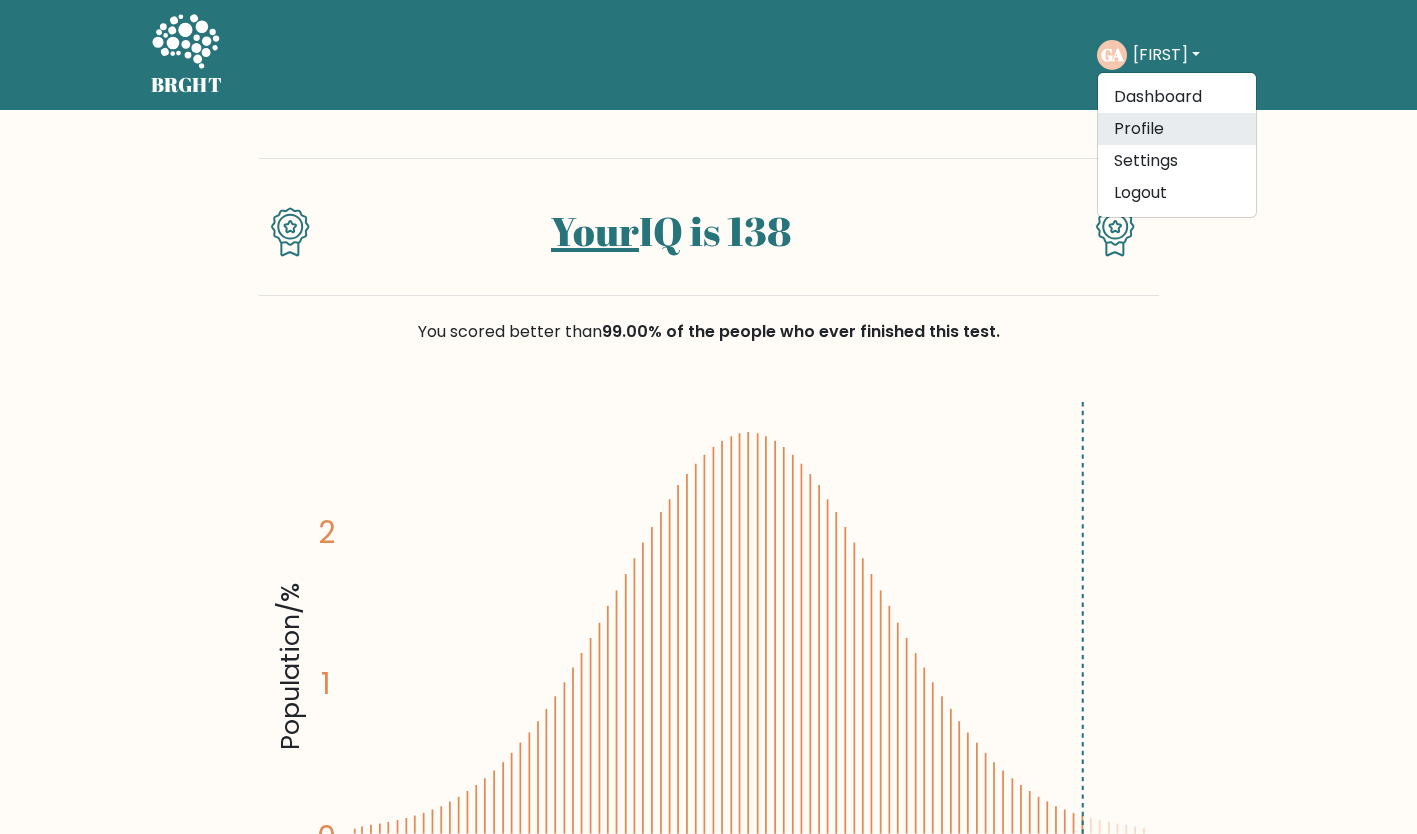 click on "Profile" at bounding box center (1177, 129) 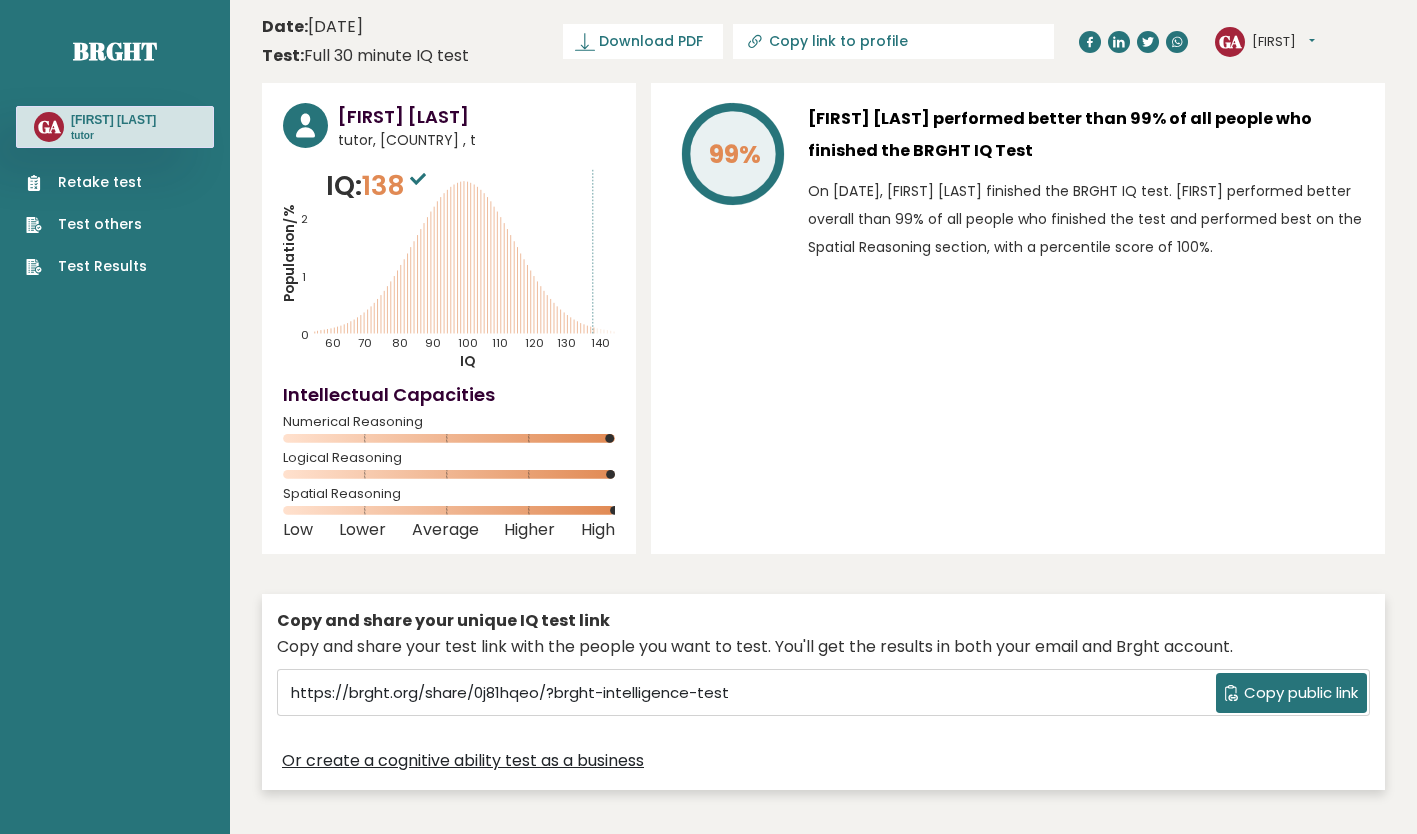 scroll, scrollTop: 0, scrollLeft: 0, axis: both 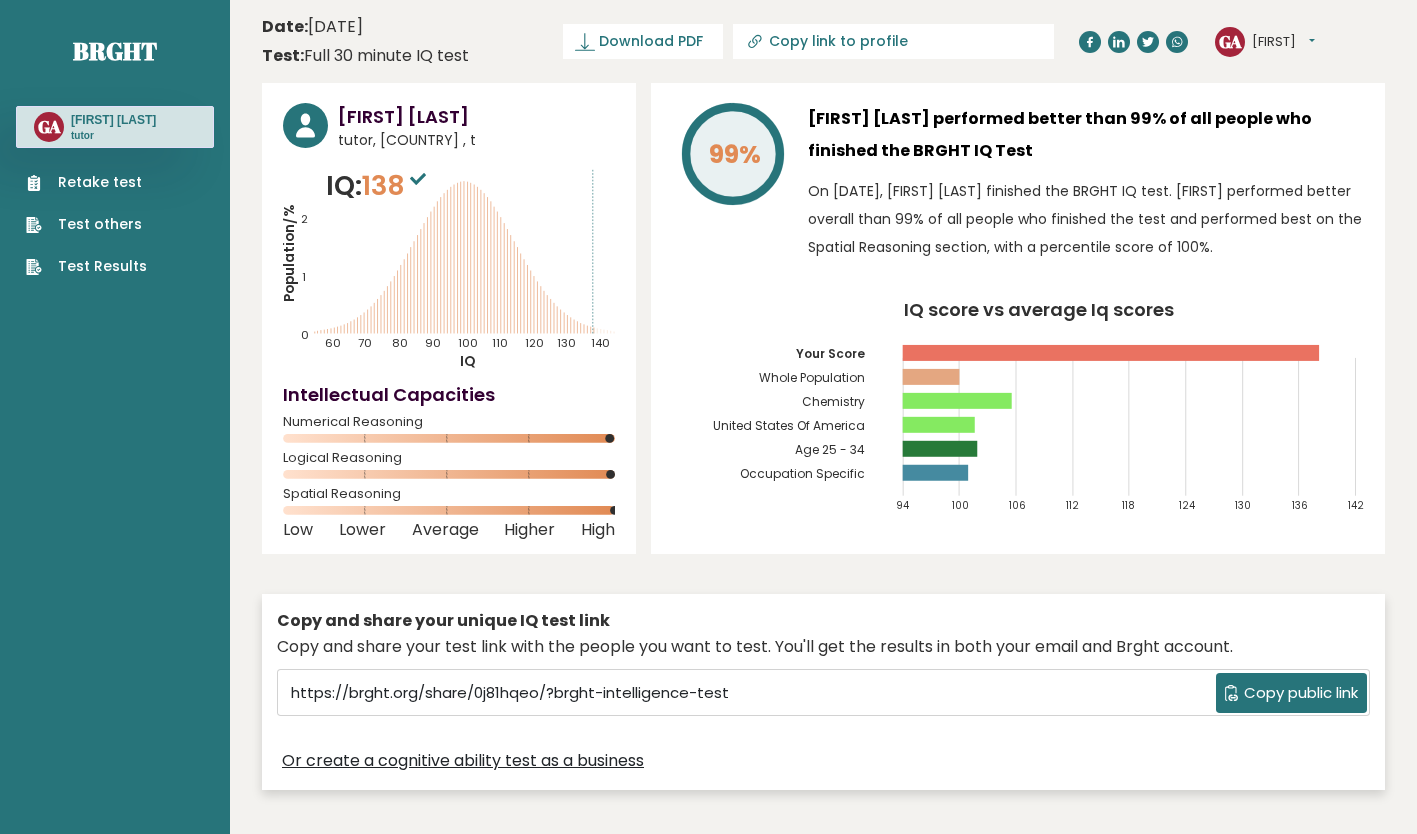 click on "tutor,
[COUNTRY]
, t" at bounding box center (476, 140) 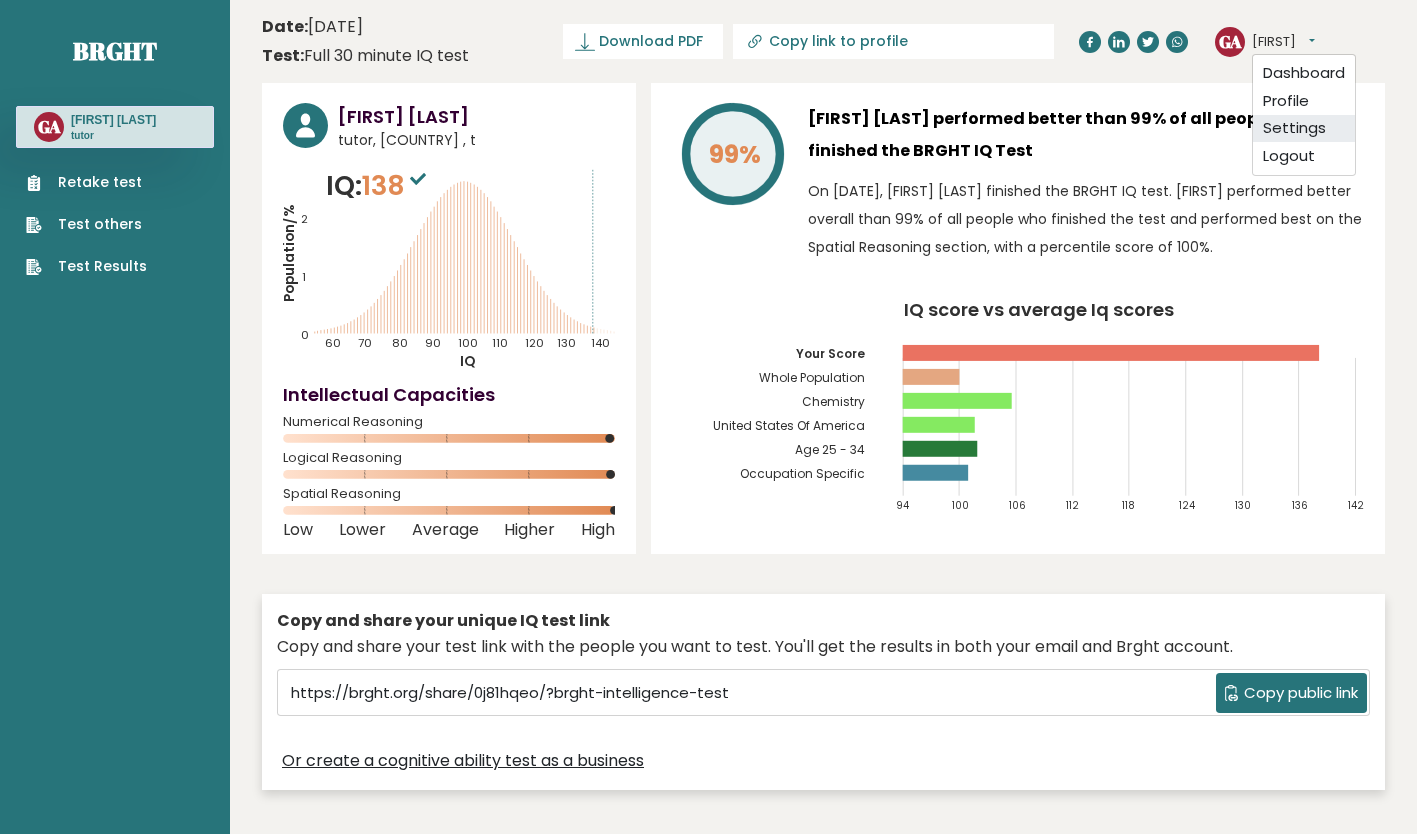 click on "Settings" at bounding box center (1304, 129) 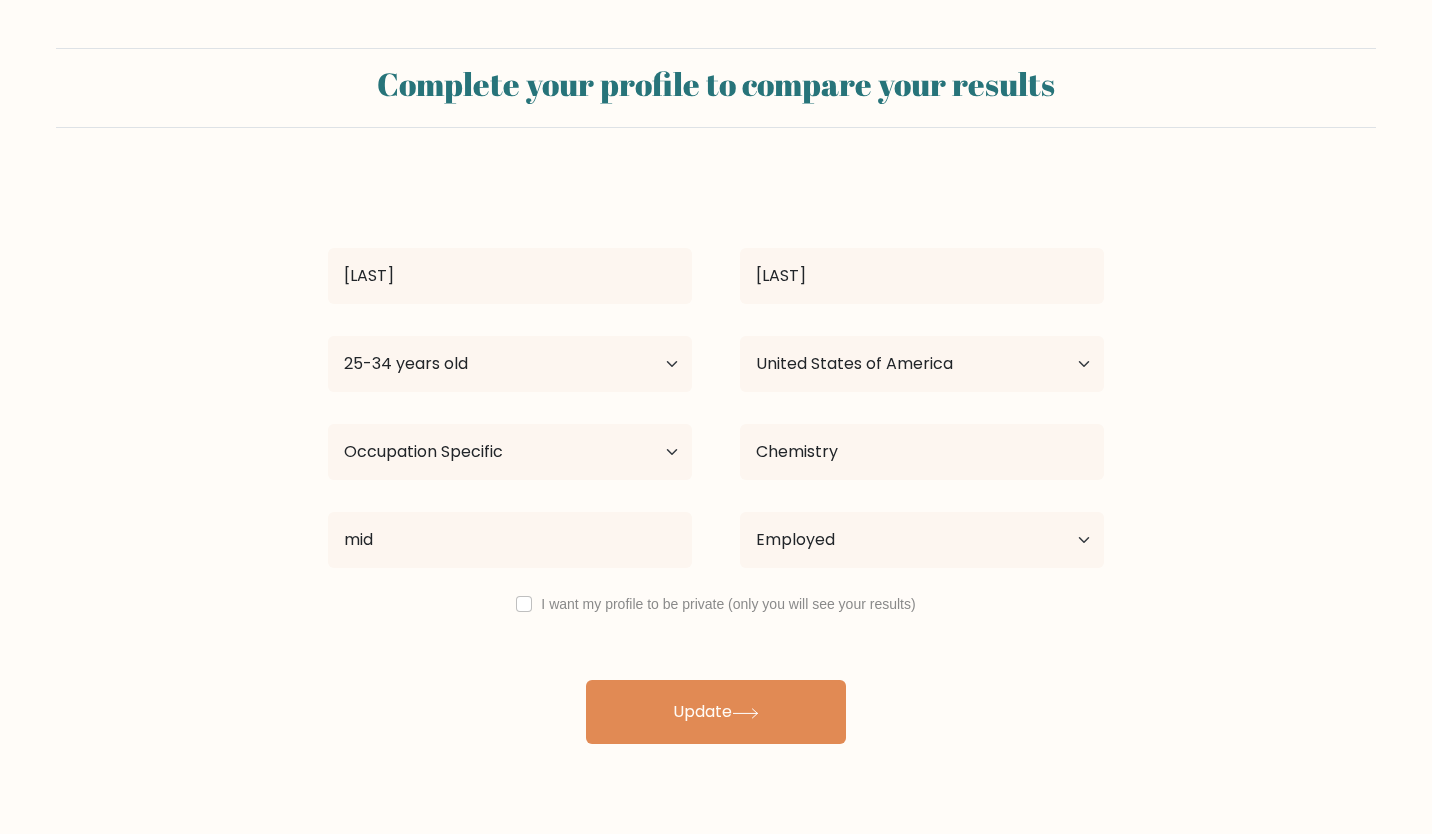 select on "25_34" 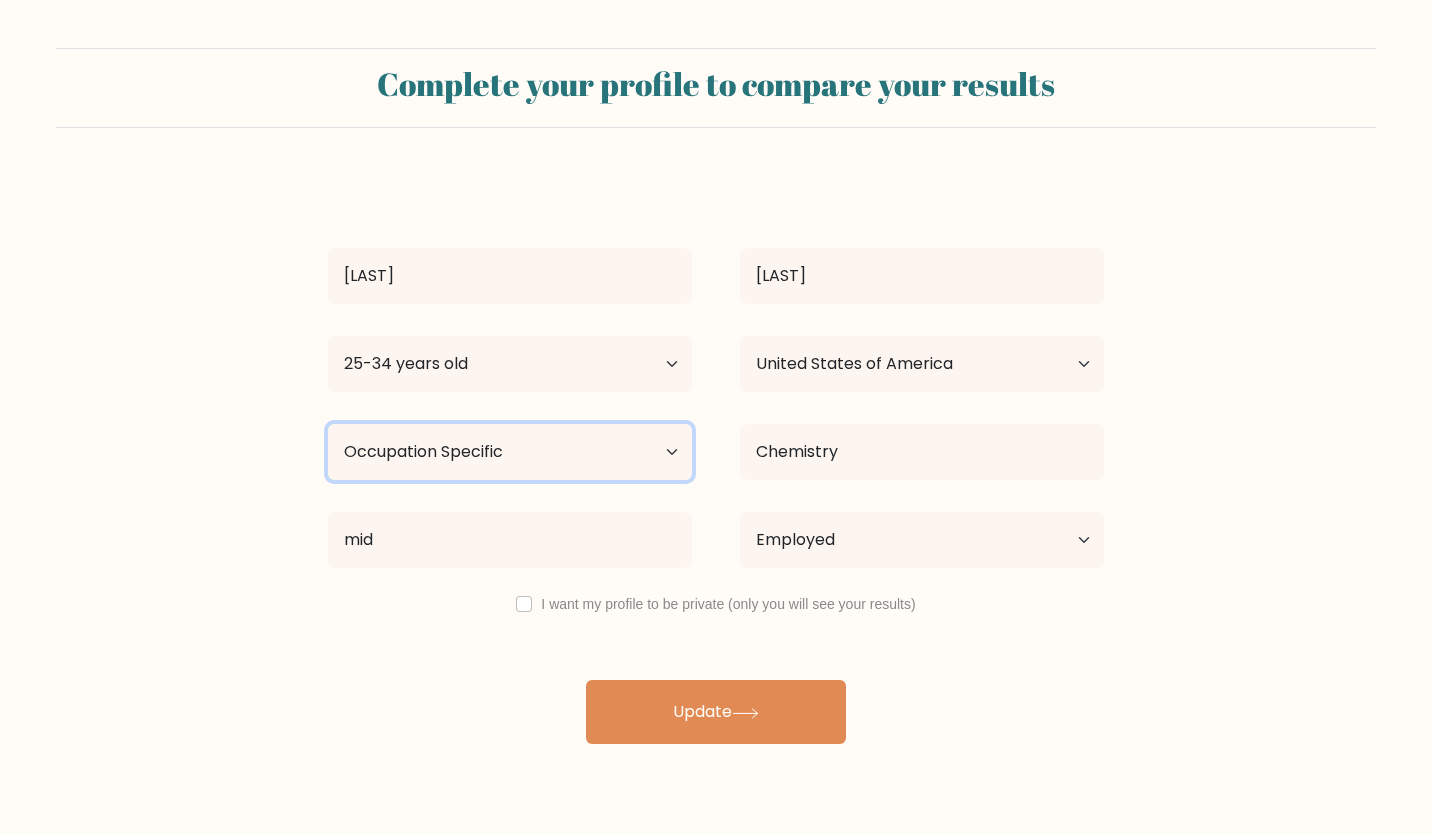 click on "Highest education level
No schooling
Primary
Lower Secondary
Upper Secondary
Occupation Specific
Bachelor's degree
Master's degree
Doctoral degree" at bounding box center [510, 452] 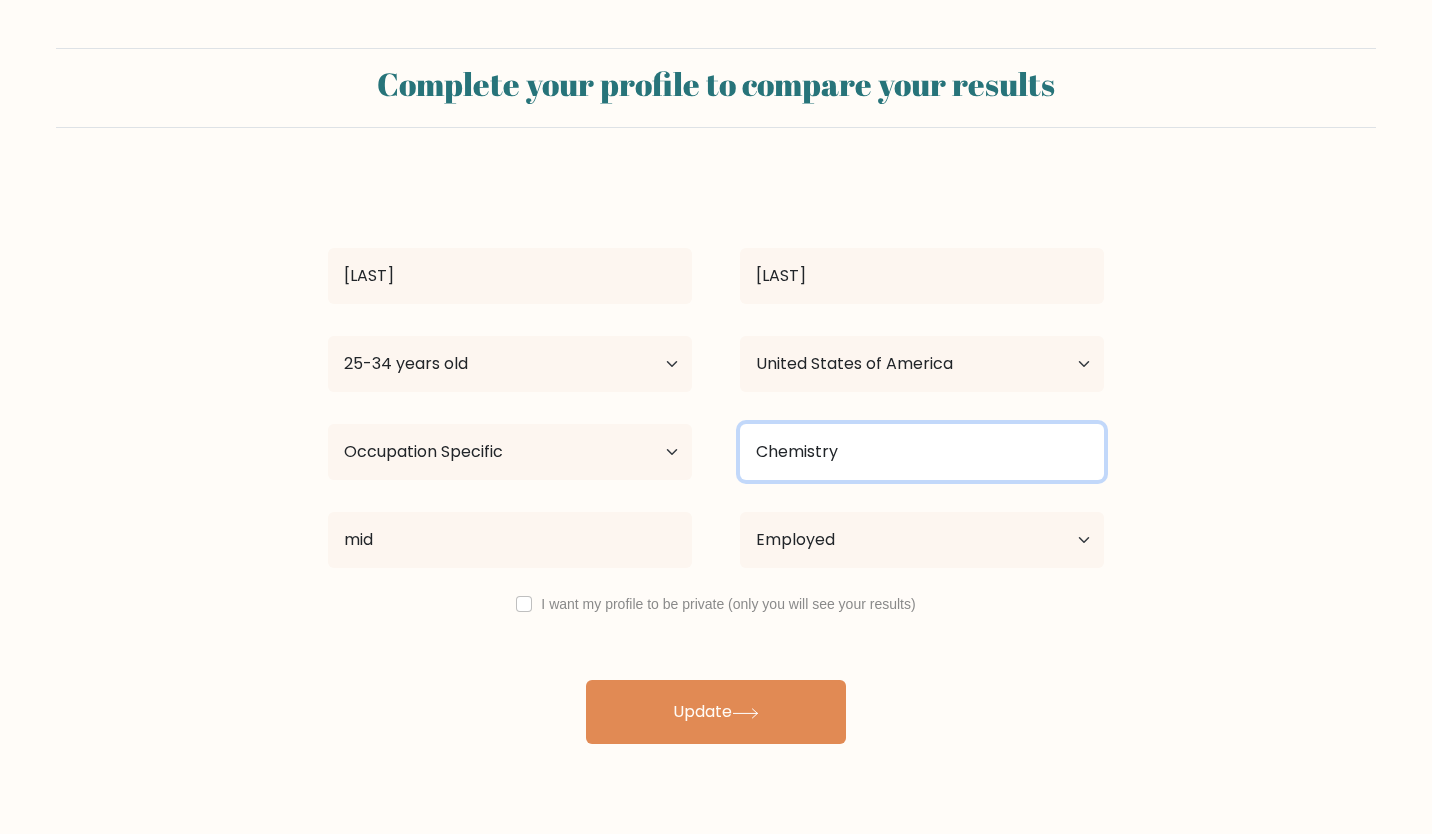 click on "Chemistry" at bounding box center [922, 452] 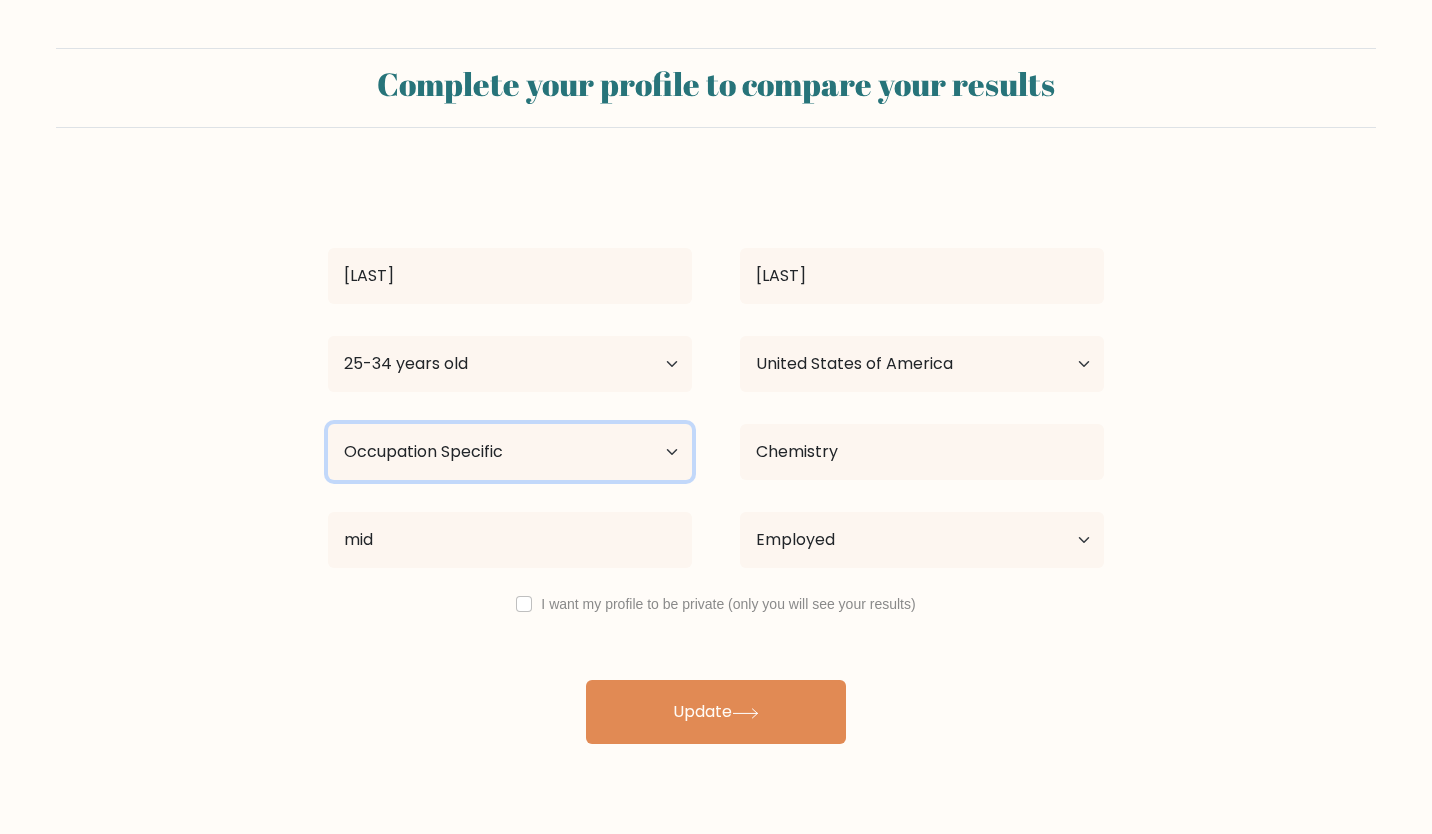 click on "Highest education level
No schooling
Primary
Lower Secondary
Upper Secondary
Occupation Specific
Bachelor's degree
Master's degree
Doctoral degree" at bounding box center [510, 452] 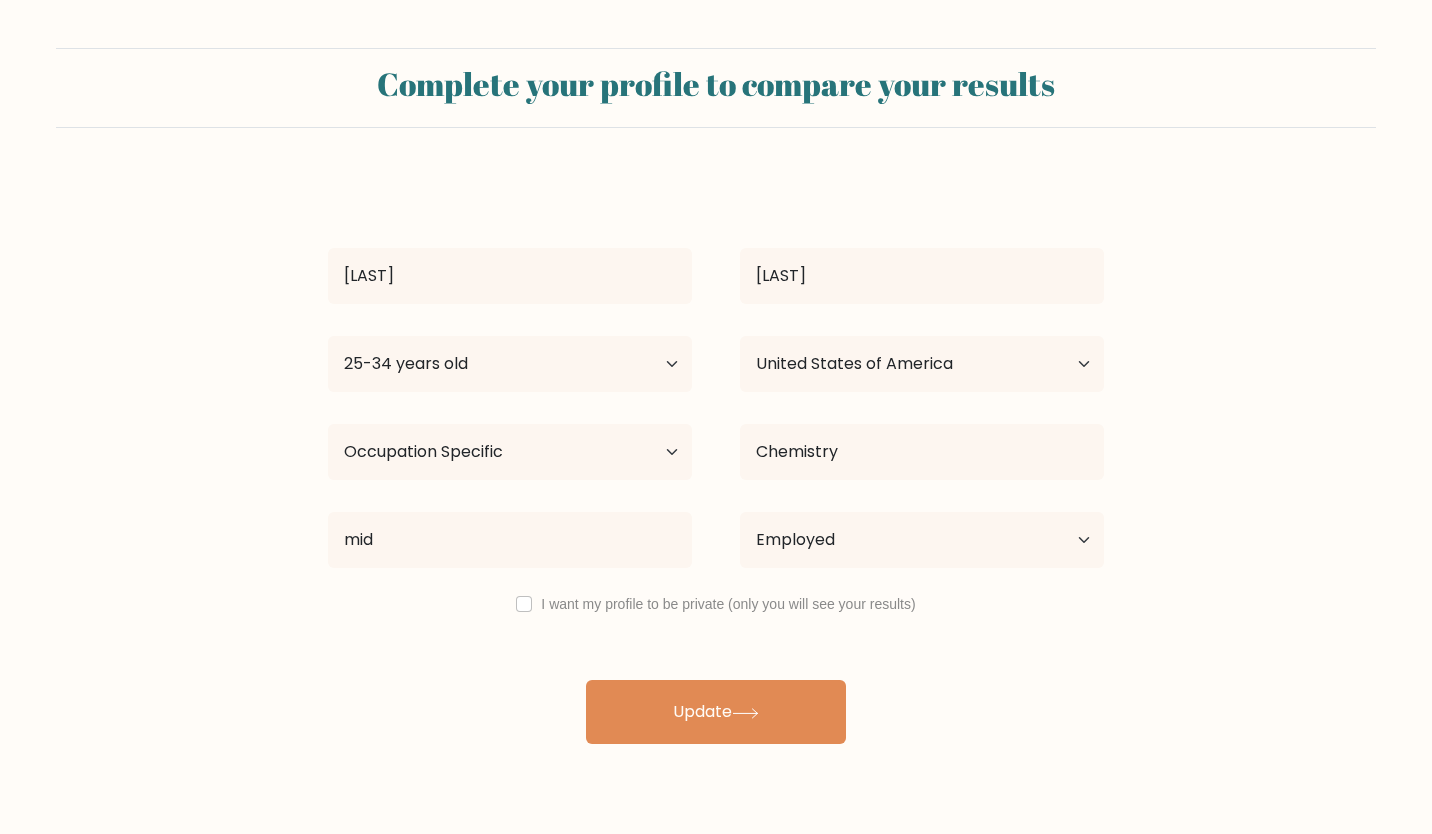 click on "I want my profile to be private
(only you will see your results)" at bounding box center [716, 604] 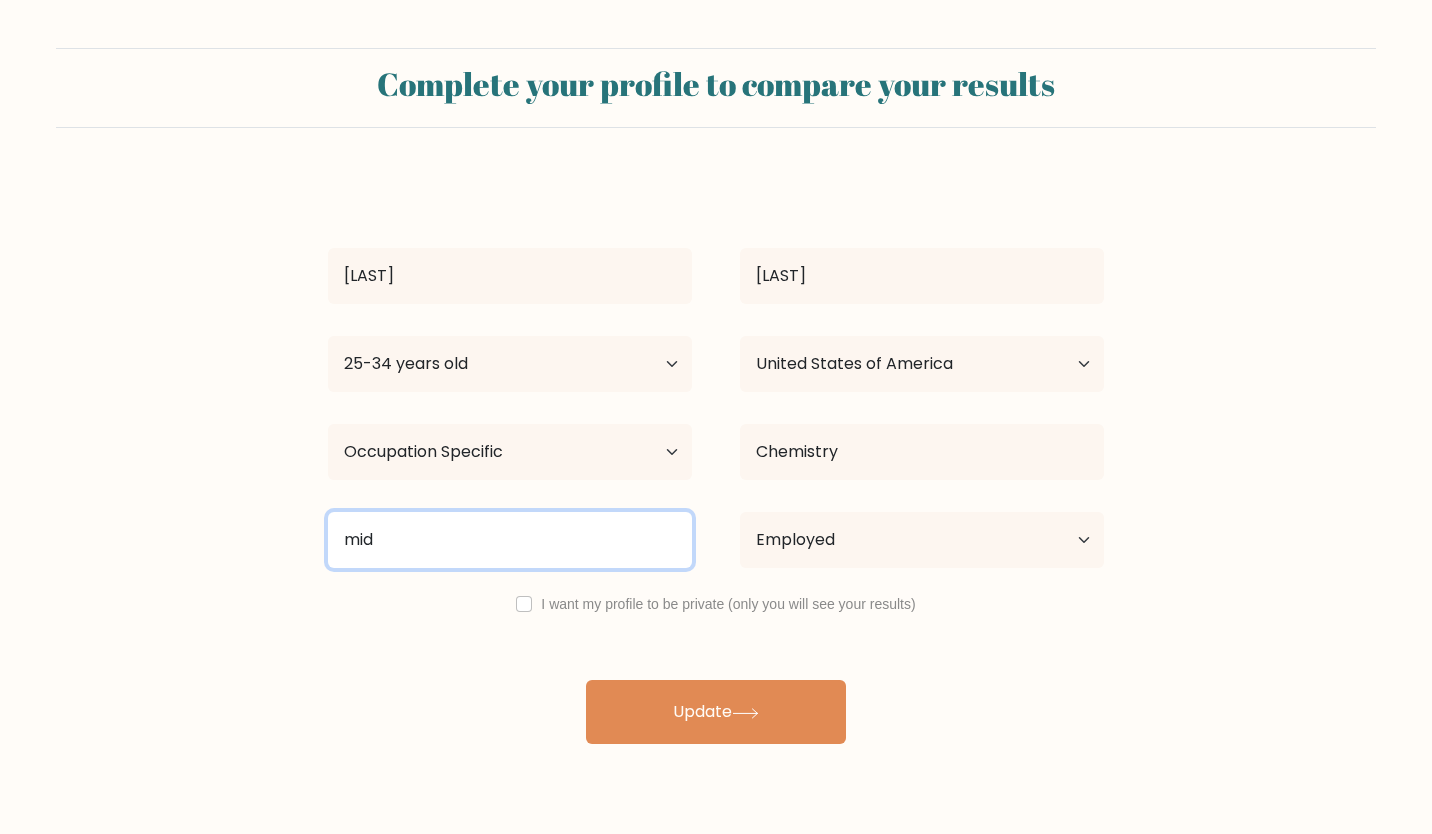click on "mid" at bounding box center (510, 540) 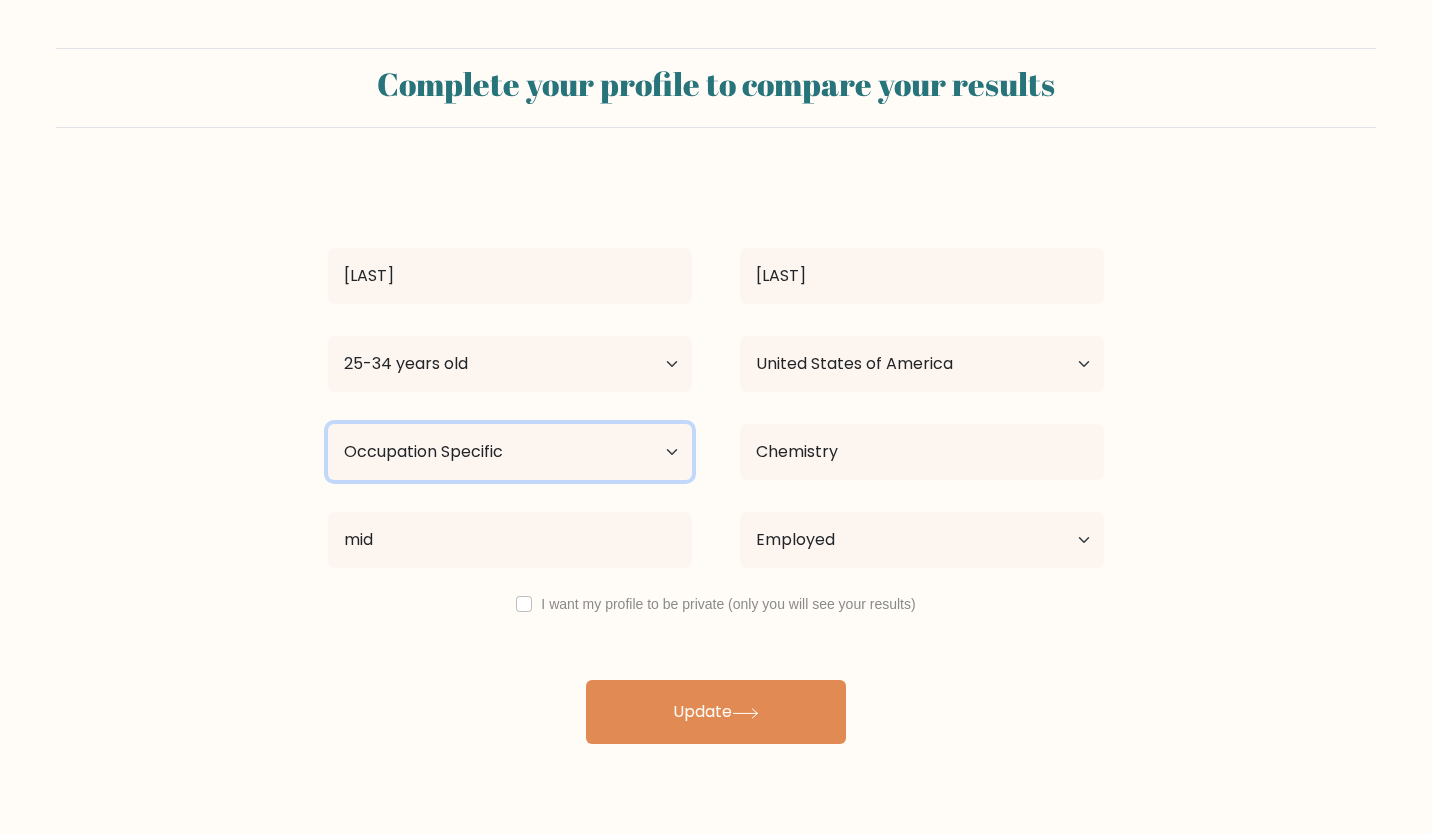 click on "Highest education level
No schooling
Primary
Lower Secondary
Upper Secondary
Occupation Specific
Bachelor's degree
Master's degree
Doctoral degree" at bounding box center (510, 452) 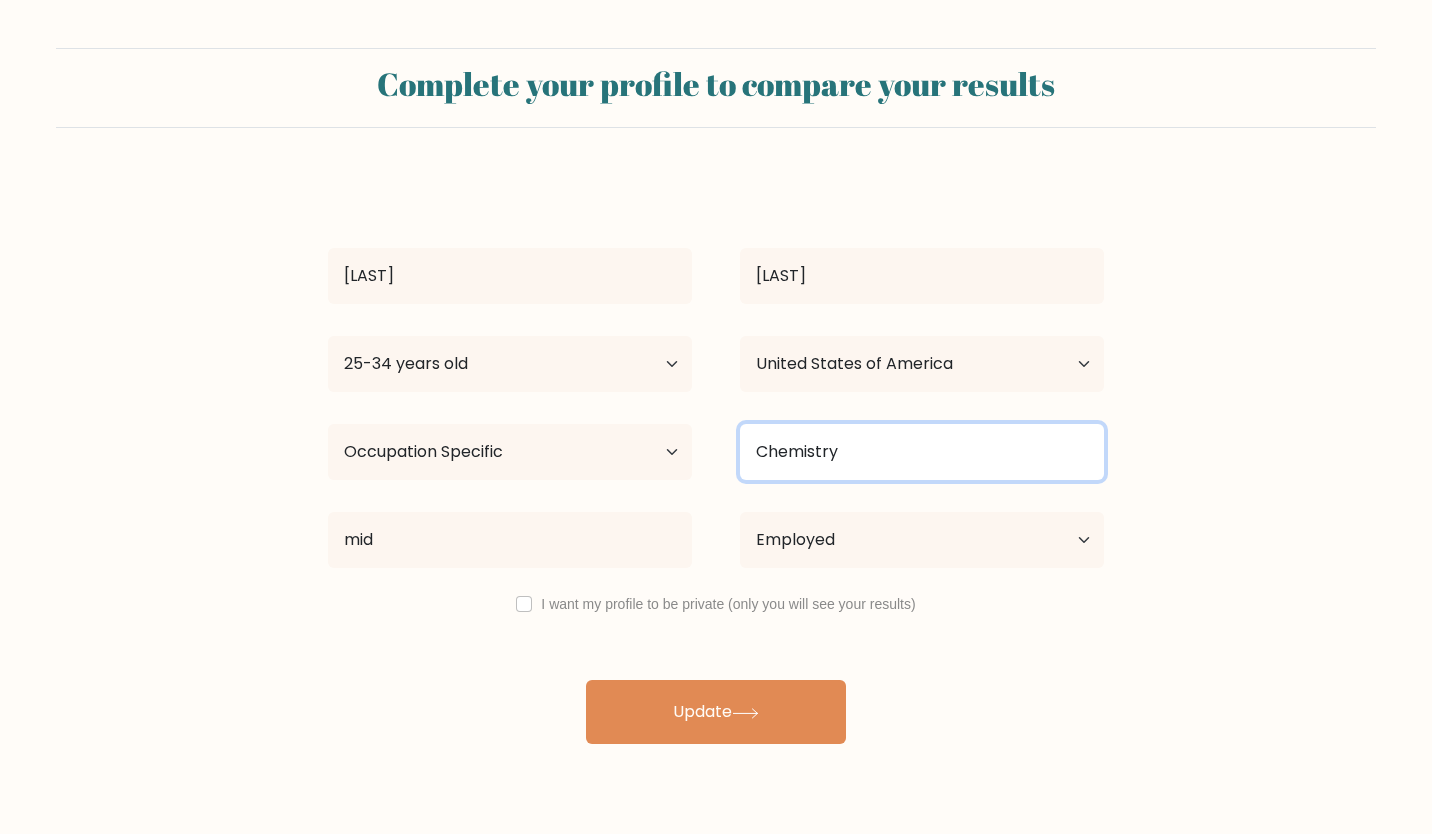 click on "Chemistry" at bounding box center (922, 452) 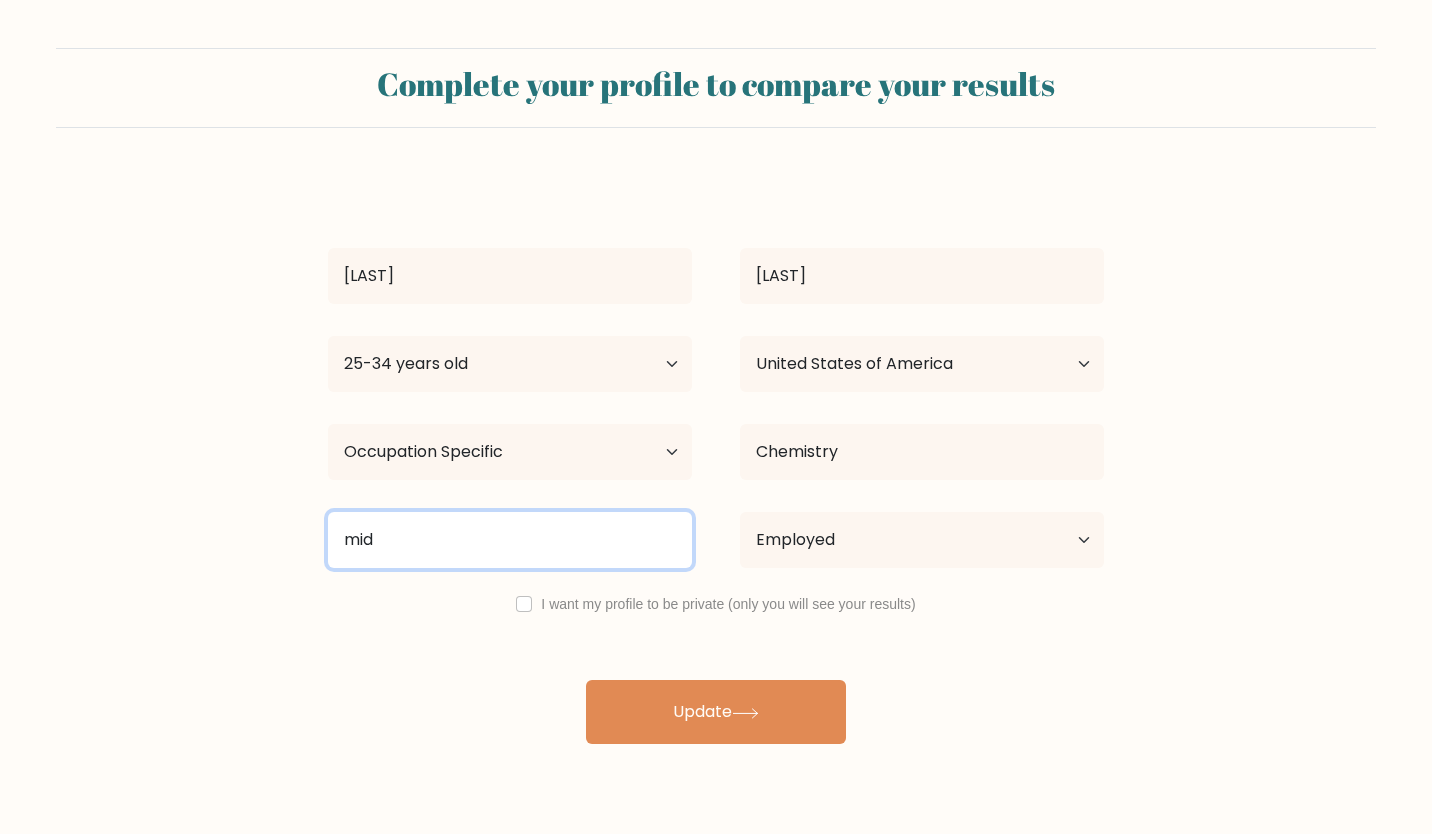 click on "mid" at bounding box center [510, 540] 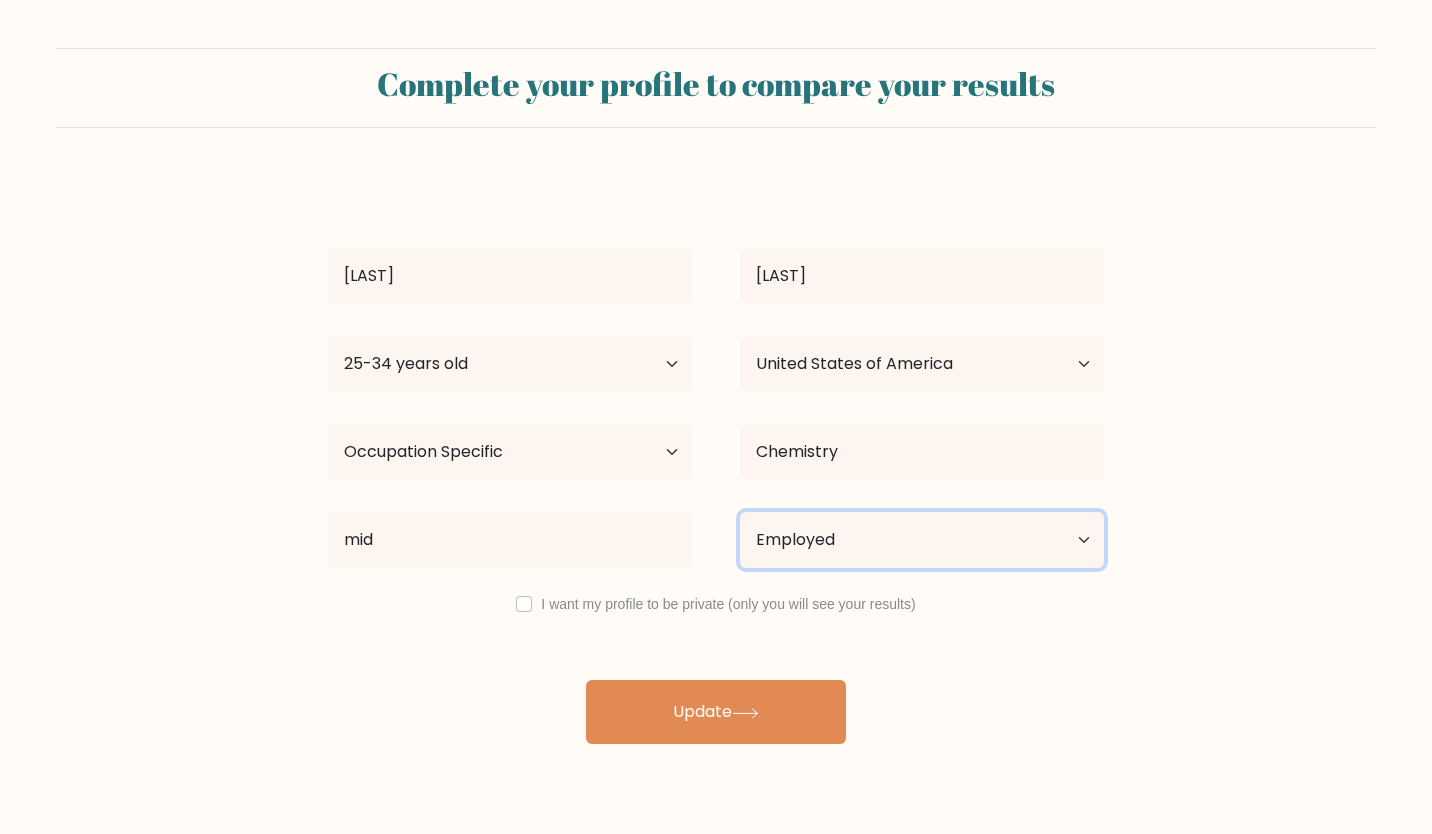 click on "Current employment status
Employed
Student
Retired
Other / prefer not to answer" at bounding box center [922, 540] 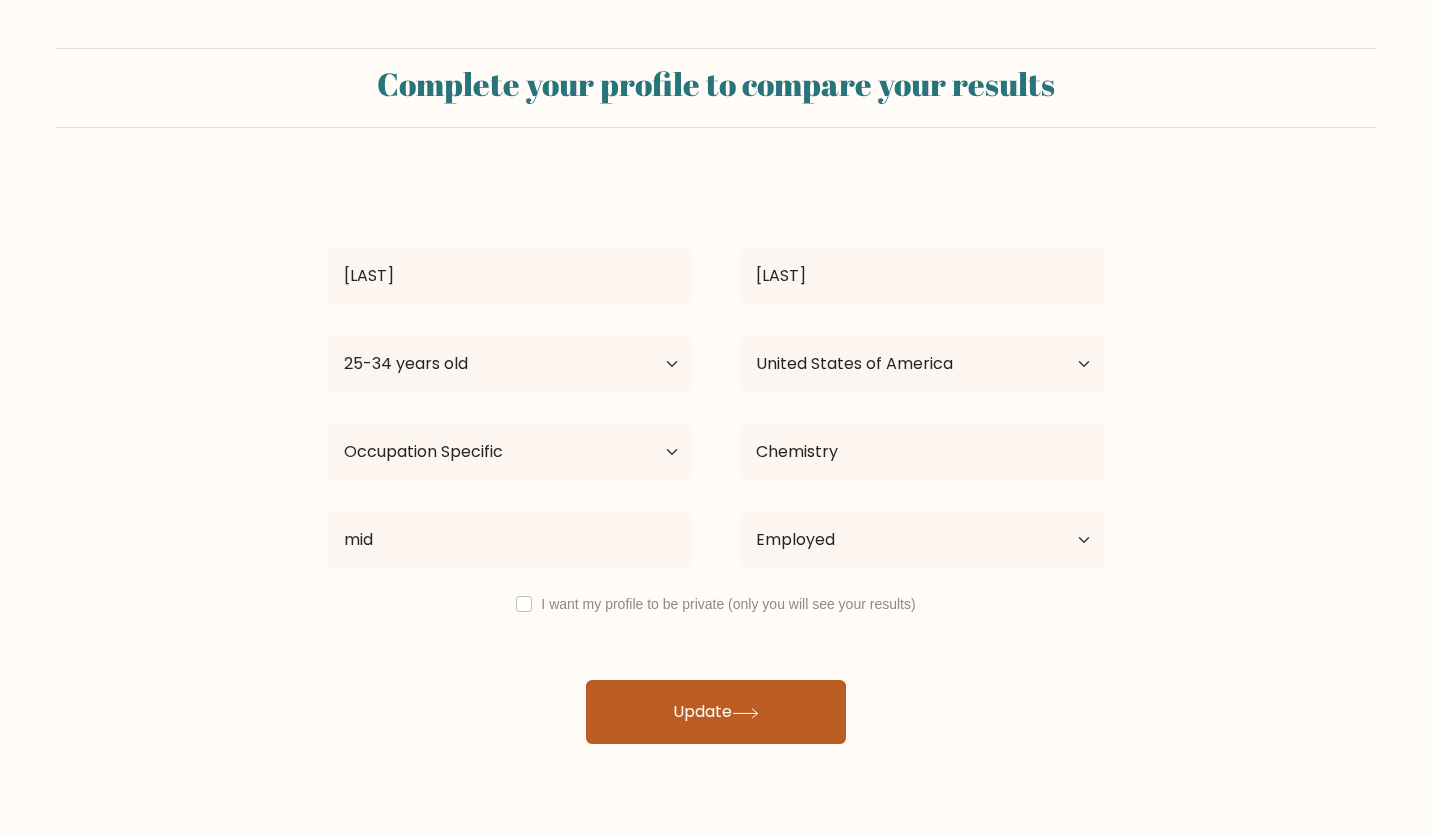 click on "Update" at bounding box center (716, 712) 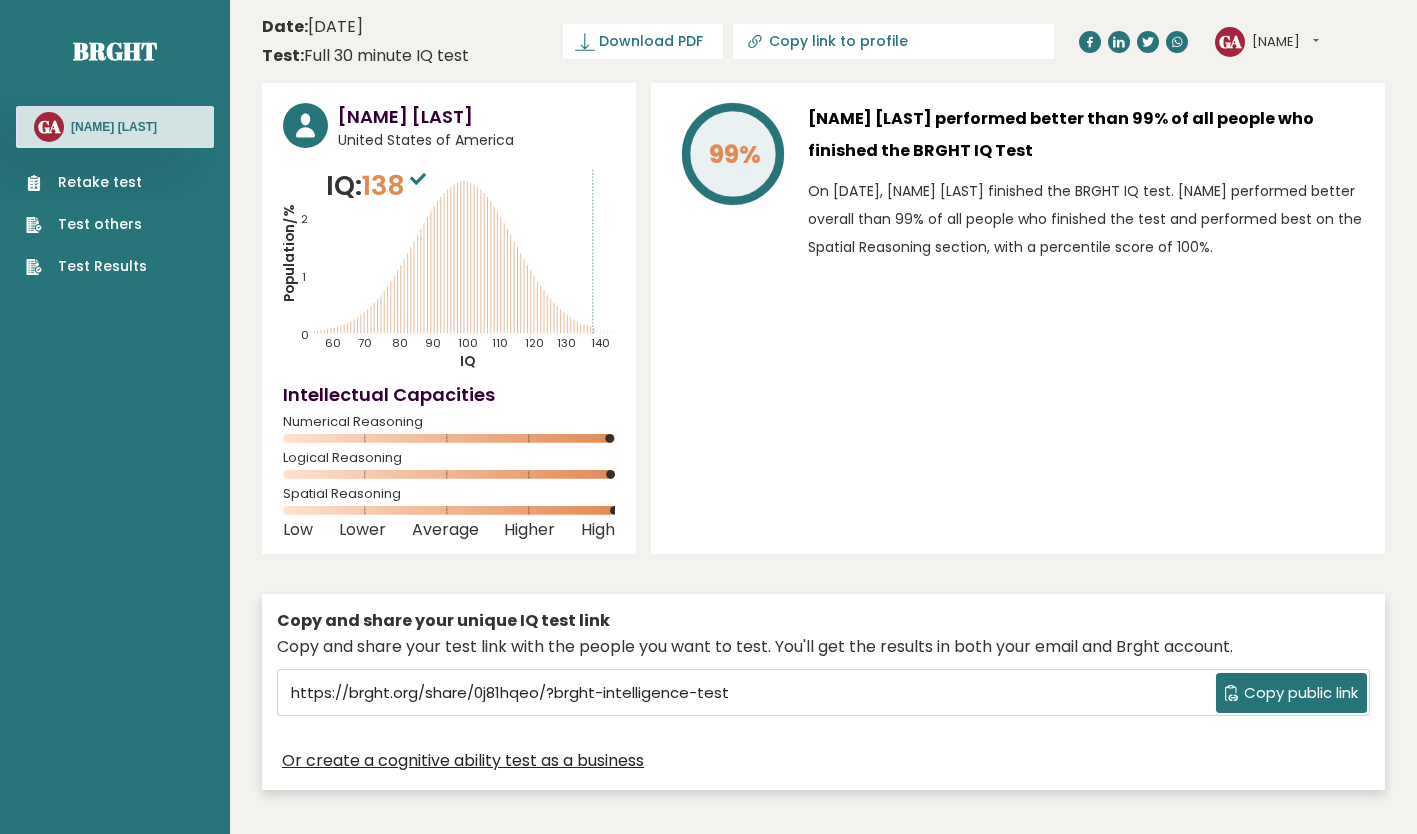 scroll, scrollTop: 0, scrollLeft: 0, axis: both 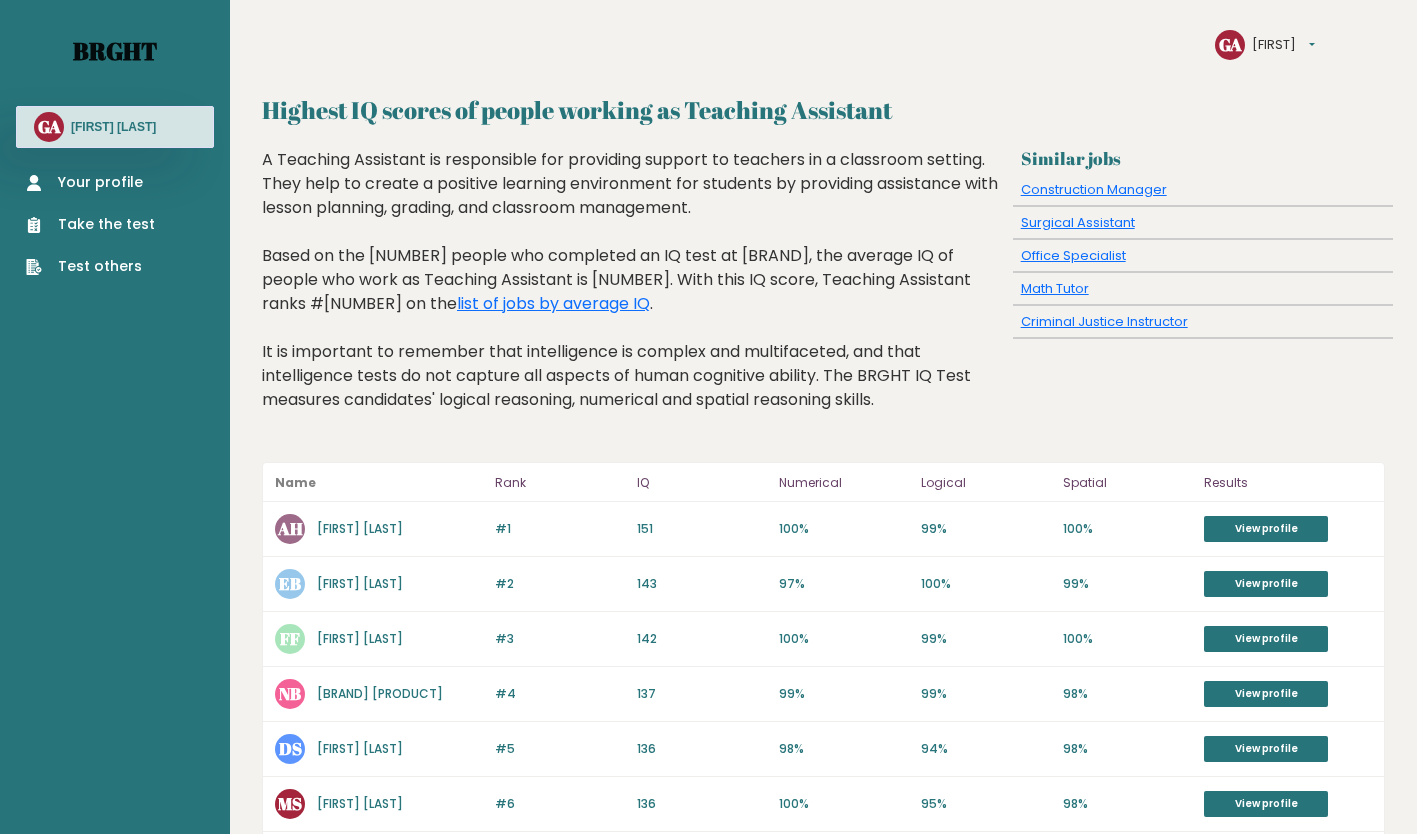 click on "Brght" at bounding box center (115, 51) 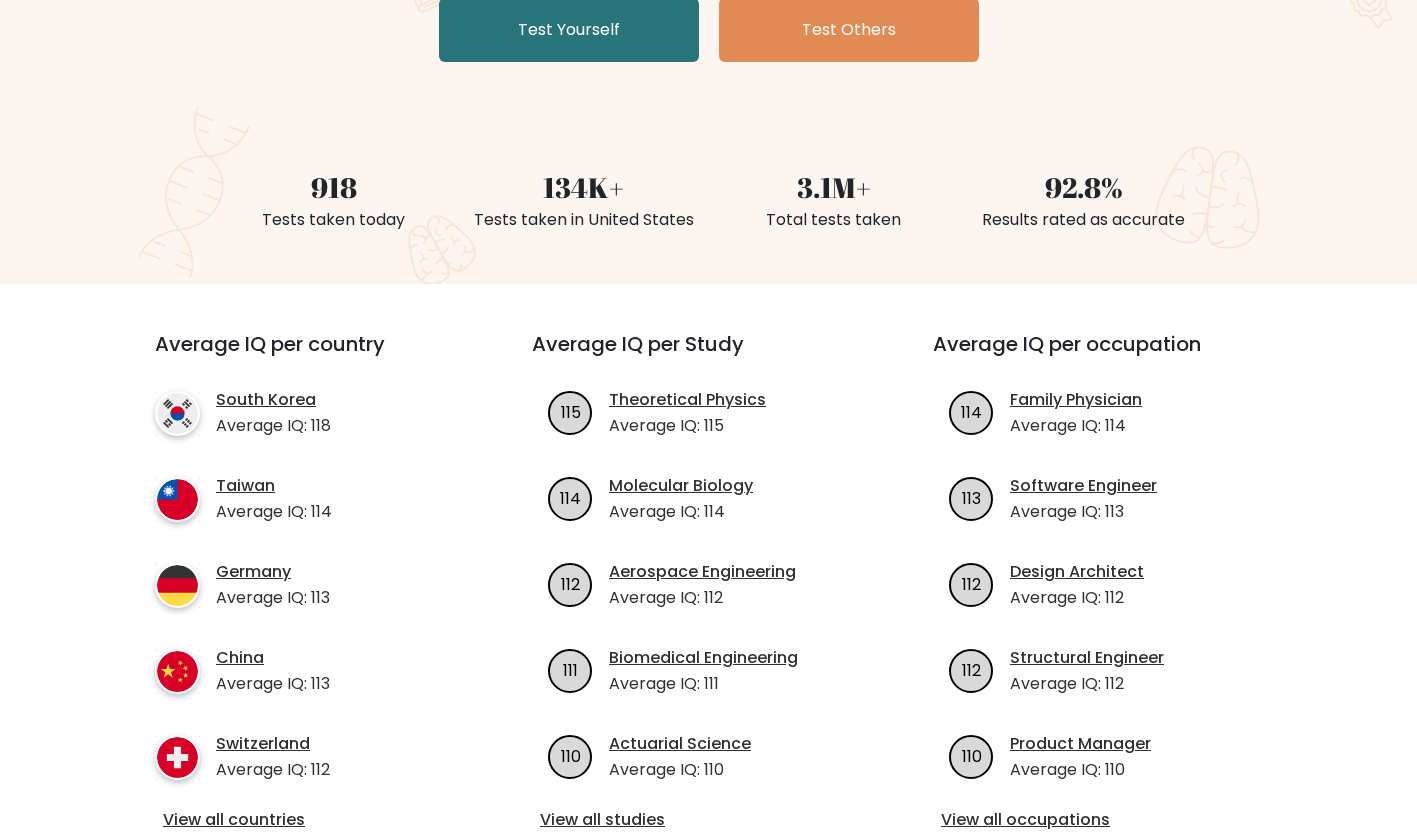 scroll, scrollTop: 421, scrollLeft: 0, axis: vertical 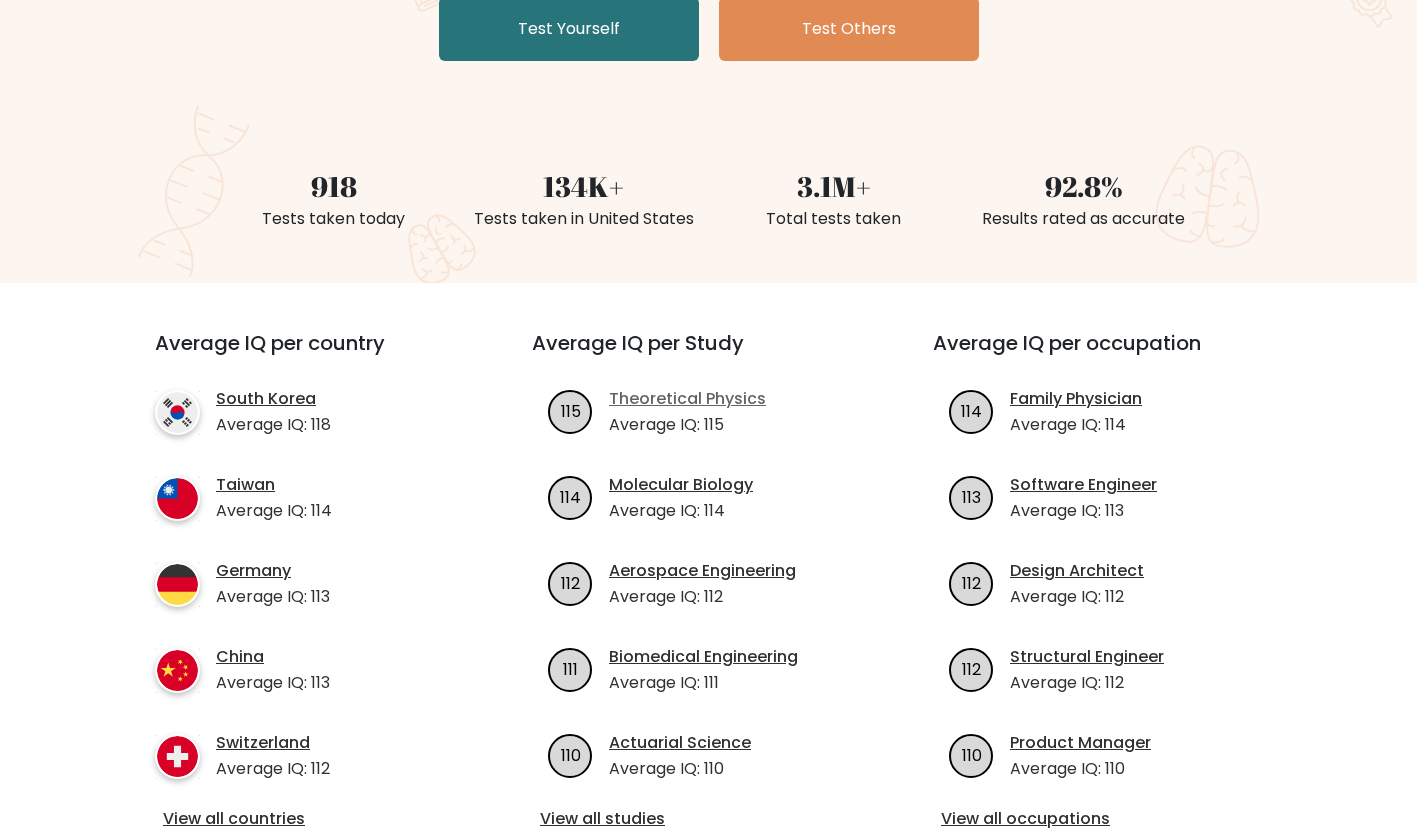 click on "Theoretical Physics" at bounding box center (687, 399) 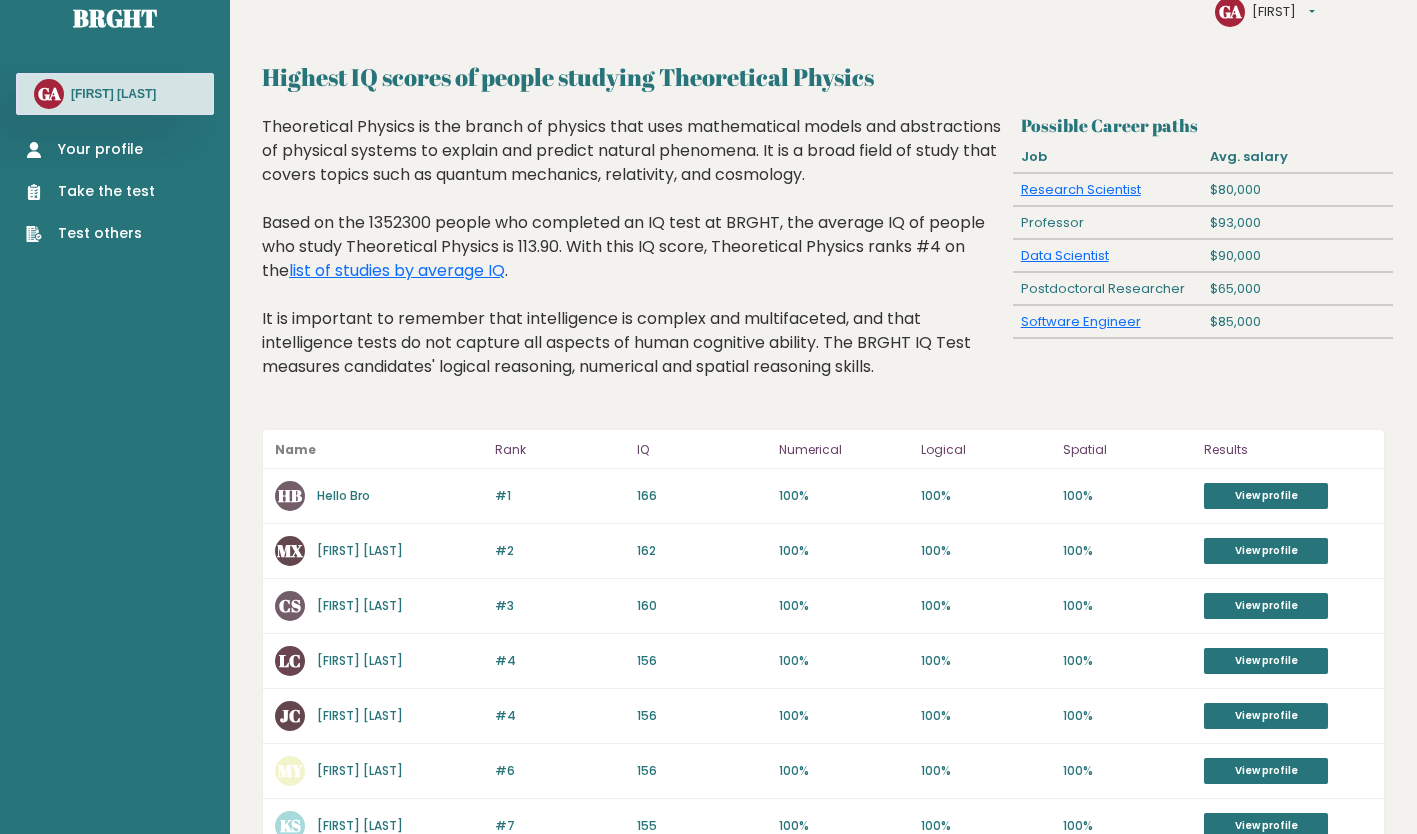 scroll, scrollTop: 44, scrollLeft: 0, axis: vertical 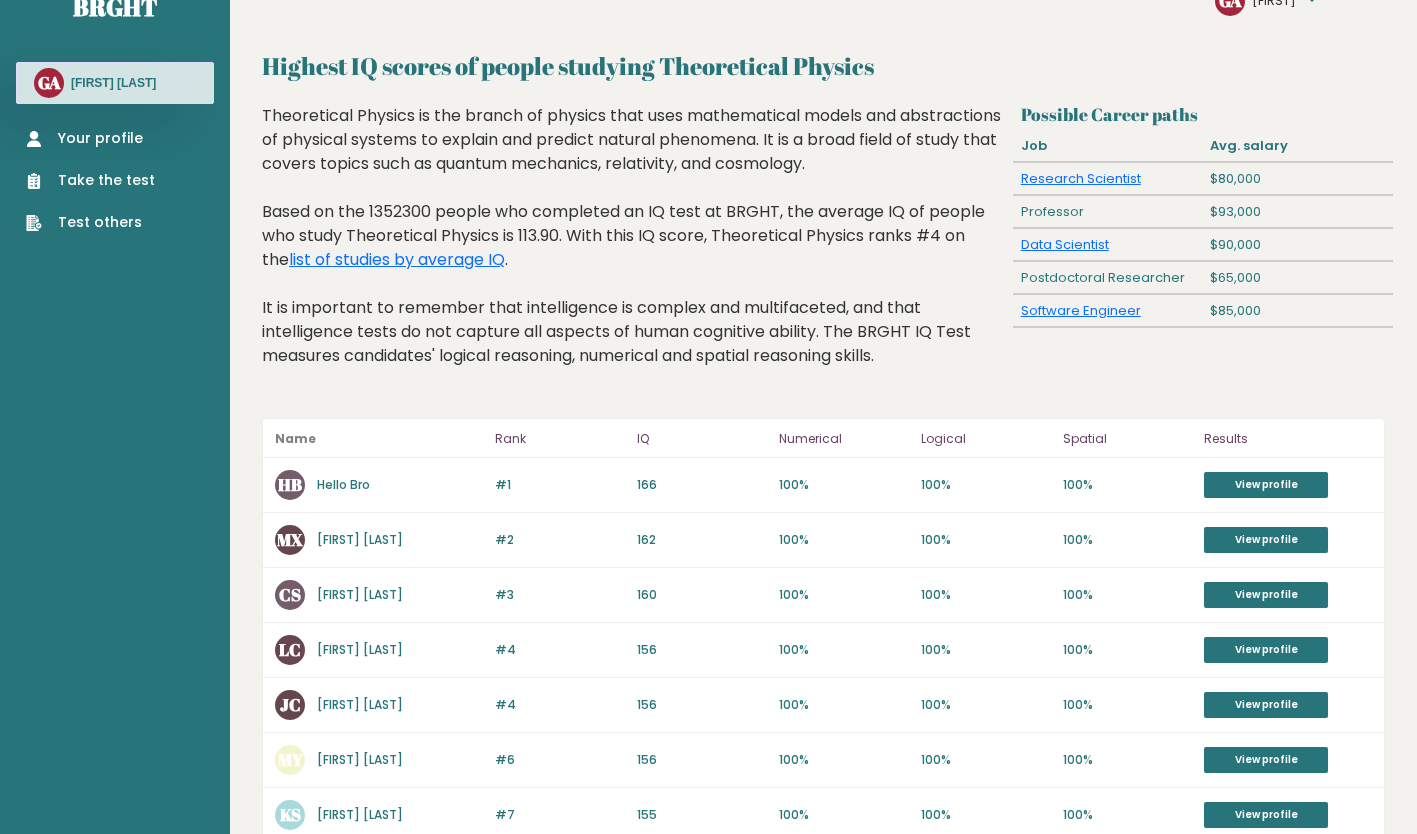 click on "Hello Bro" at bounding box center [343, 484] 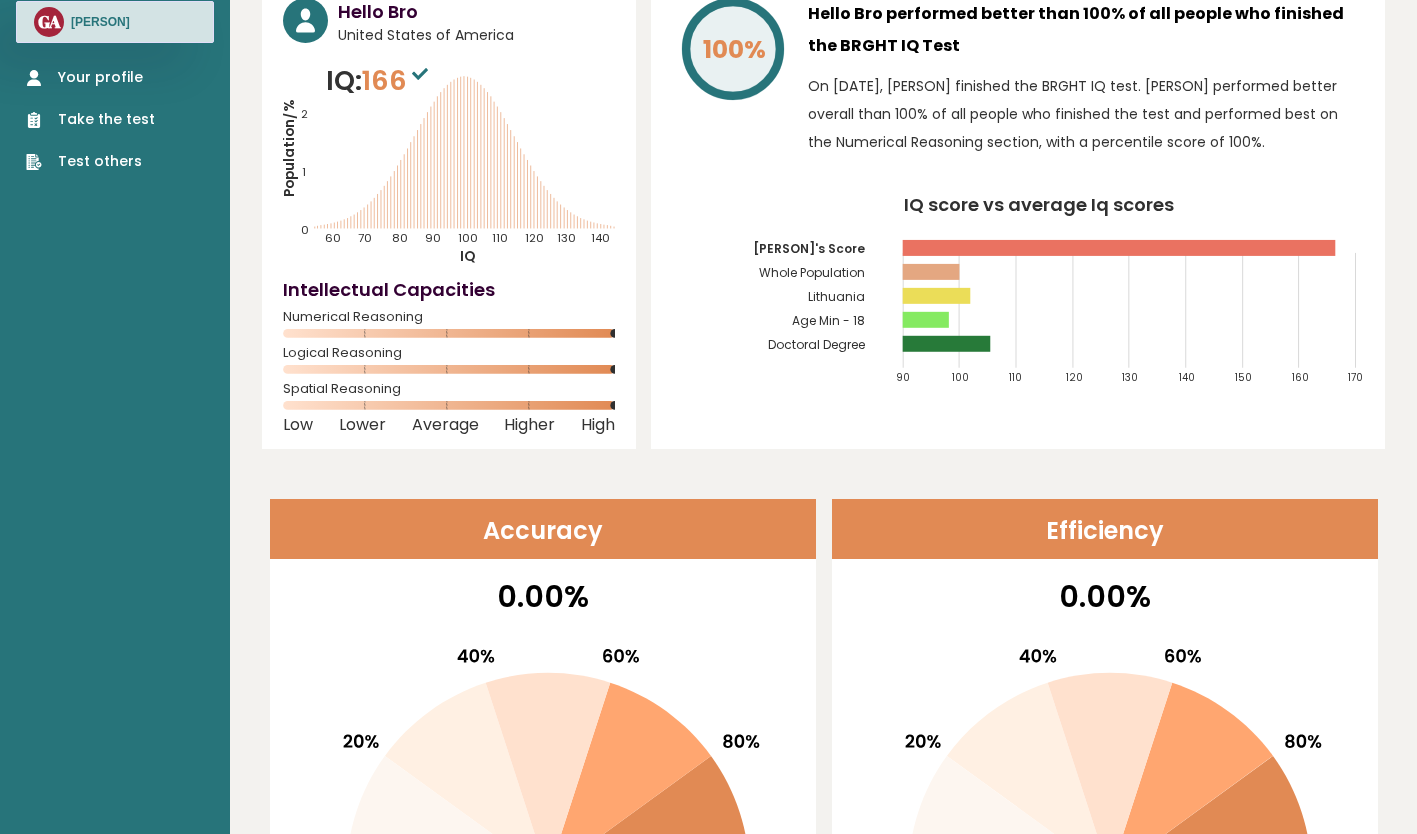 scroll, scrollTop: 0, scrollLeft: 0, axis: both 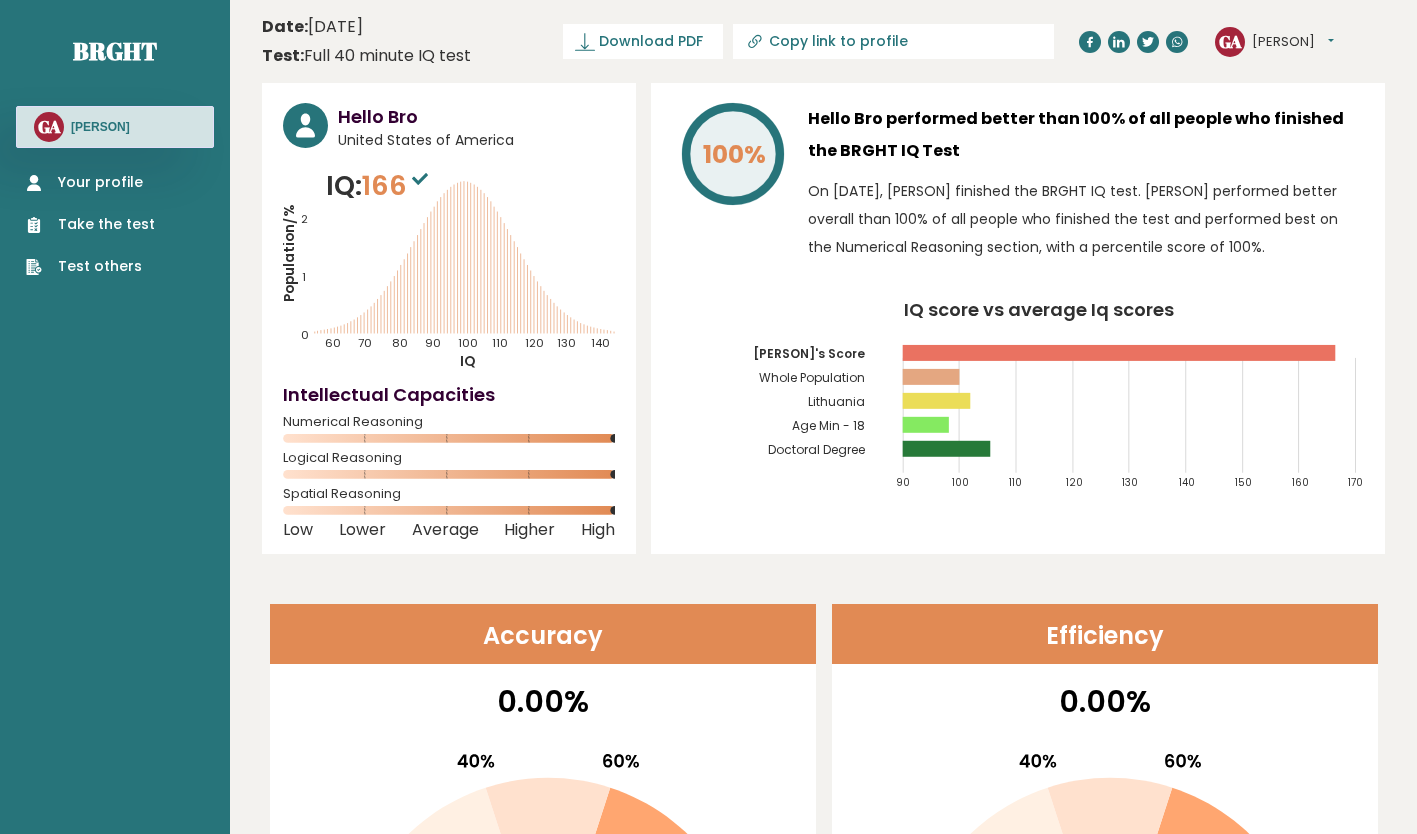 click on "Take the test" at bounding box center (90, 224) 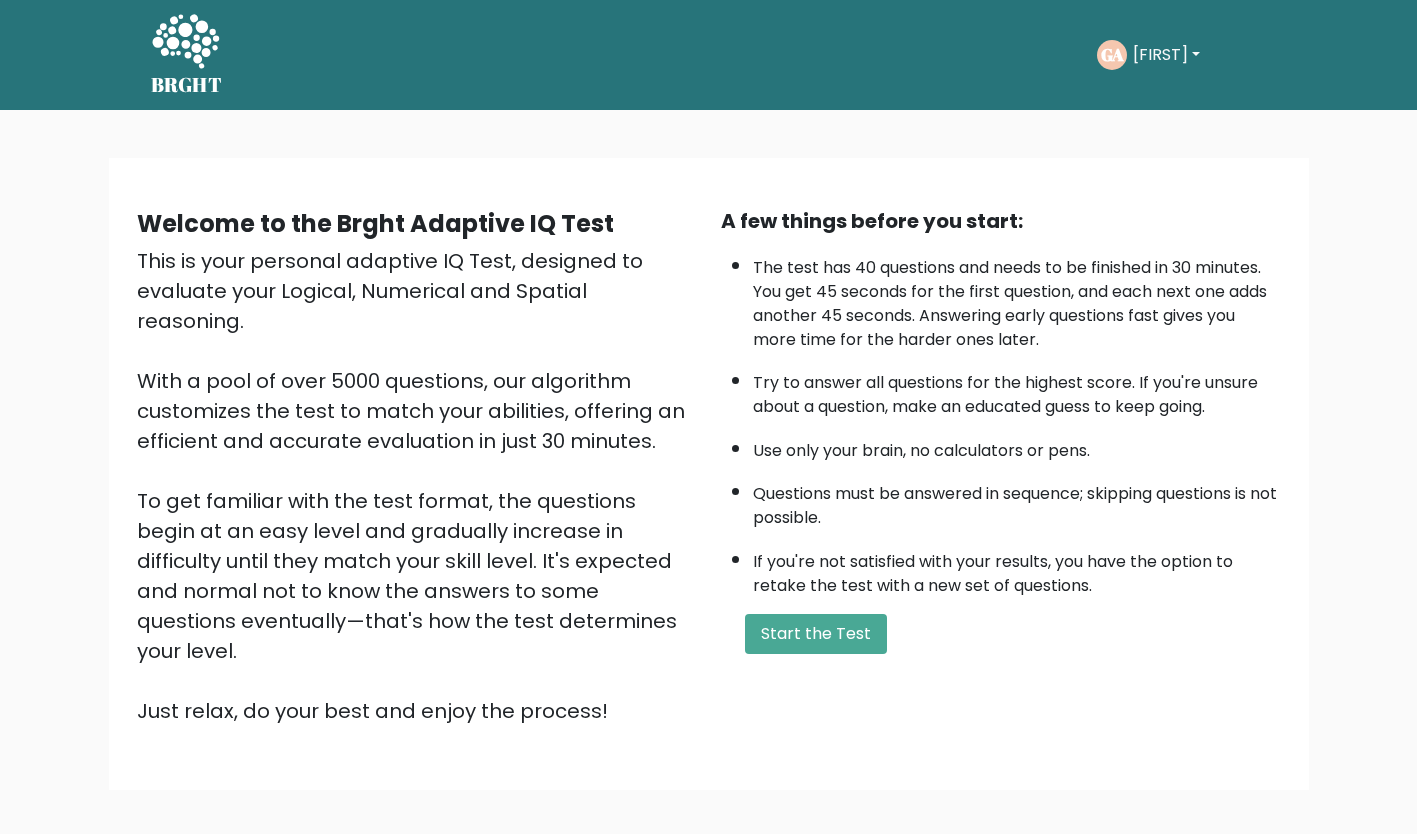 scroll, scrollTop: 0, scrollLeft: 0, axis: both 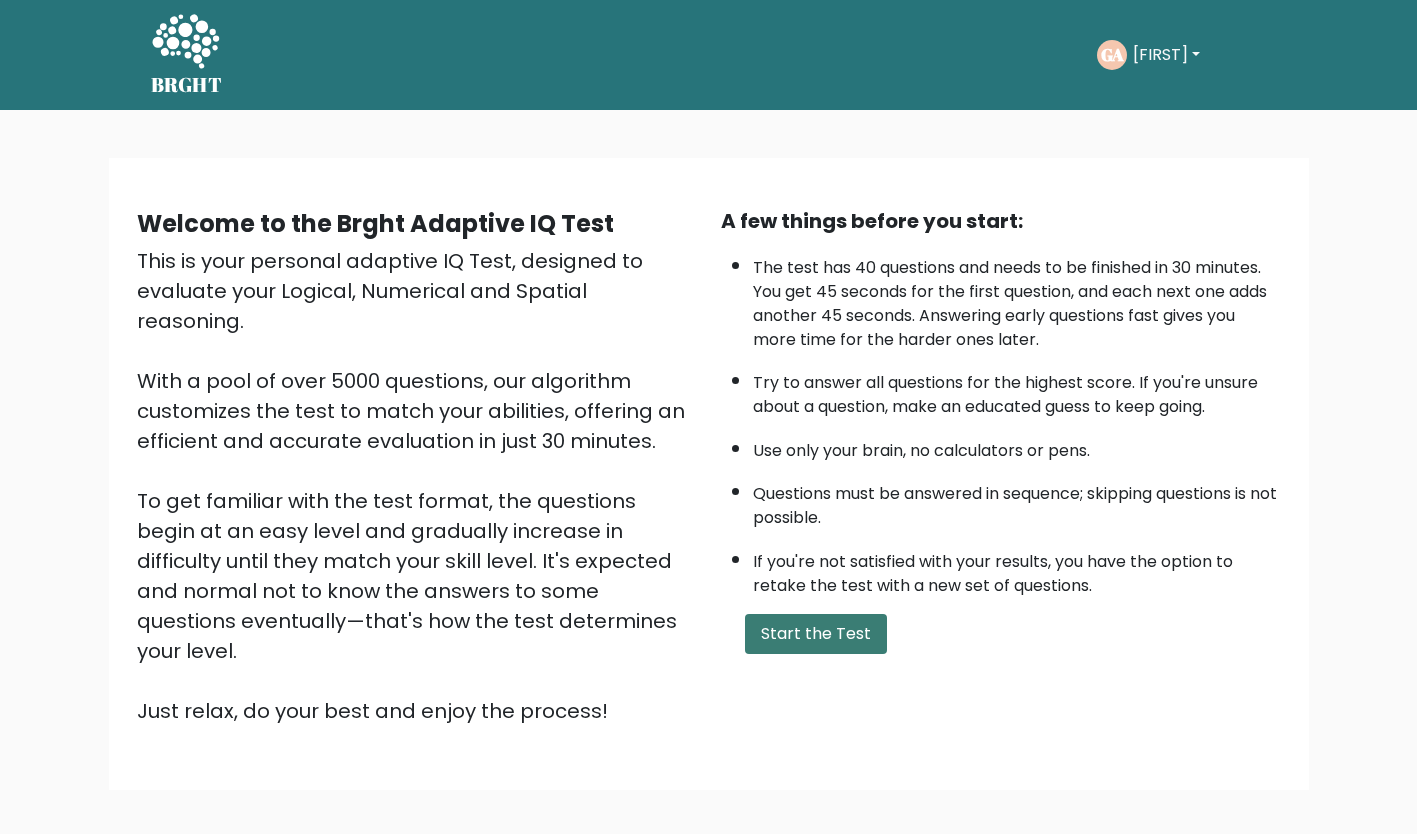 click on "Start the Test" at bounding box center (816, 634) 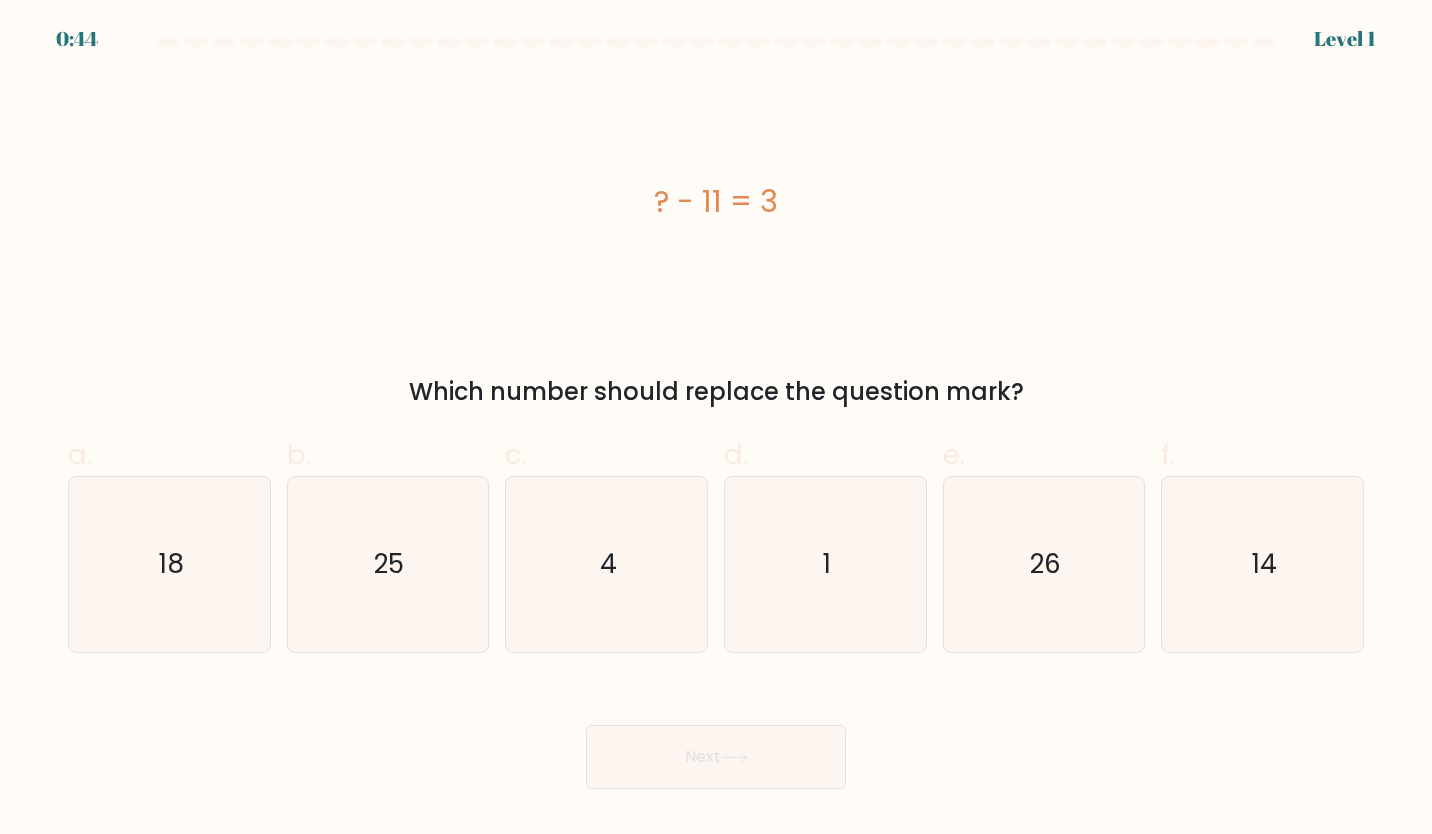 scroll, scrollTop: 0, scrollLeft: 0, axis: both 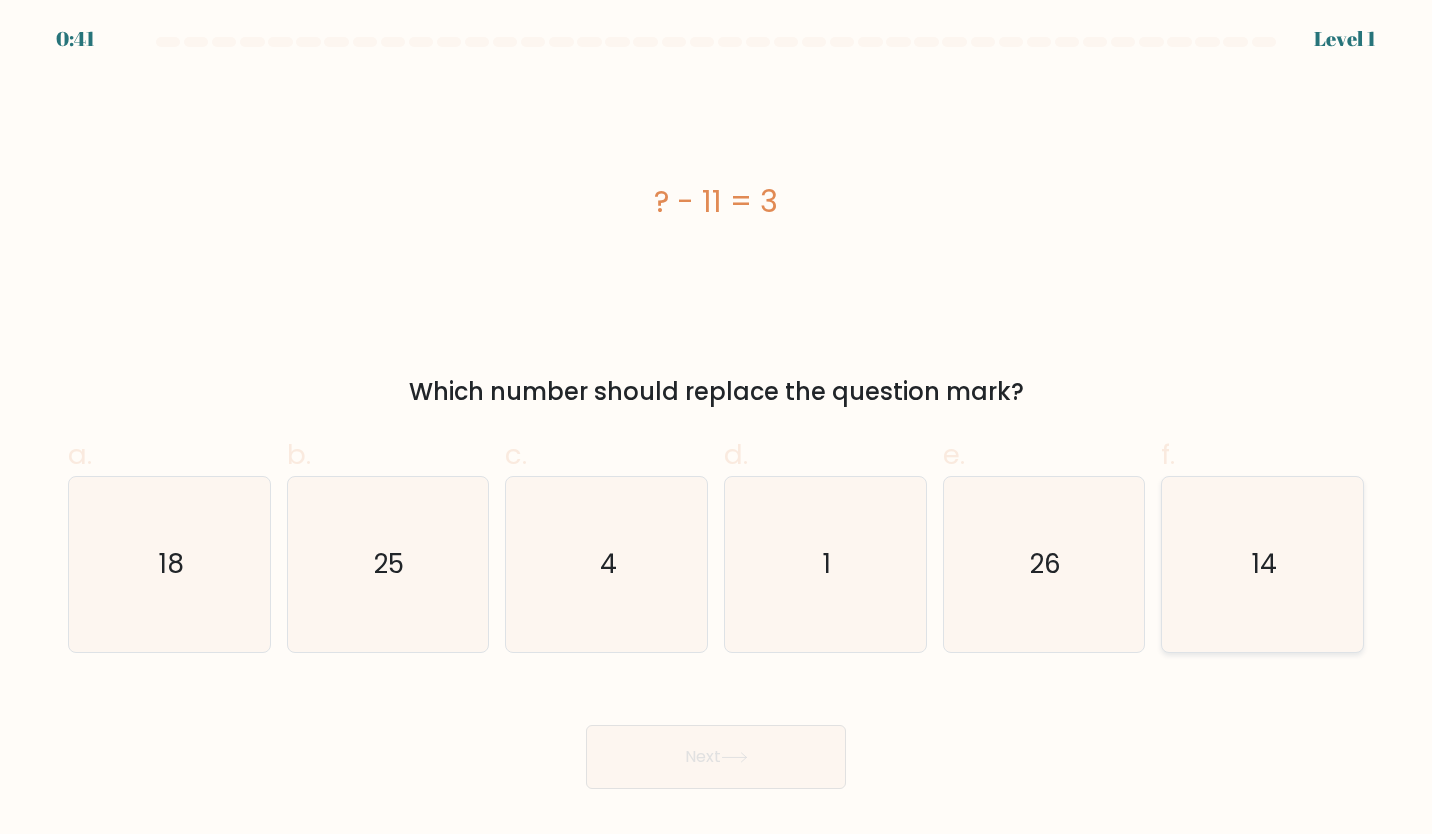 click on "14" 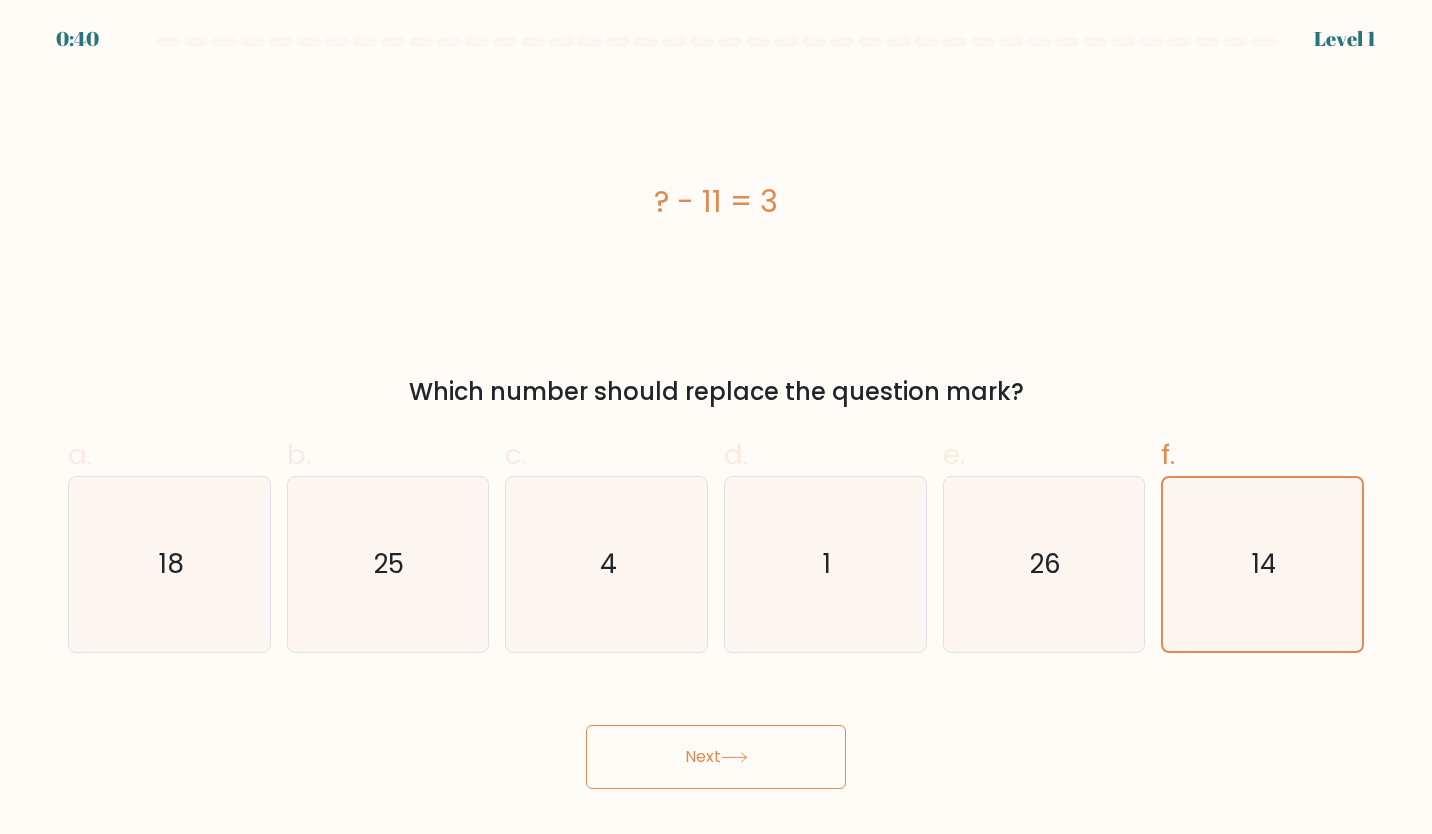 click on "Next" at bounding box center (716, 757) 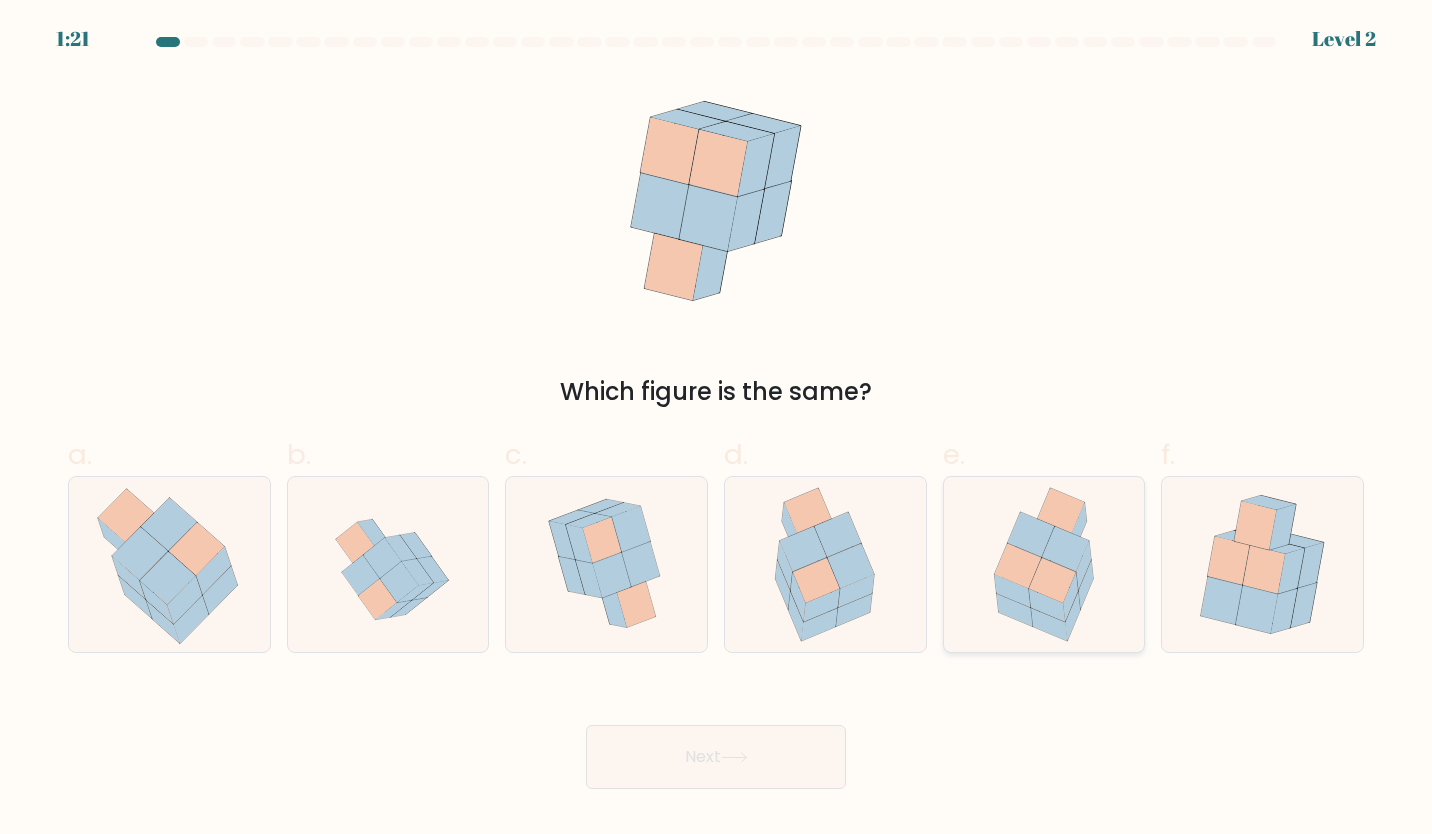 click 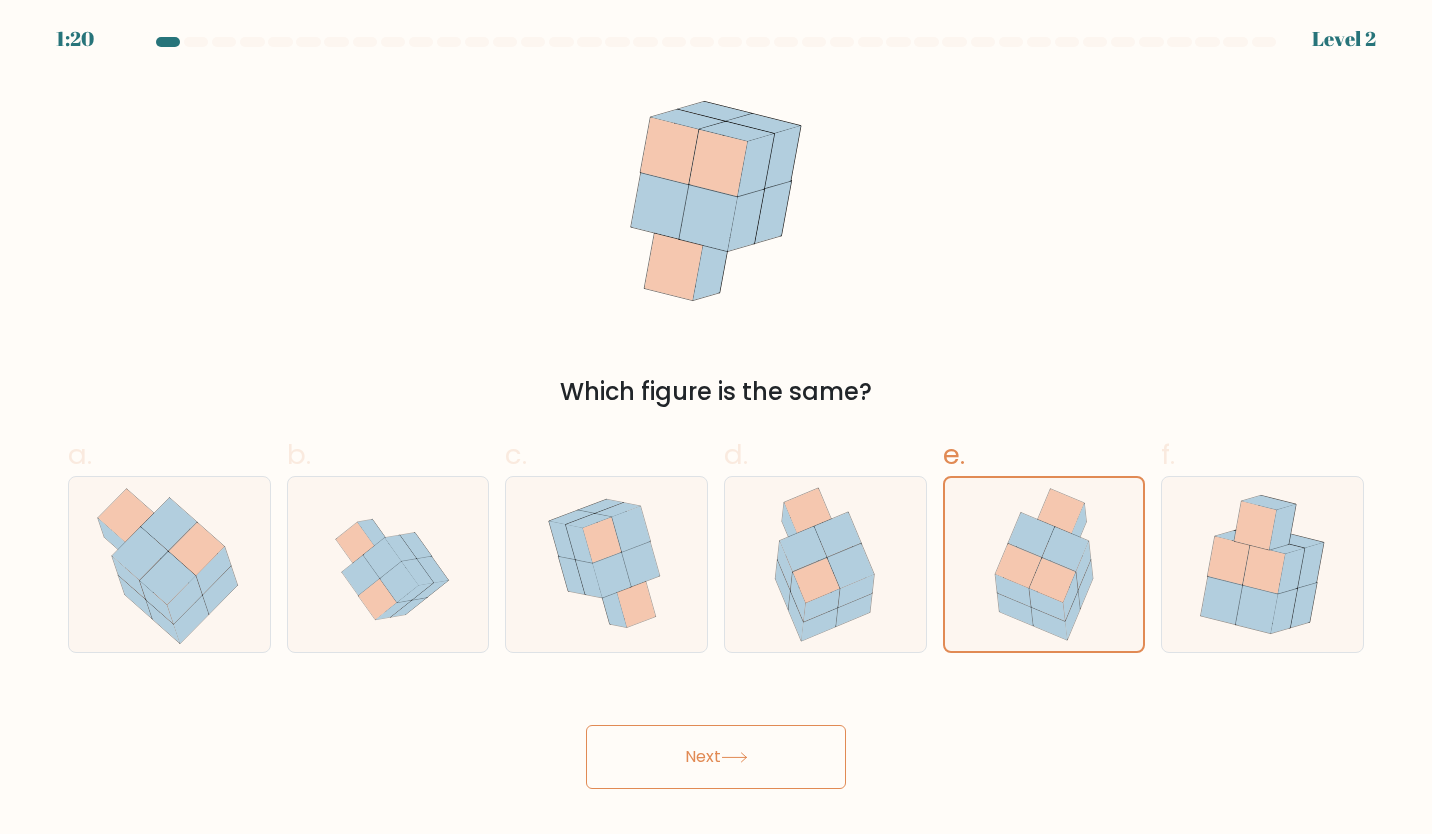 click on "Next" at bounding box center (716, 757) 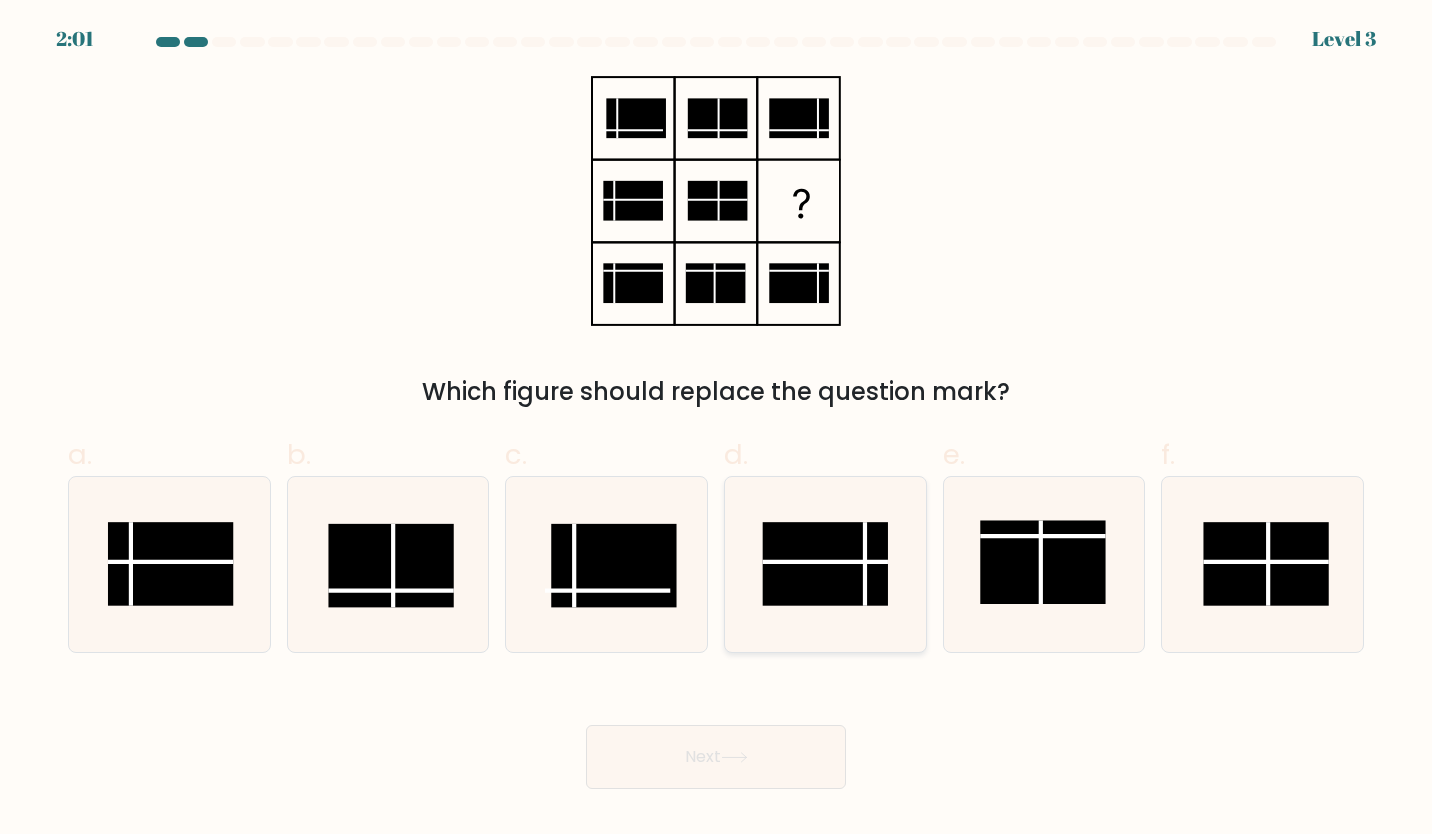 click 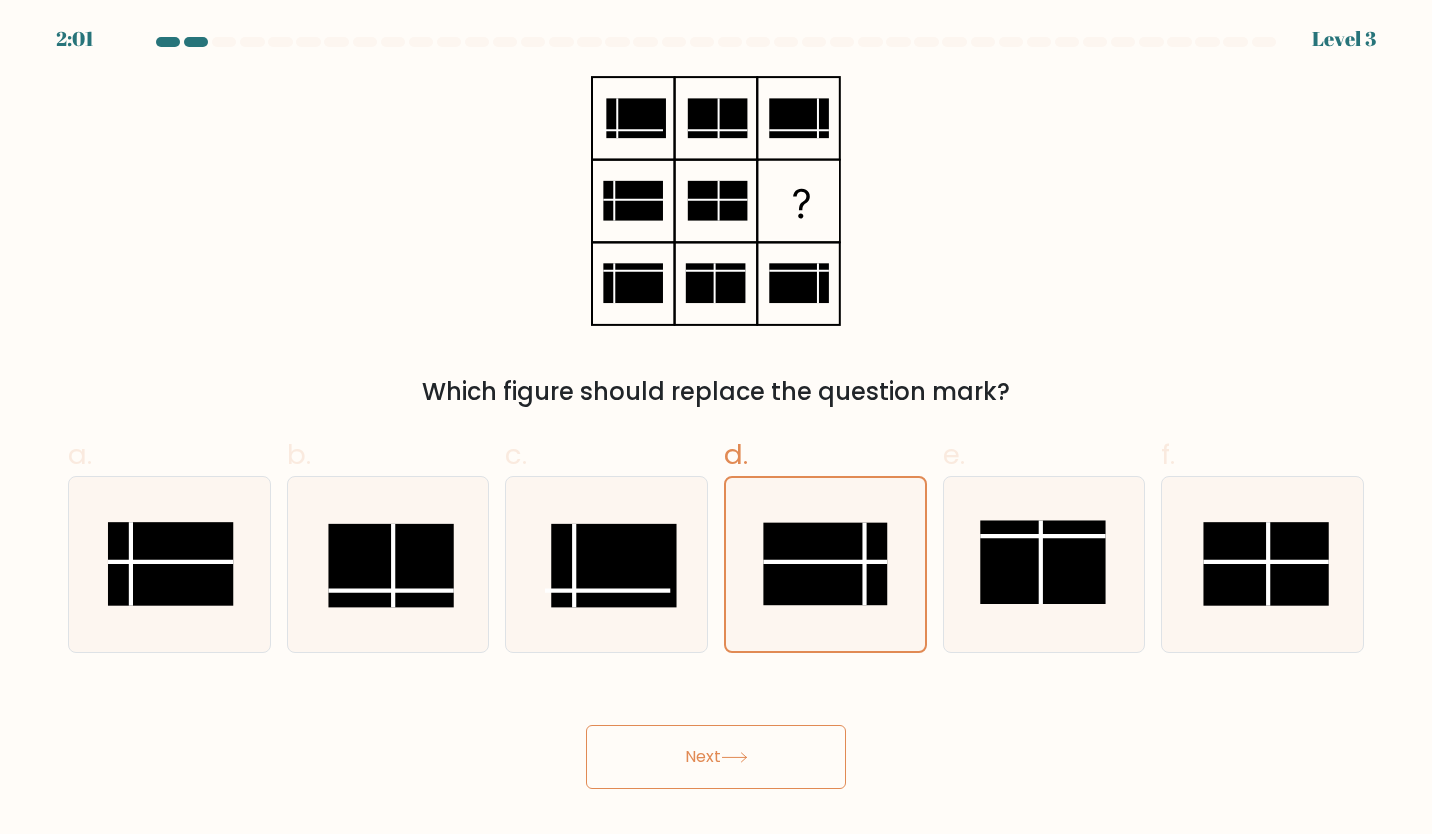 click on "Next" at bounding box center (716, 757) 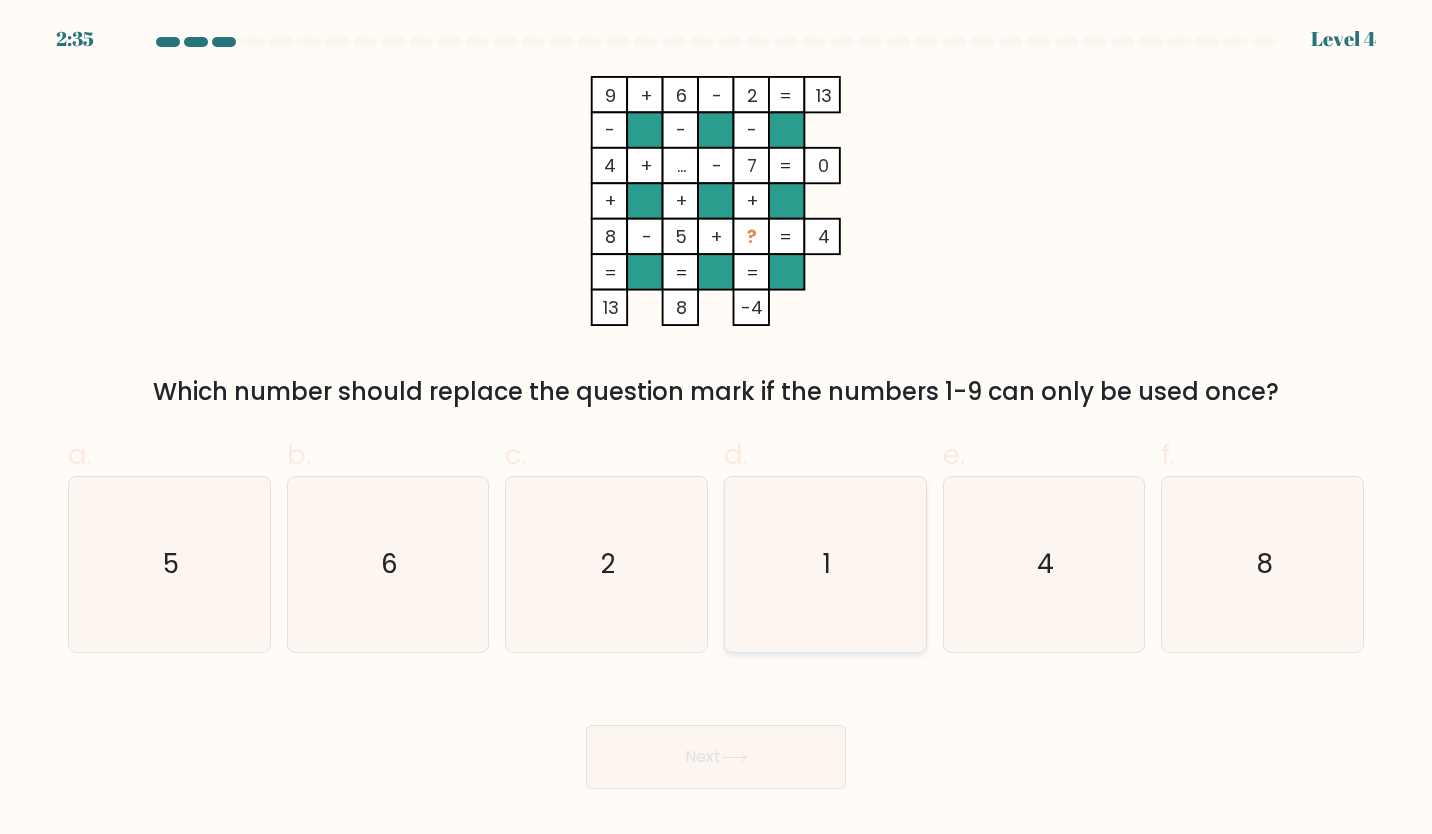 click on "1" 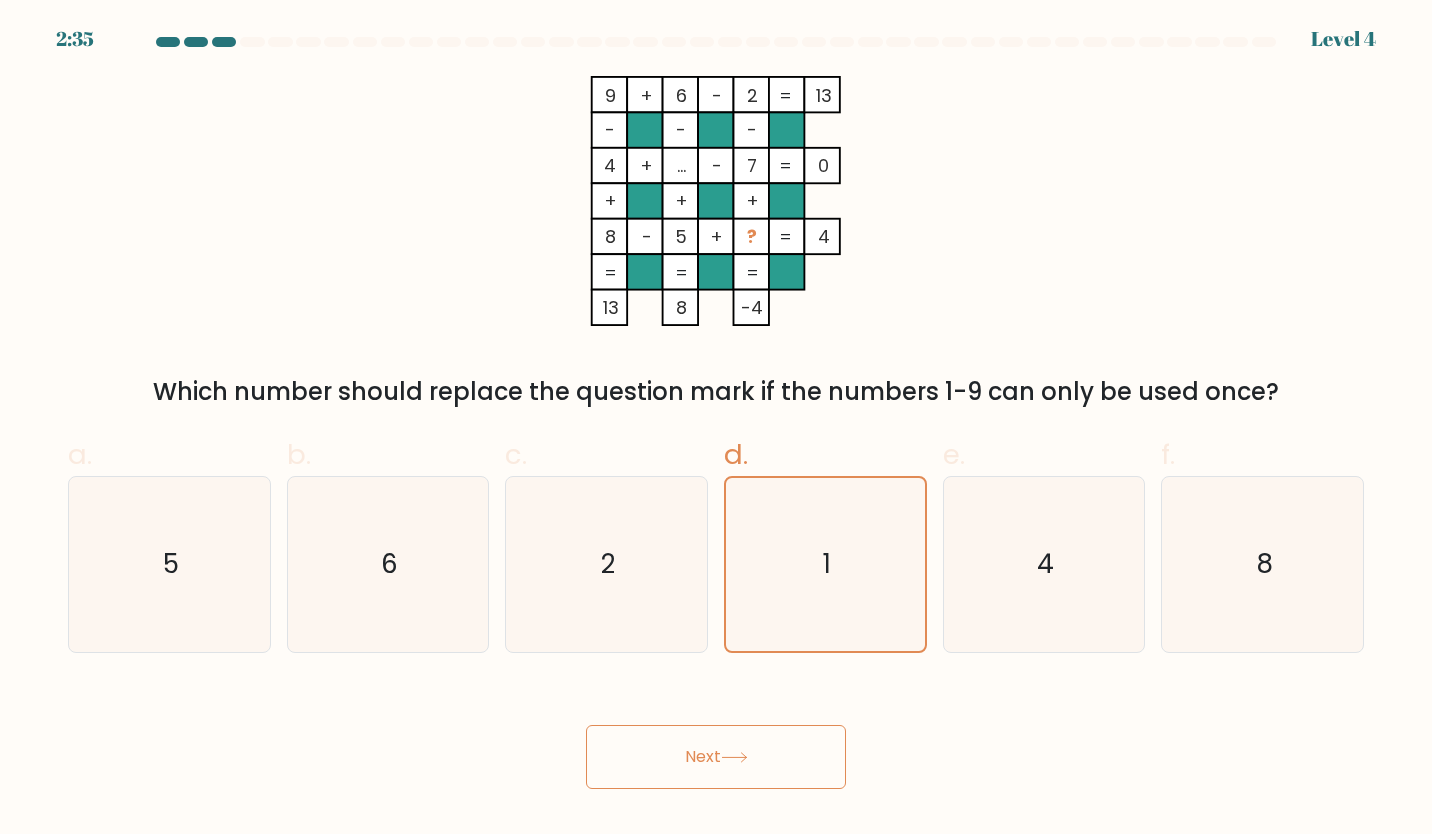 click on "Next" at bounding box center [716, 757] 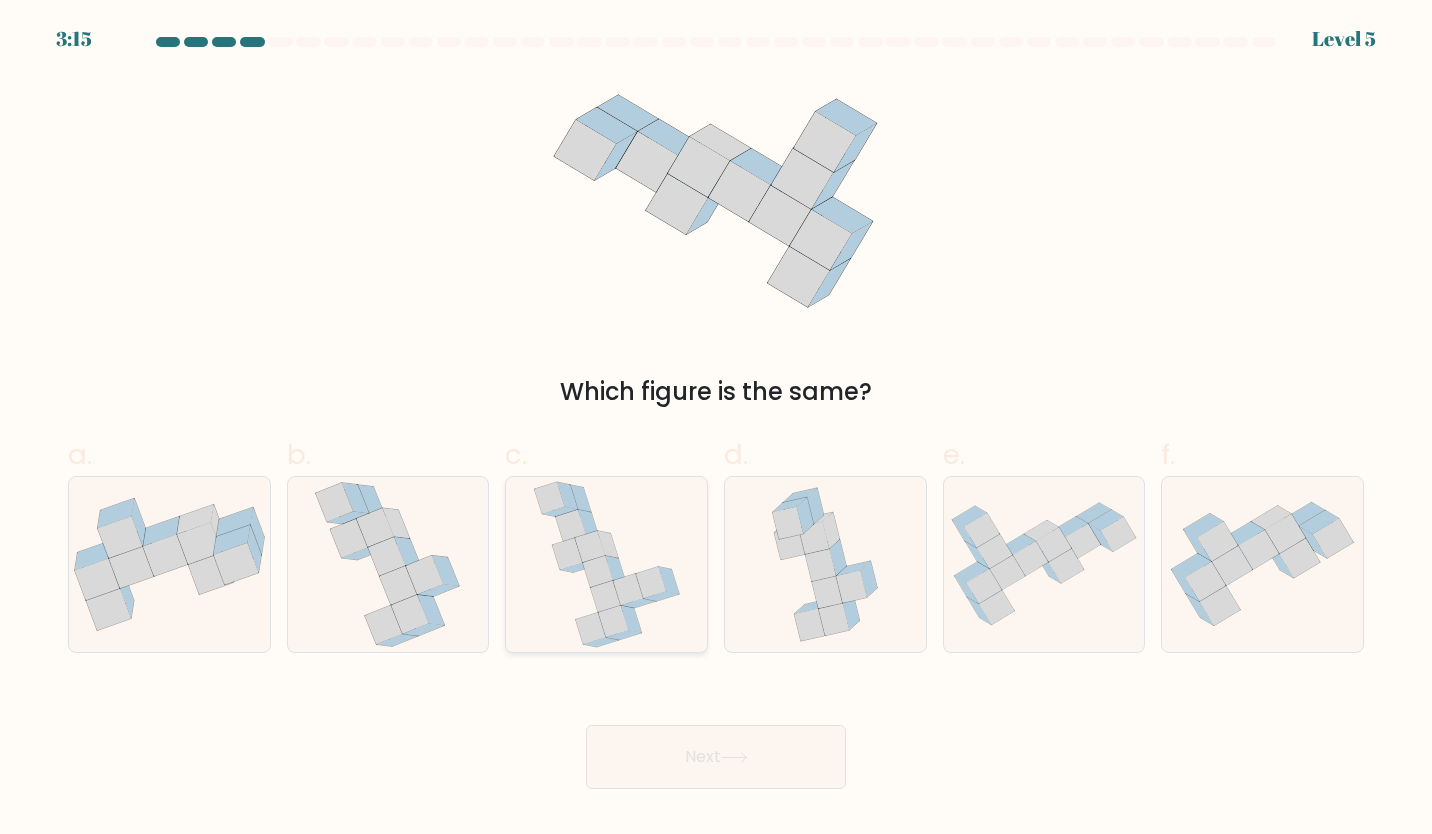 click 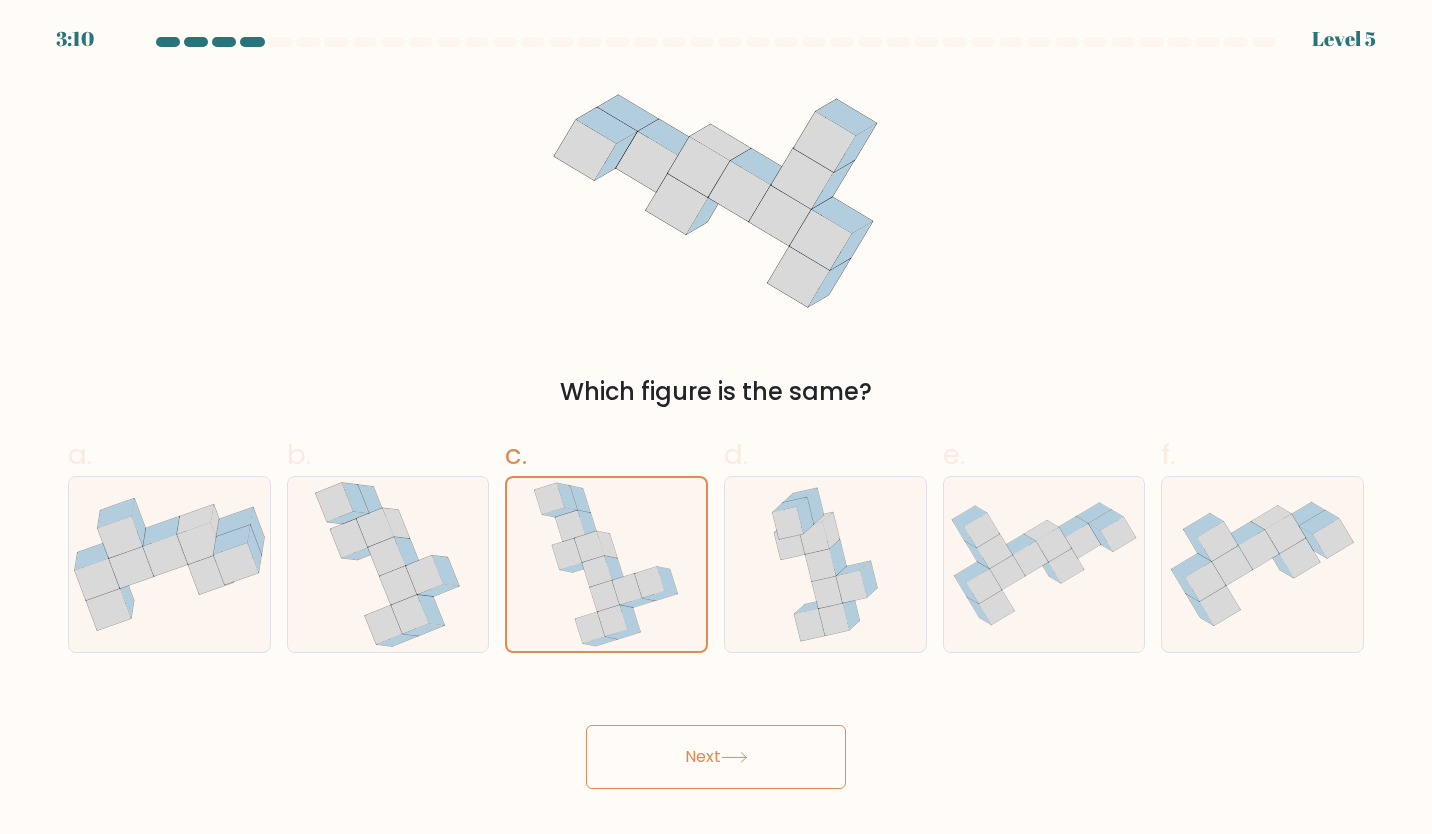 click on "Next" at bounding box center [716, 757] 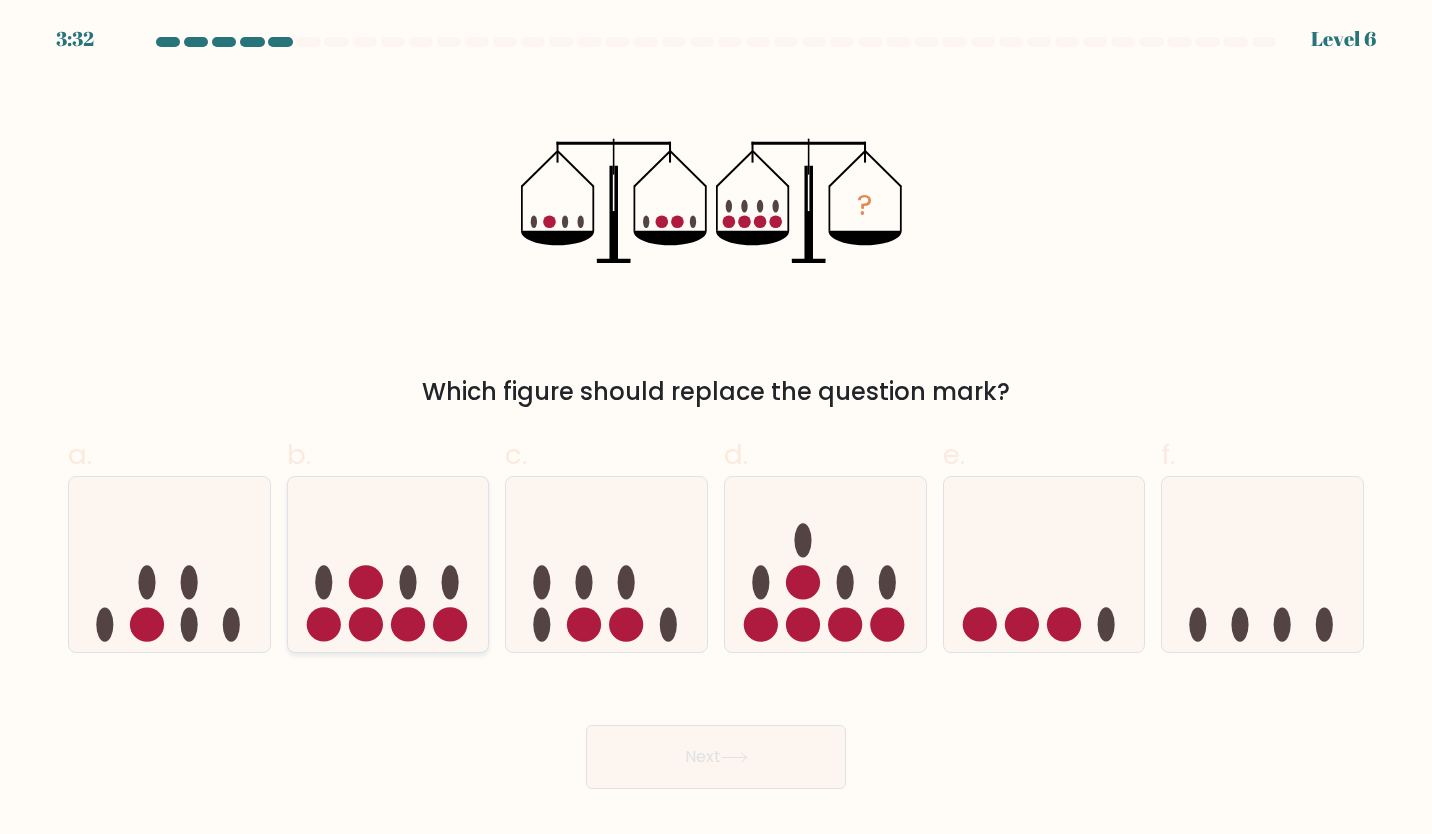 click 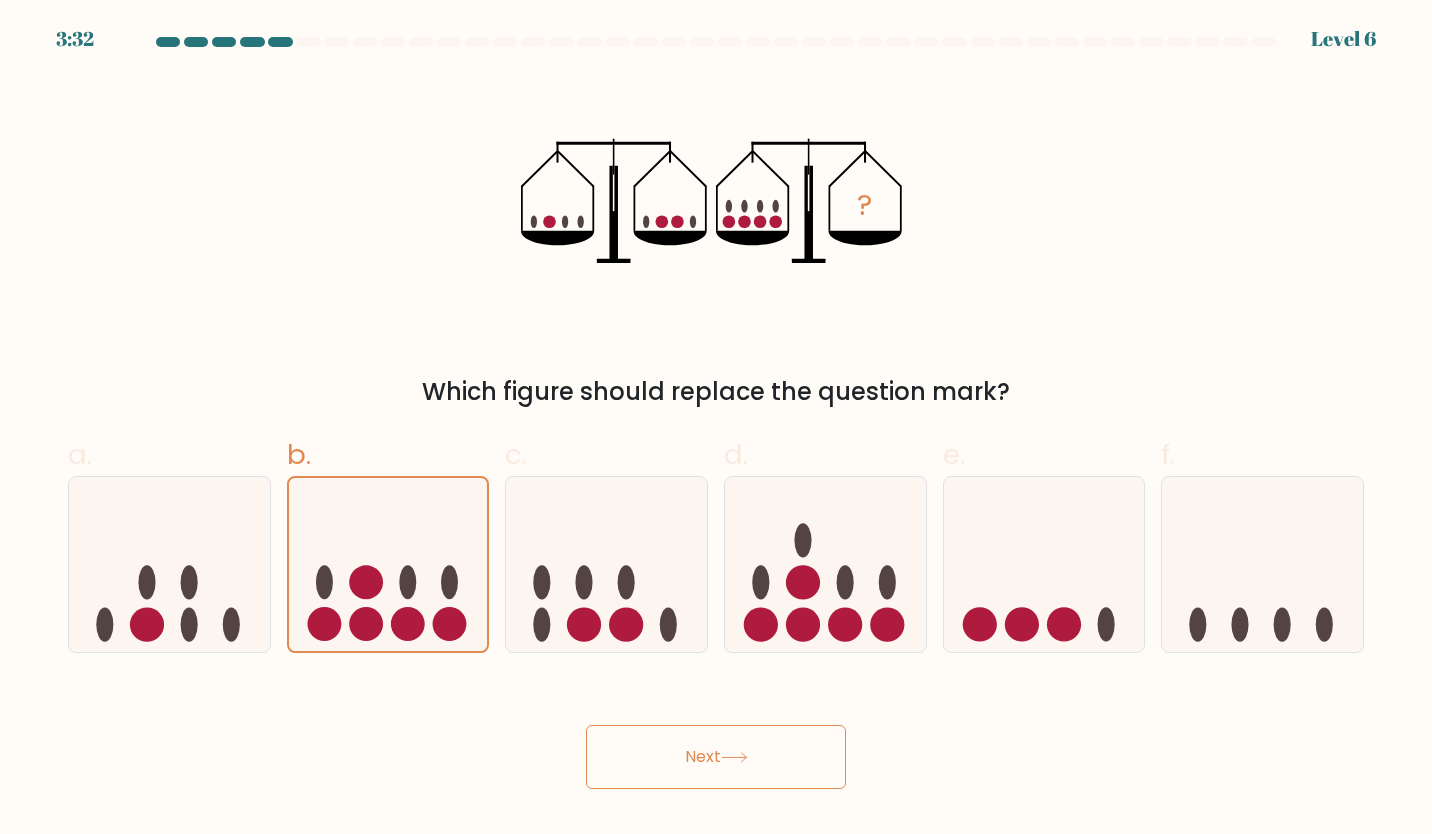 click on "Next" at bounding box center (716, 757) 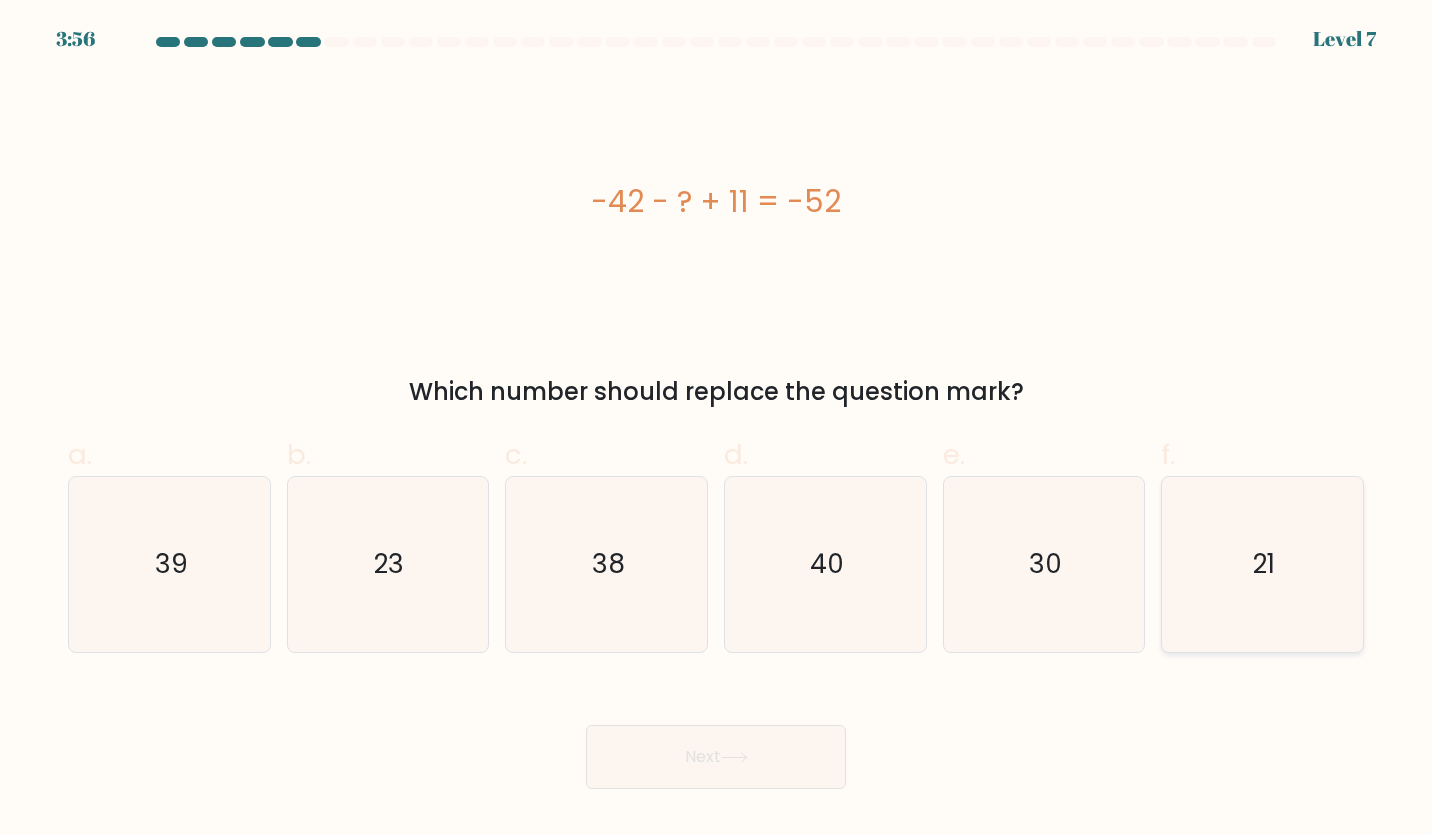 click on "21" 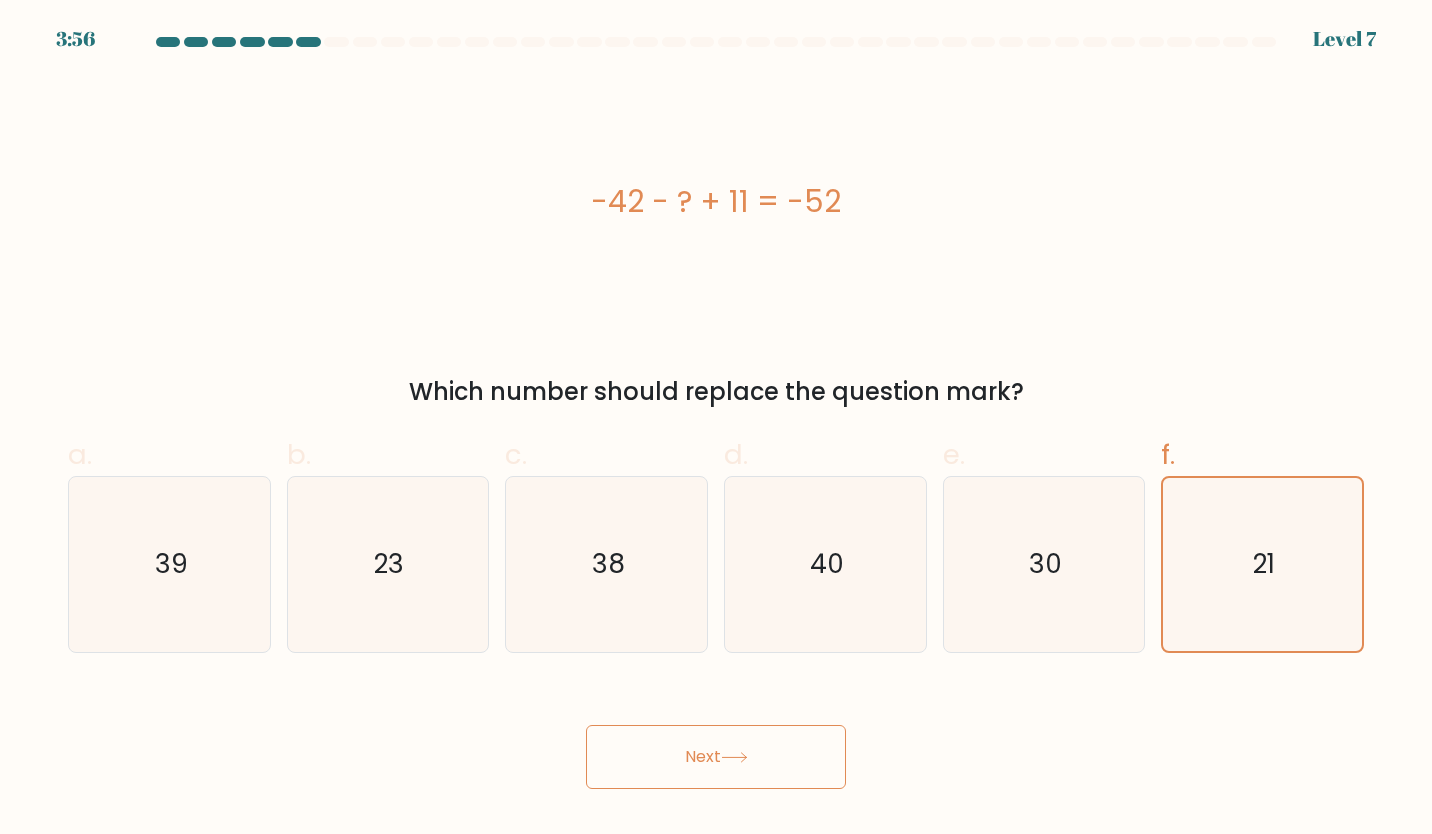 click 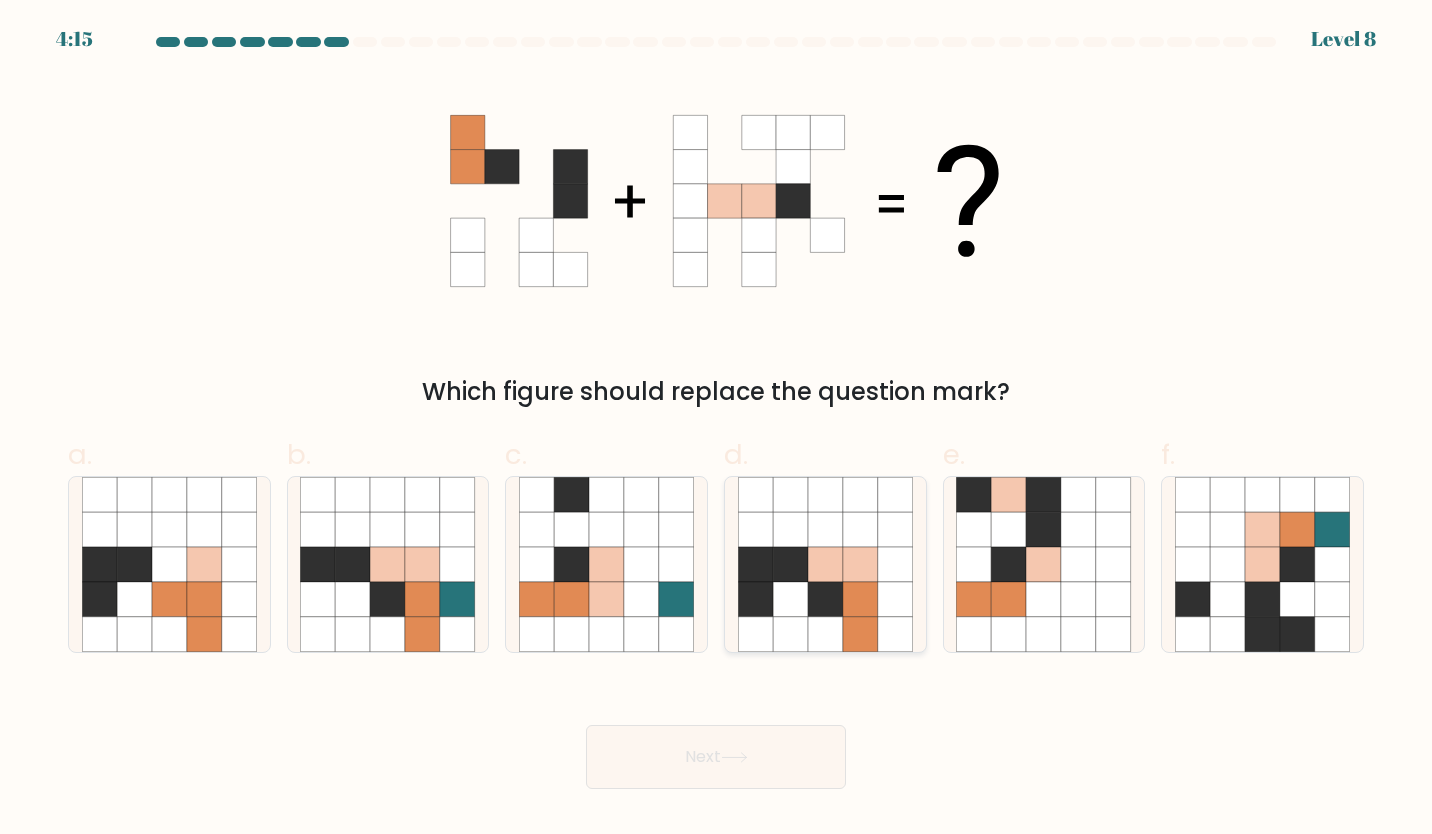 click 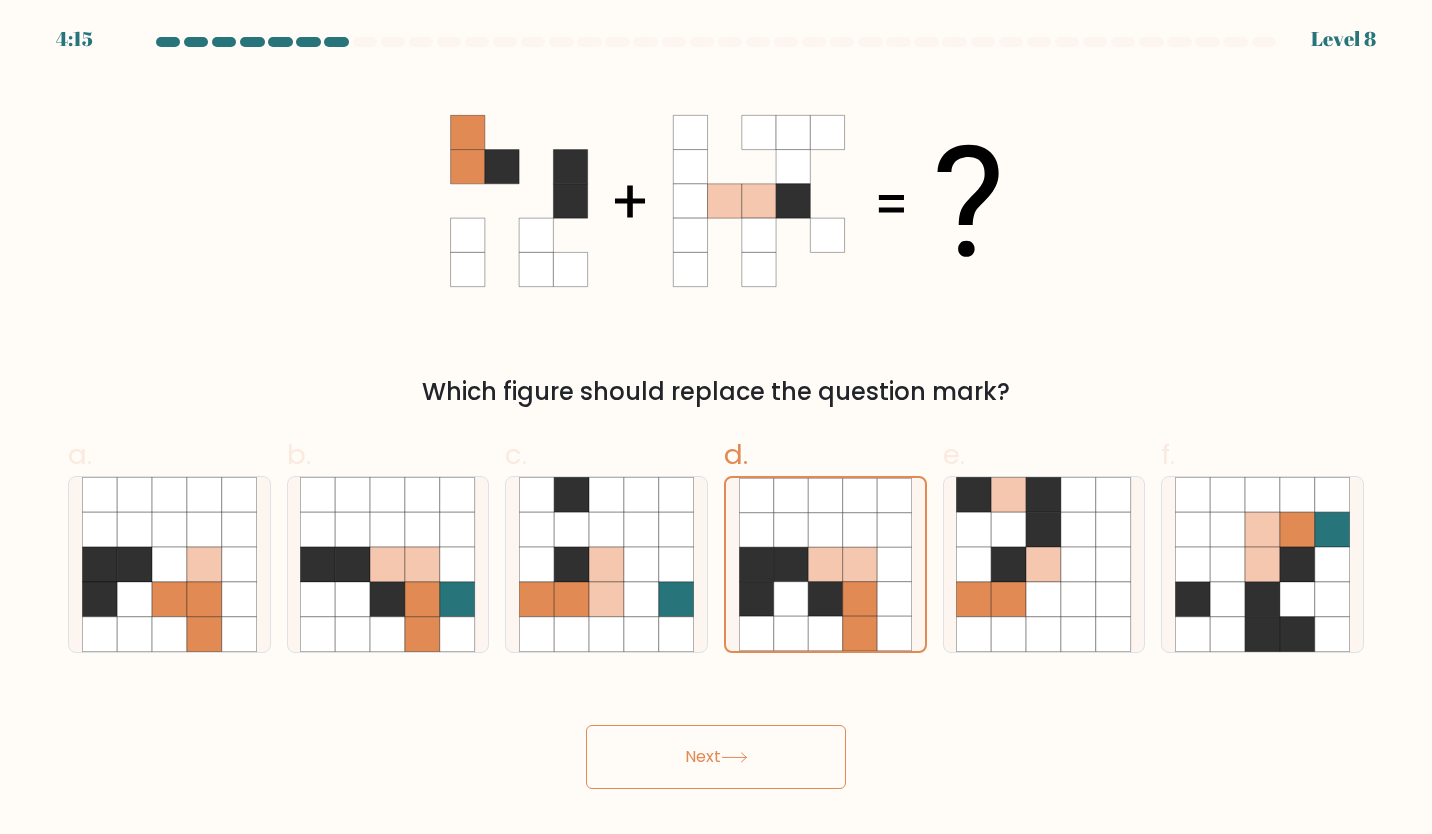 click on "Next" at bounding box center (716, 757) 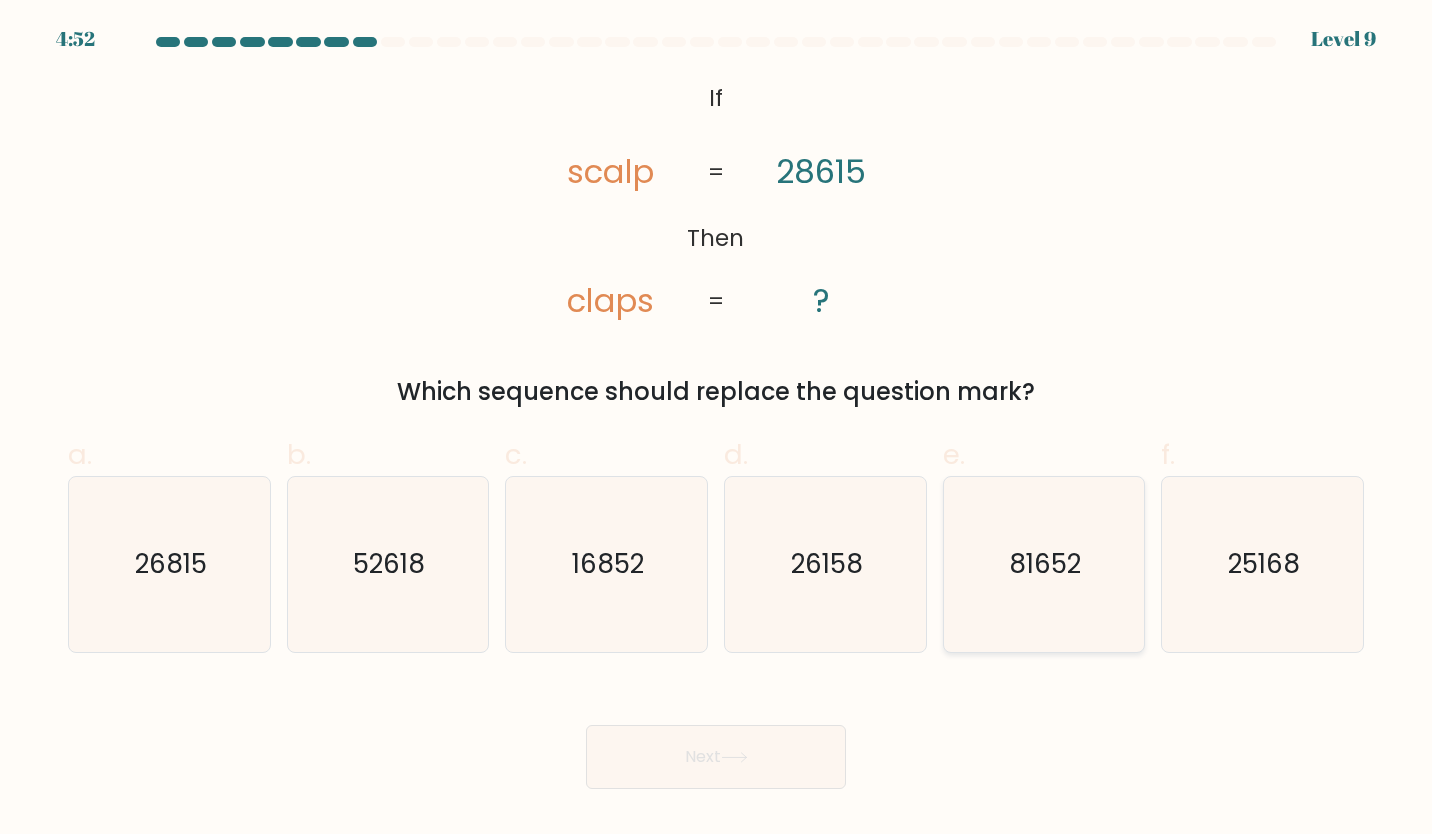 click on "81652" 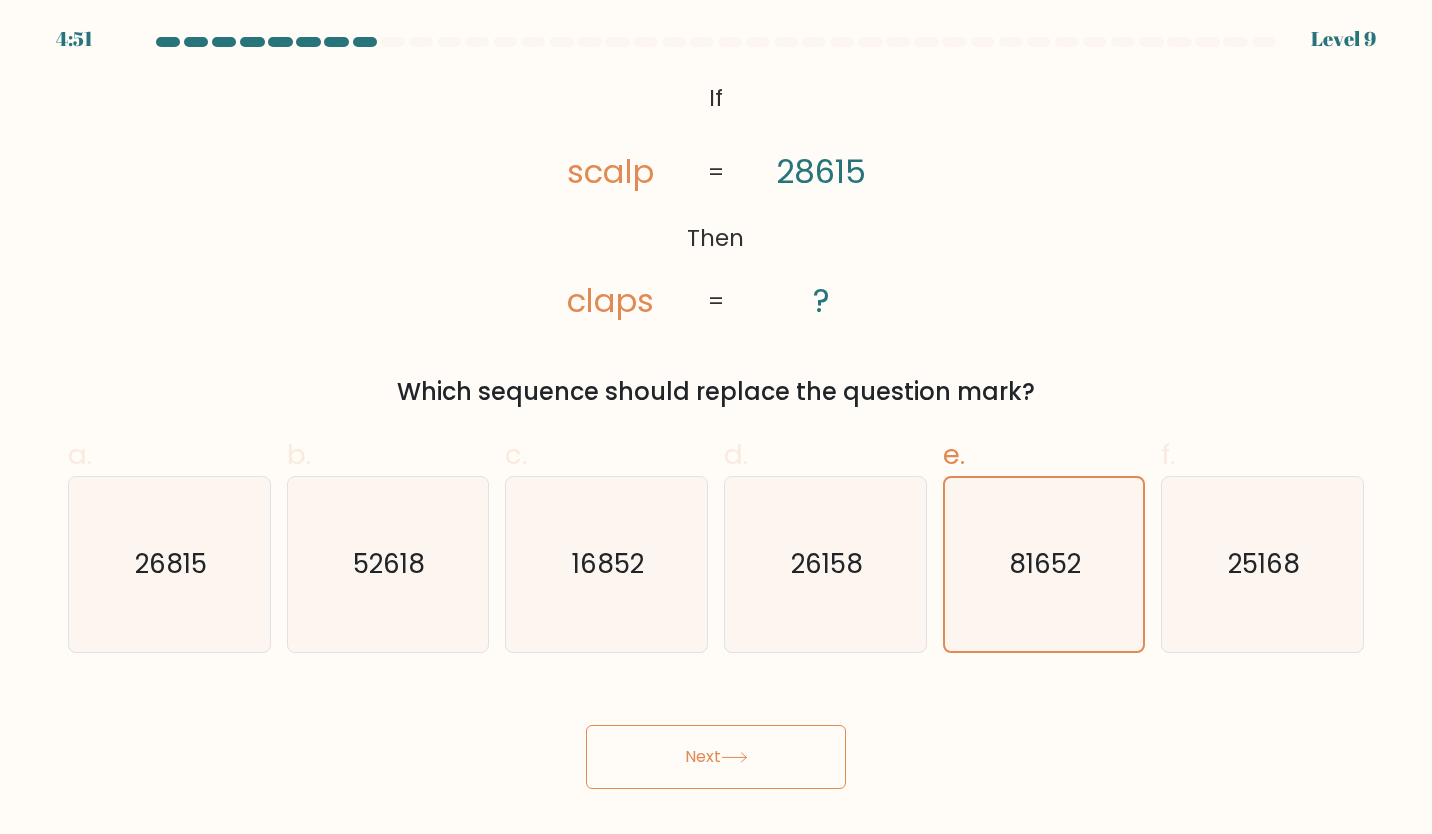 click on "Next" at bounding box center [716, 757] 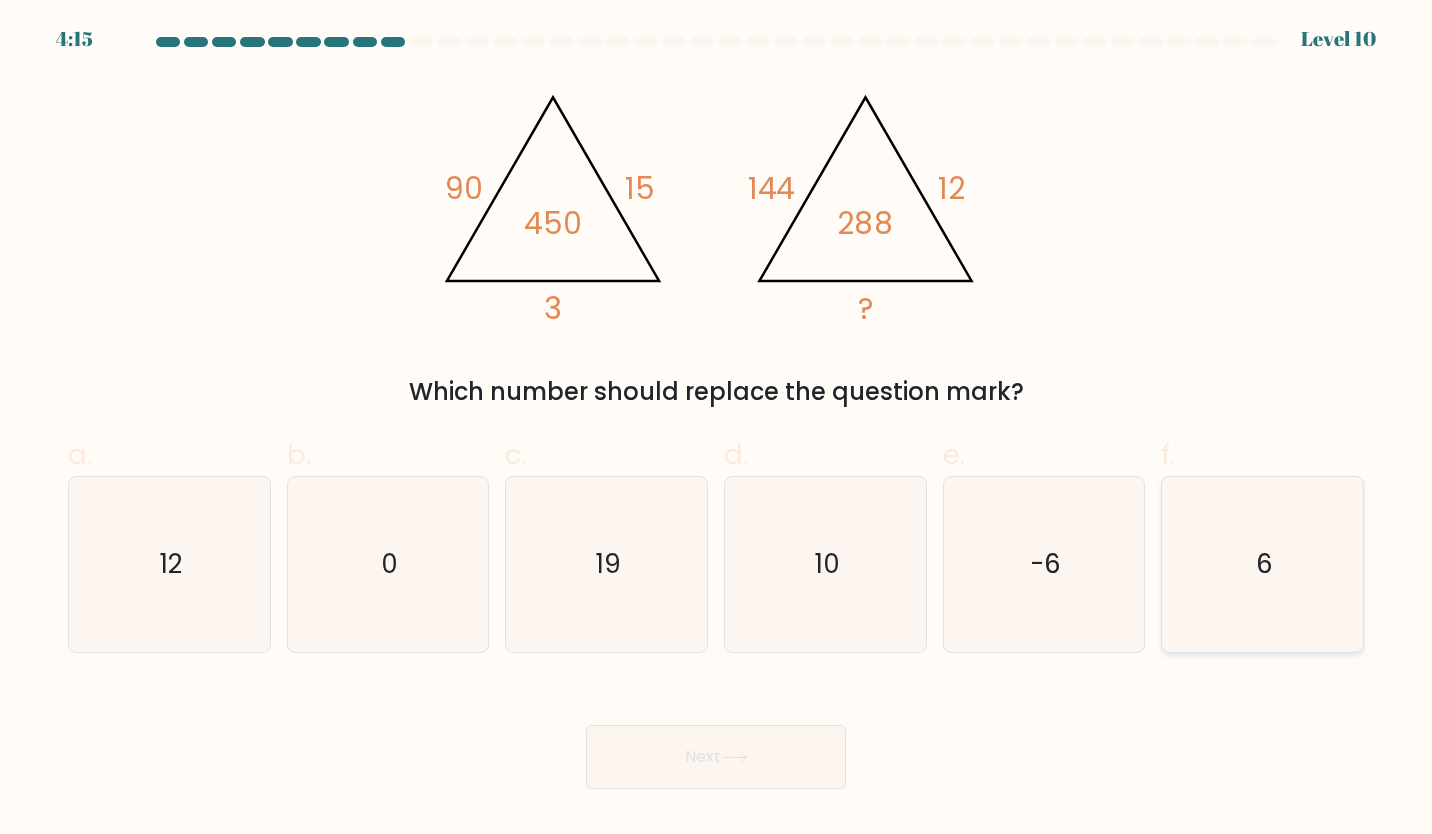 click on "6" 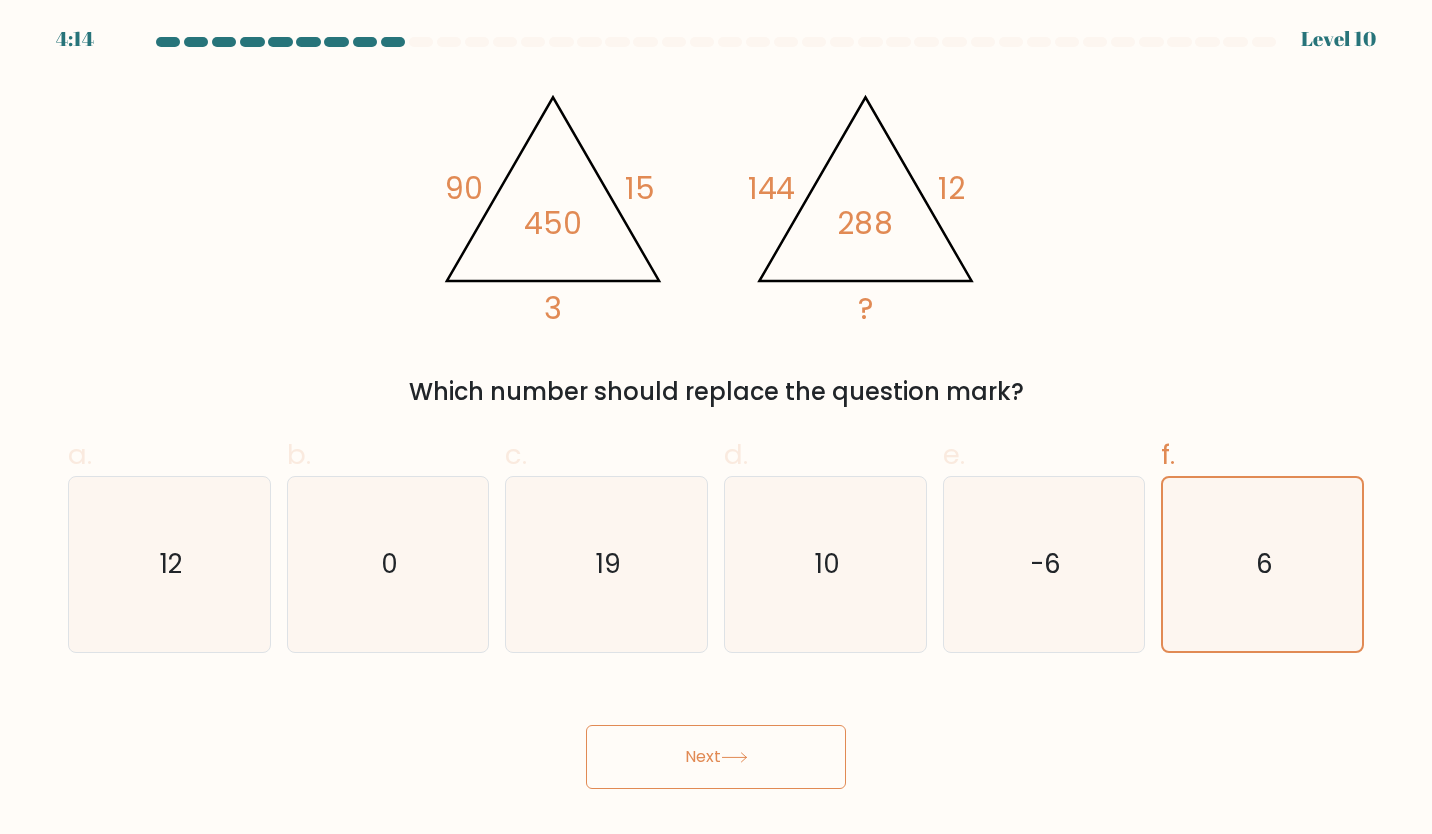 click on "Next" at bounding box center (716, 757) 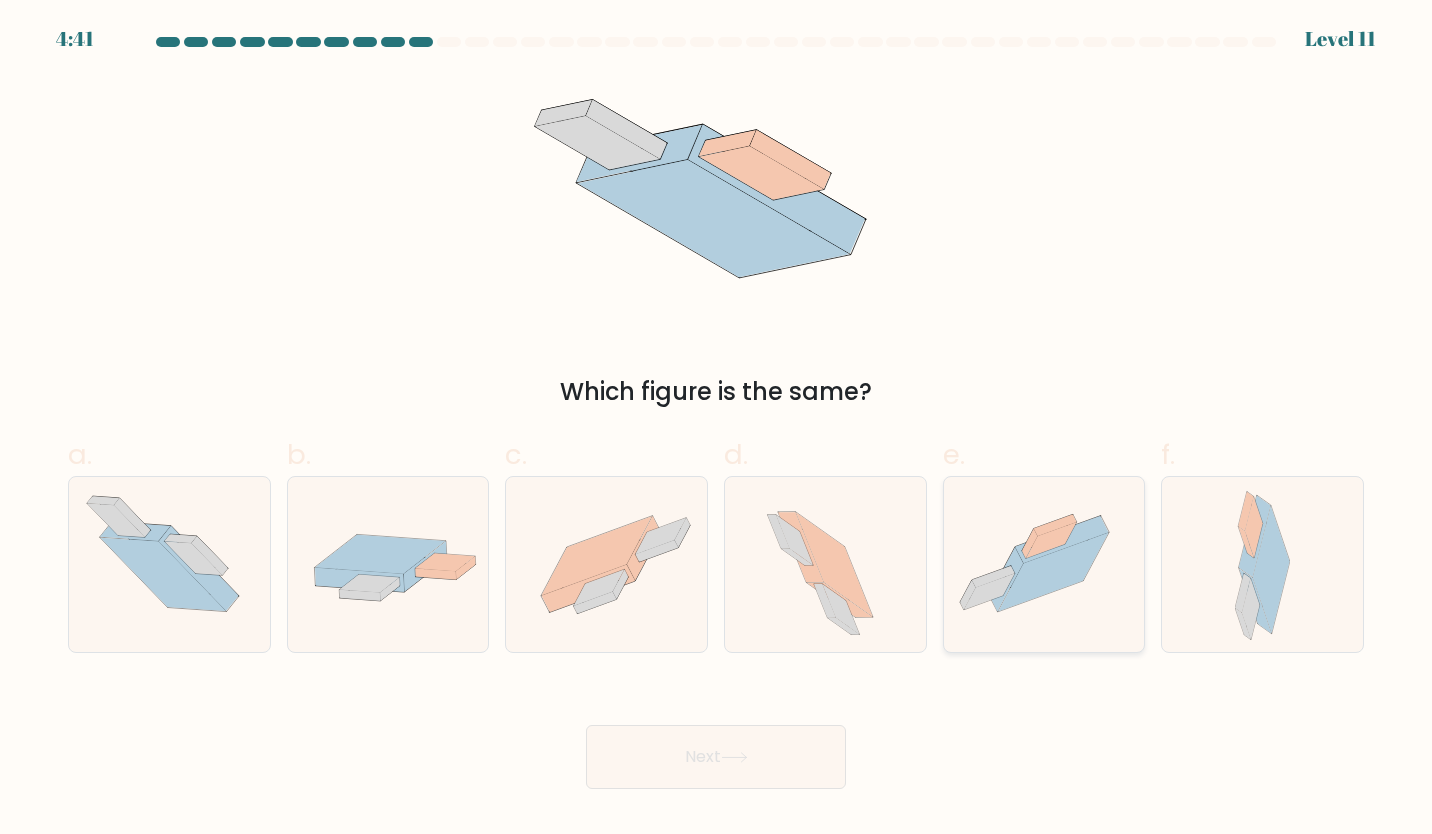 click 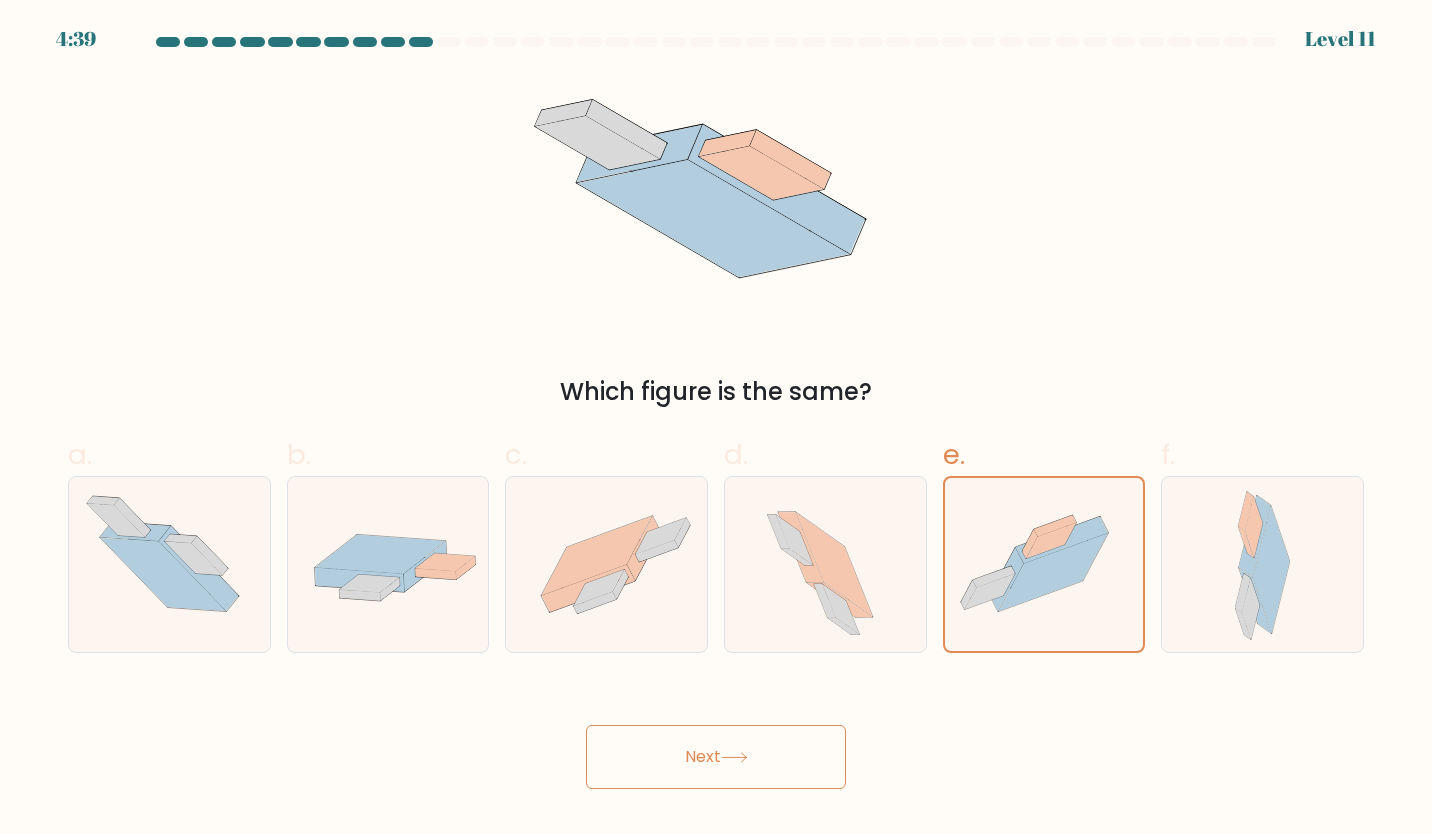 click on "Next" at bounding box center (716, 757) 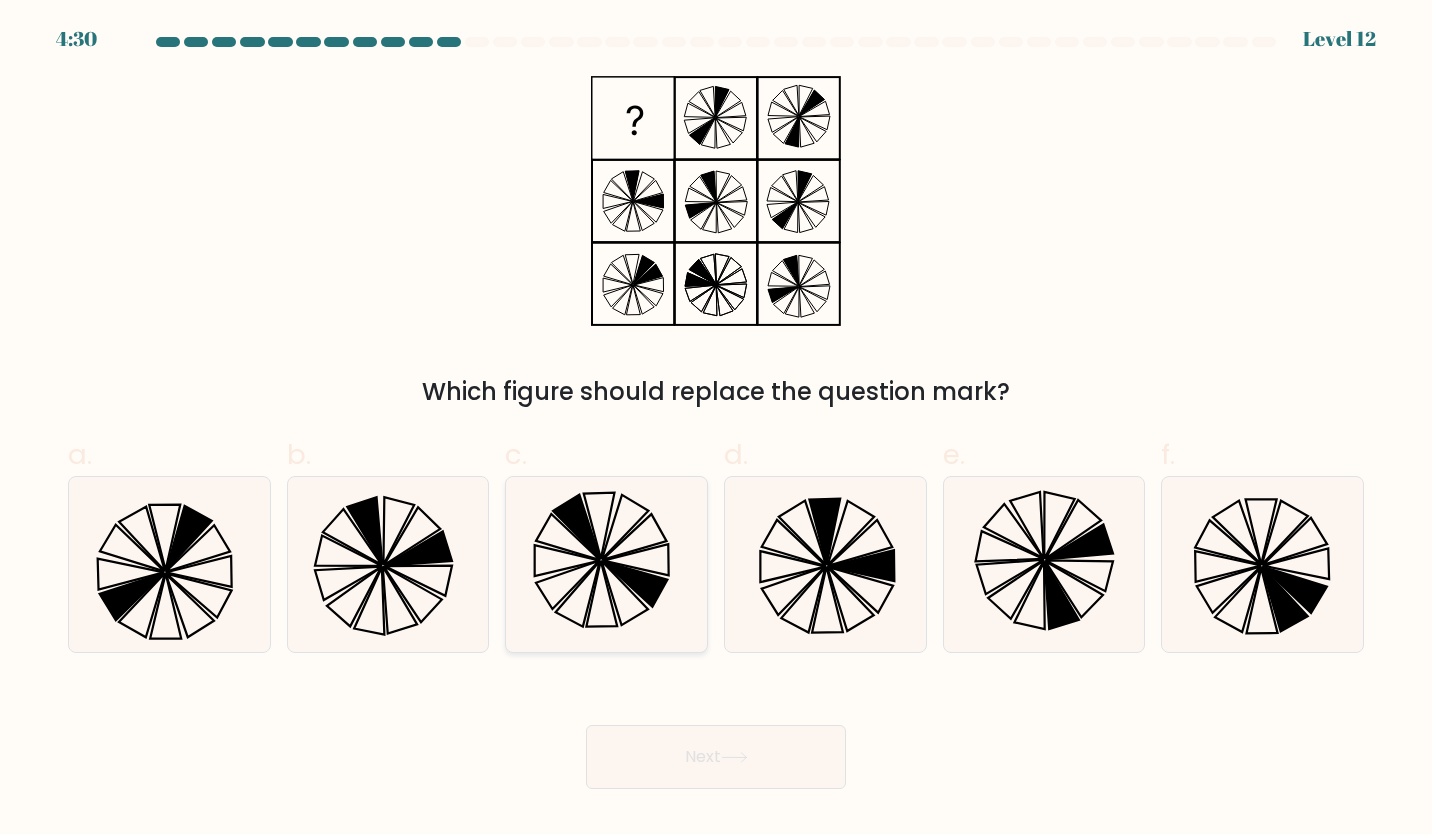 click 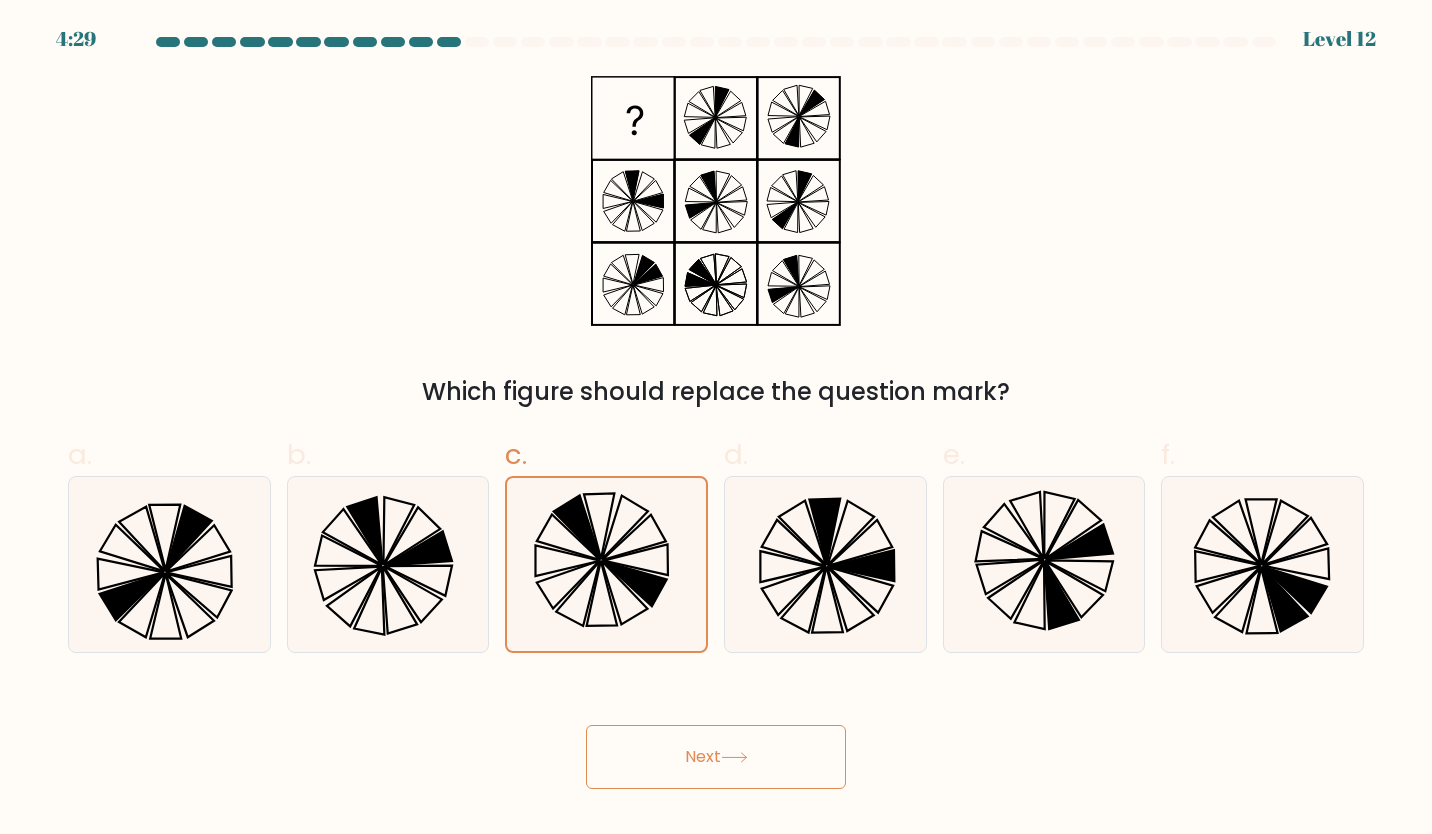 click on "Next" at bounding box center [716, 757] 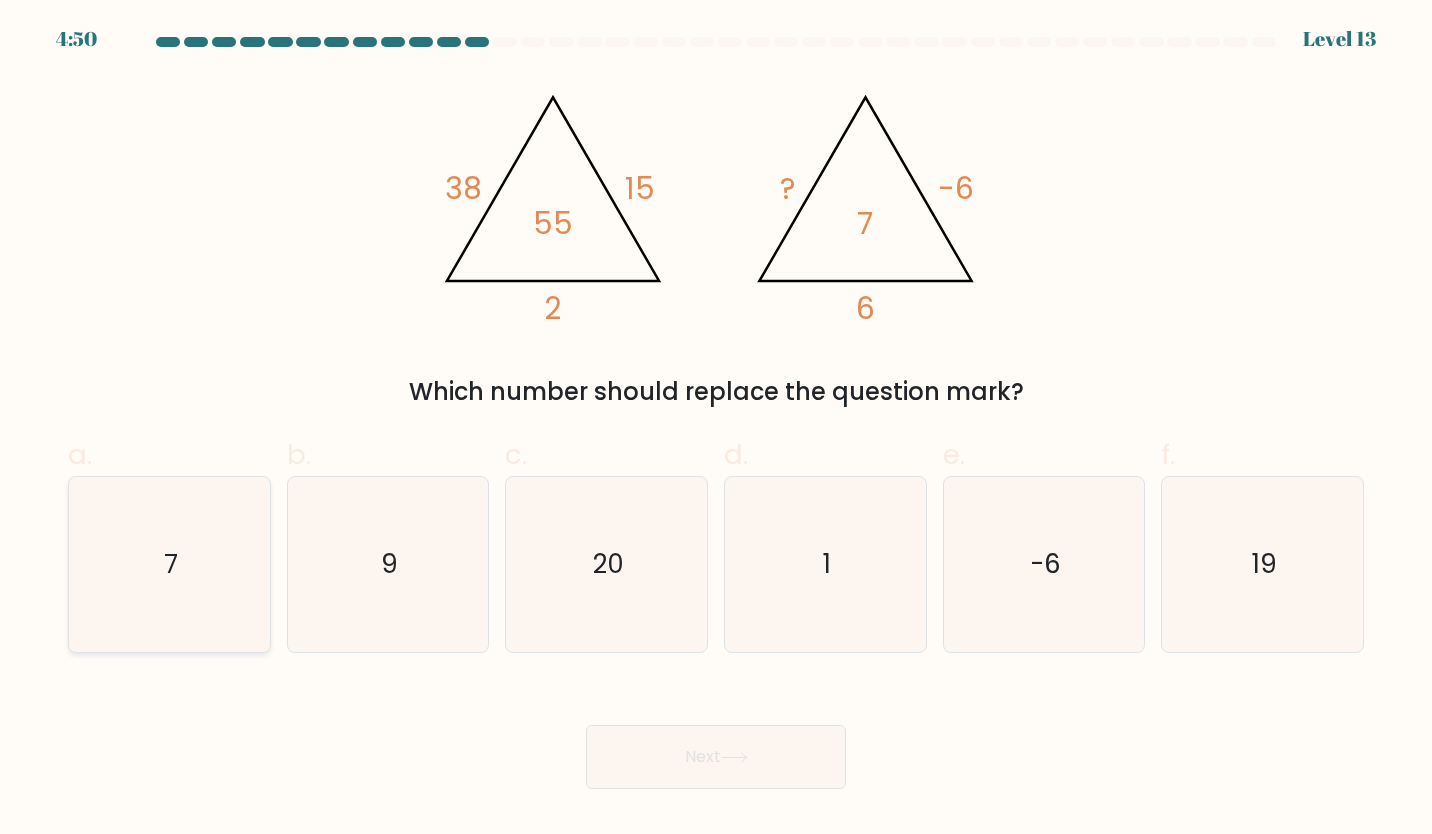 click on "7" 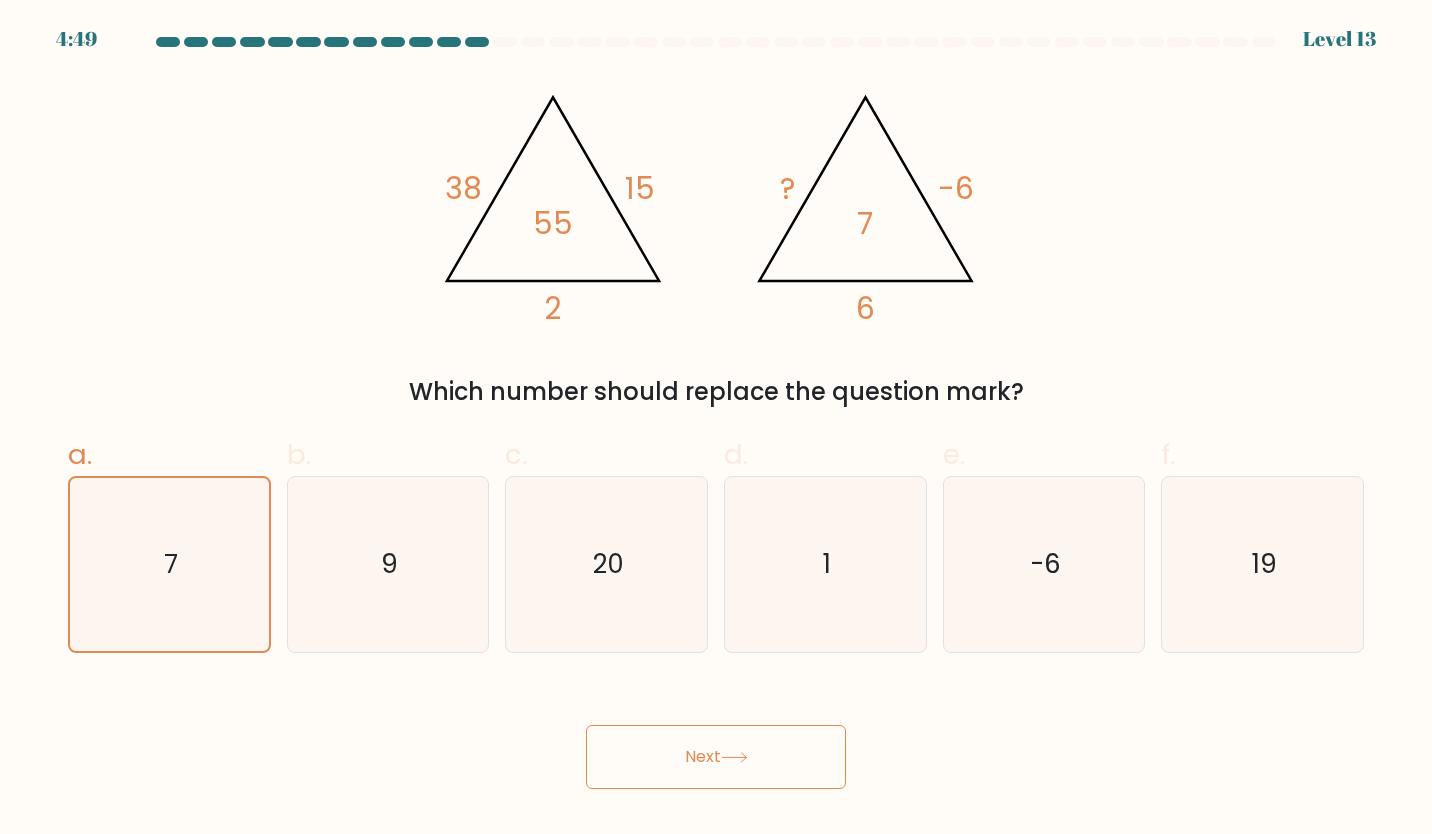 click on "Next" at bounding box center (716, 757) 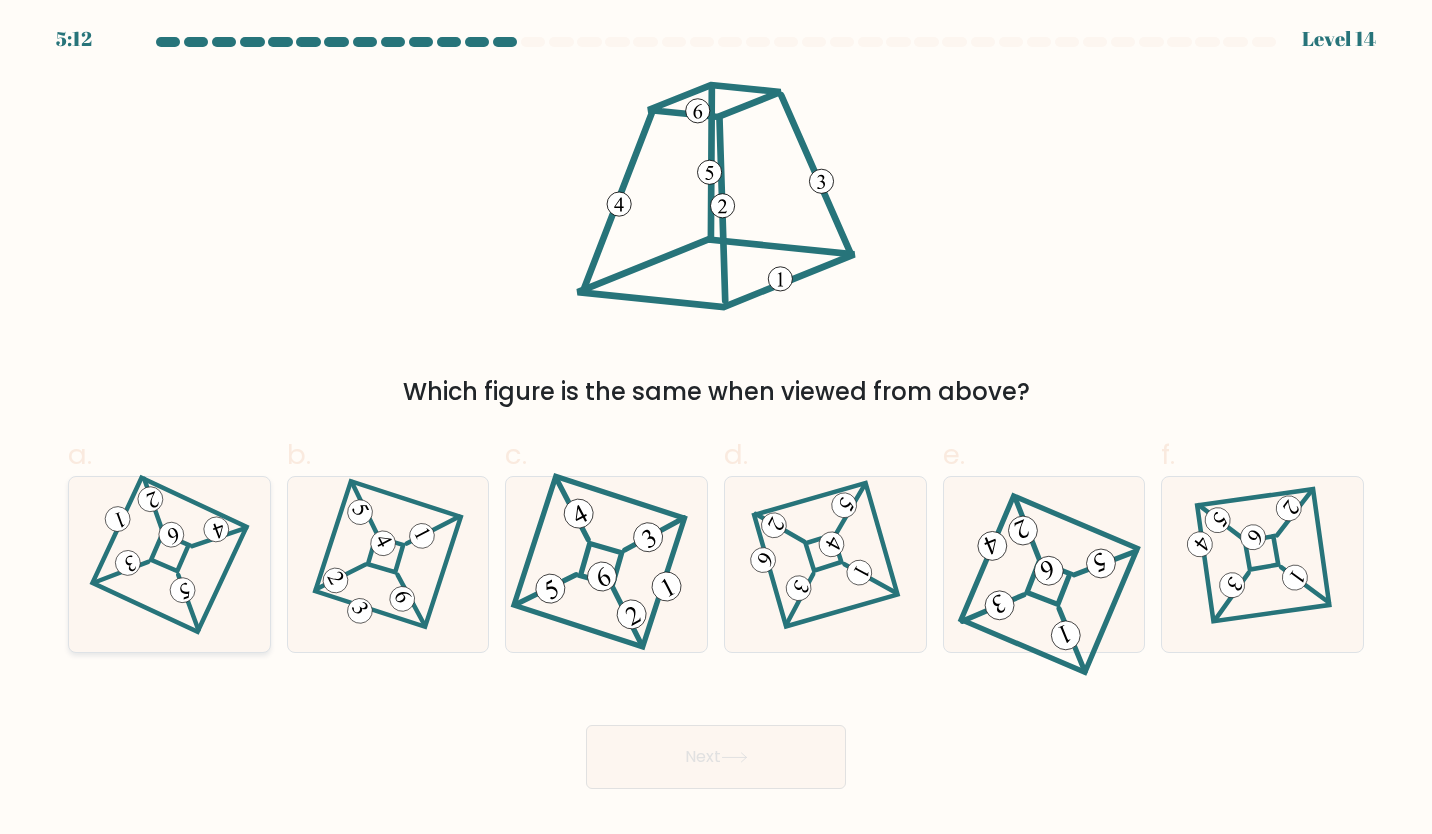 click 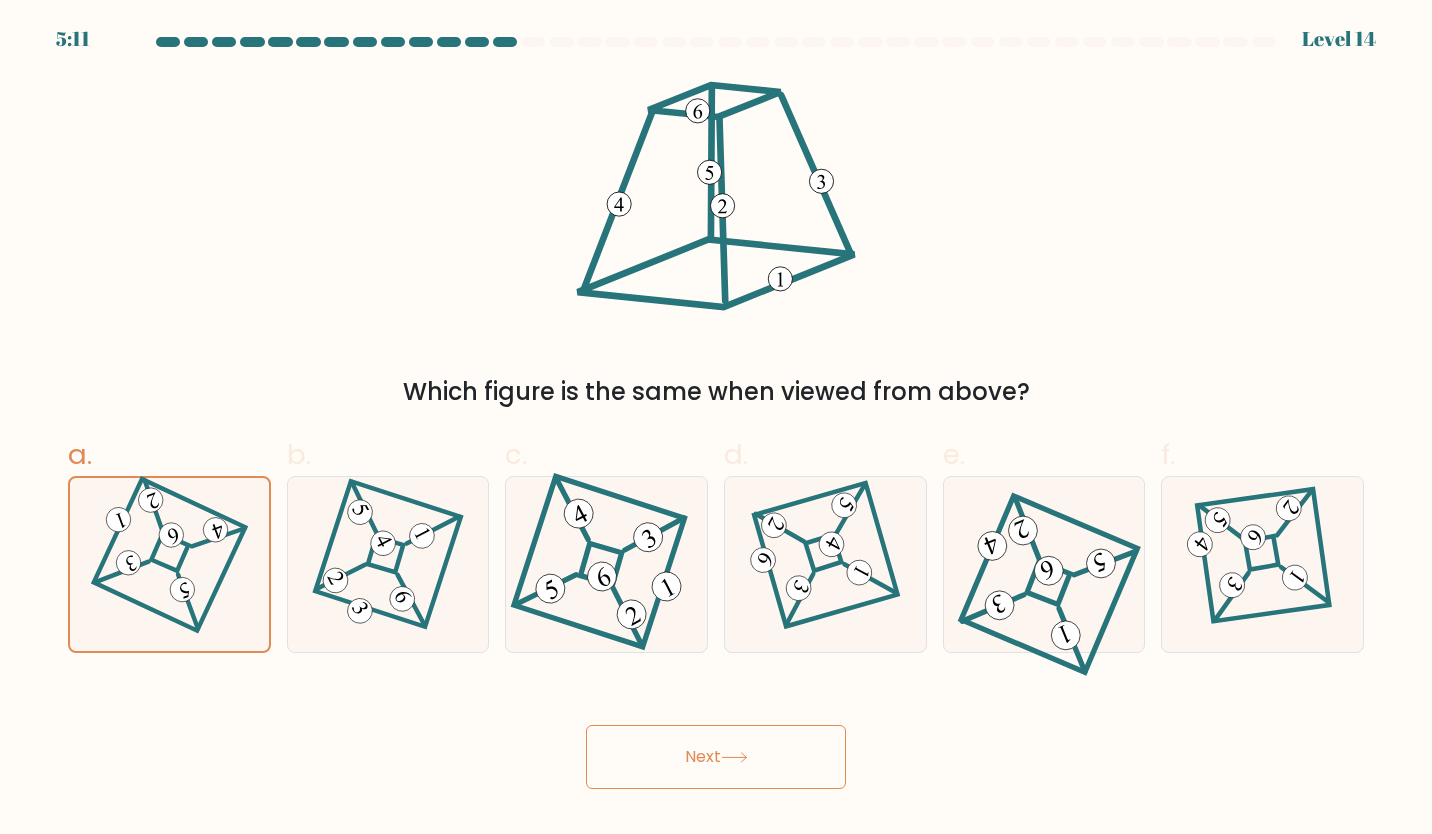 click on "Next" at bounding box center [716, 757] 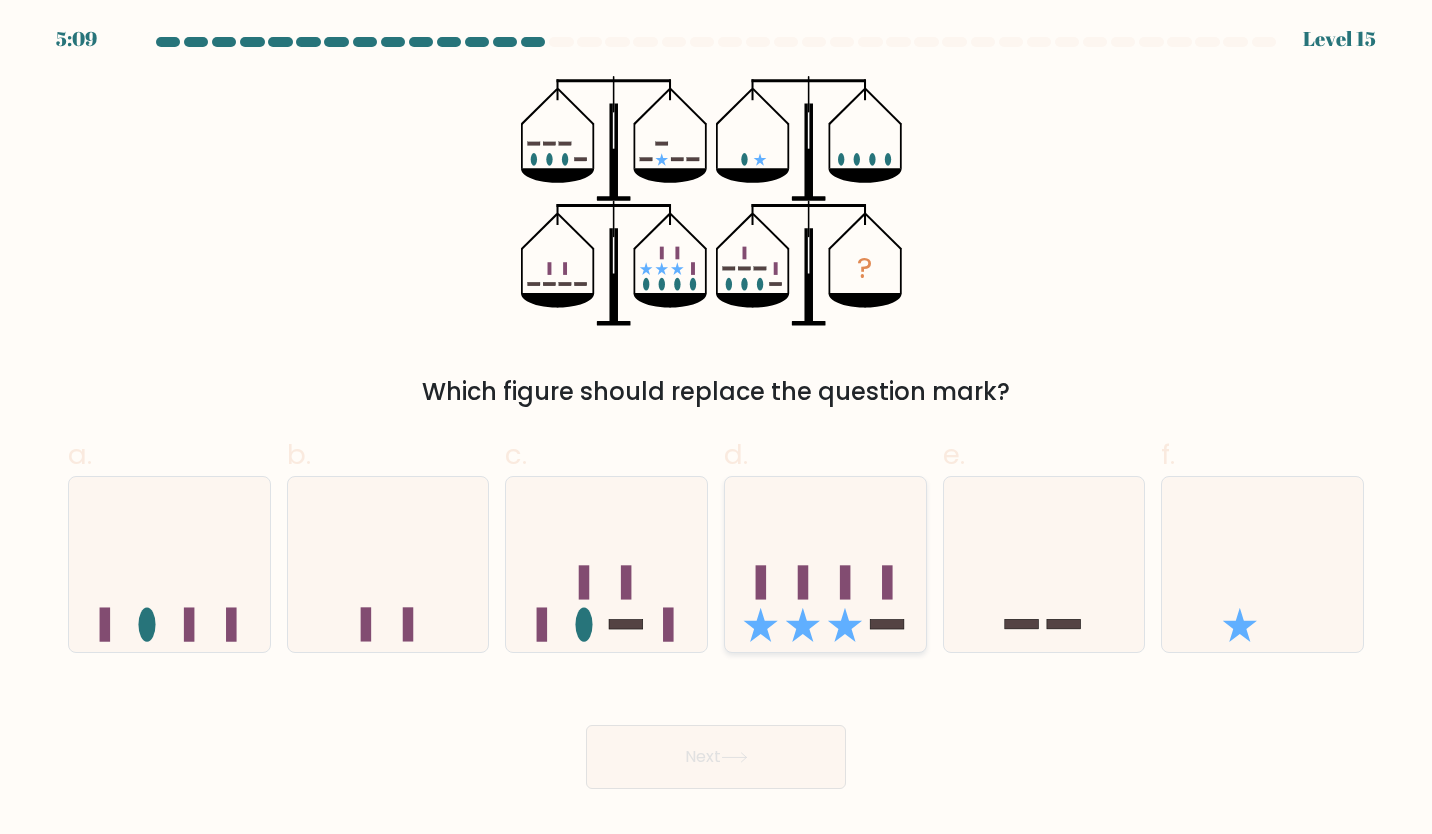 click 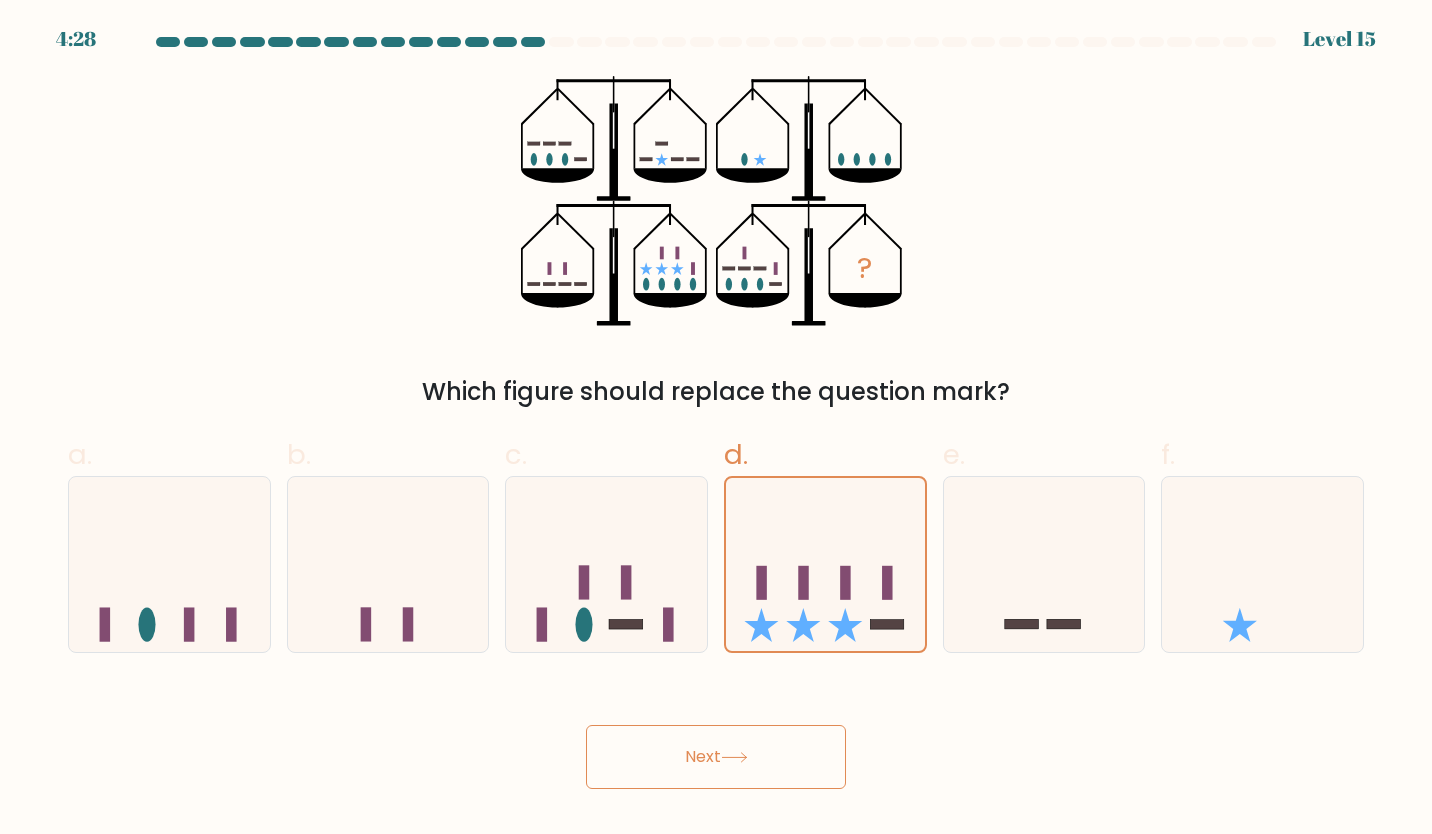 click on "Next" at bounding box center (716, 757) 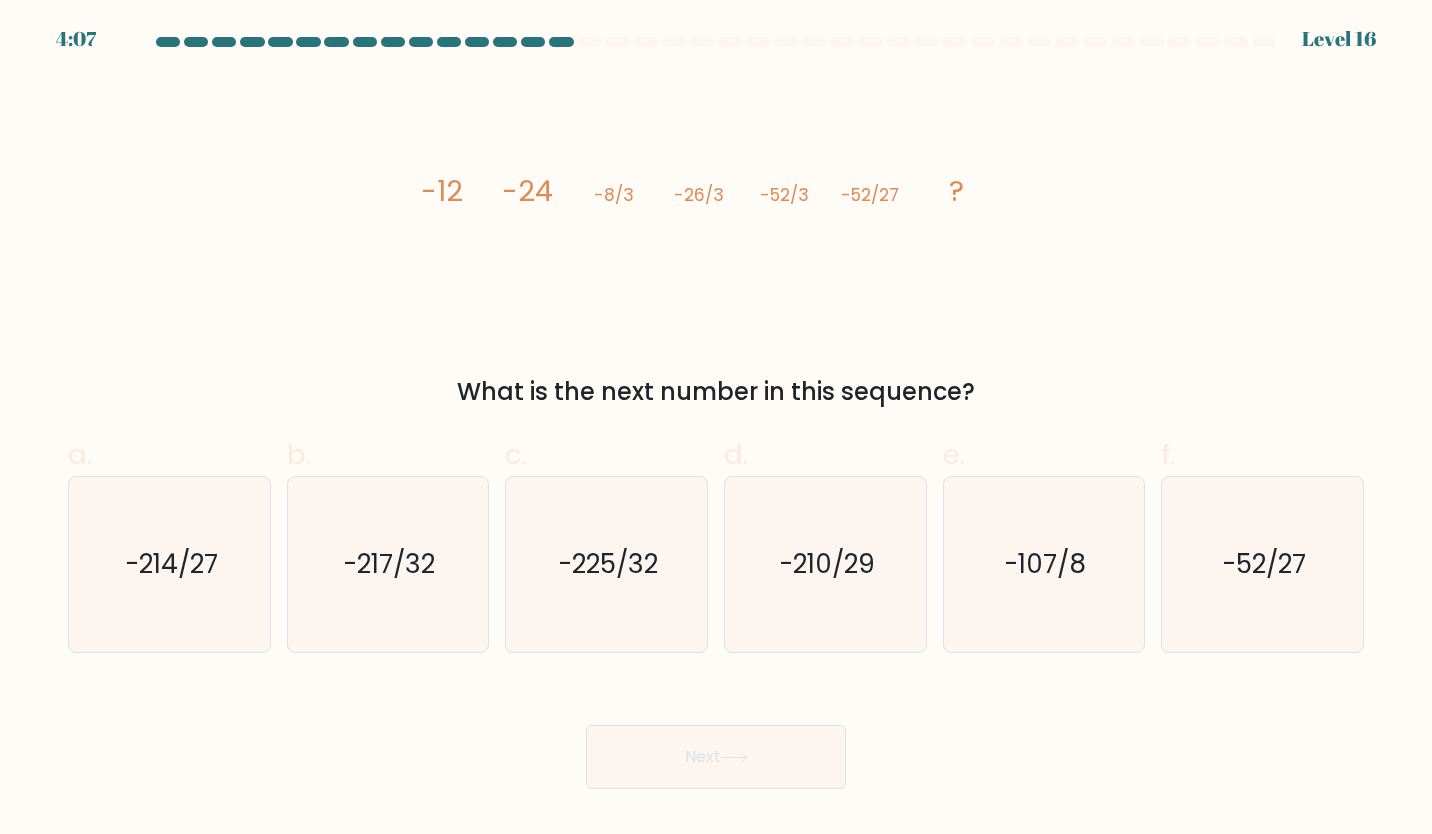 click on "image/svg+xml
-12
-24
-8/3
-26/3
-52/3
-52/27
?" 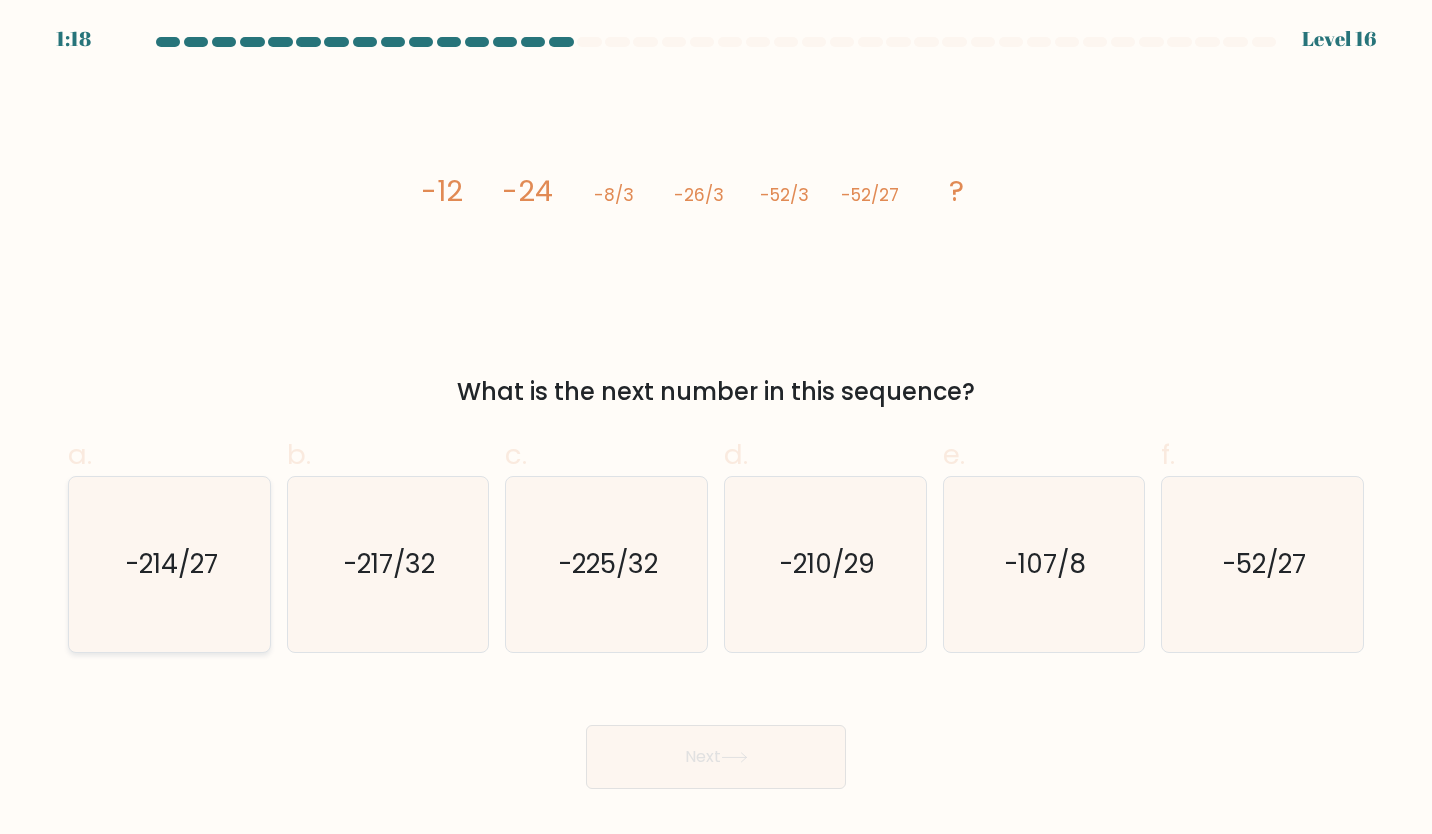 click on "-214/27" 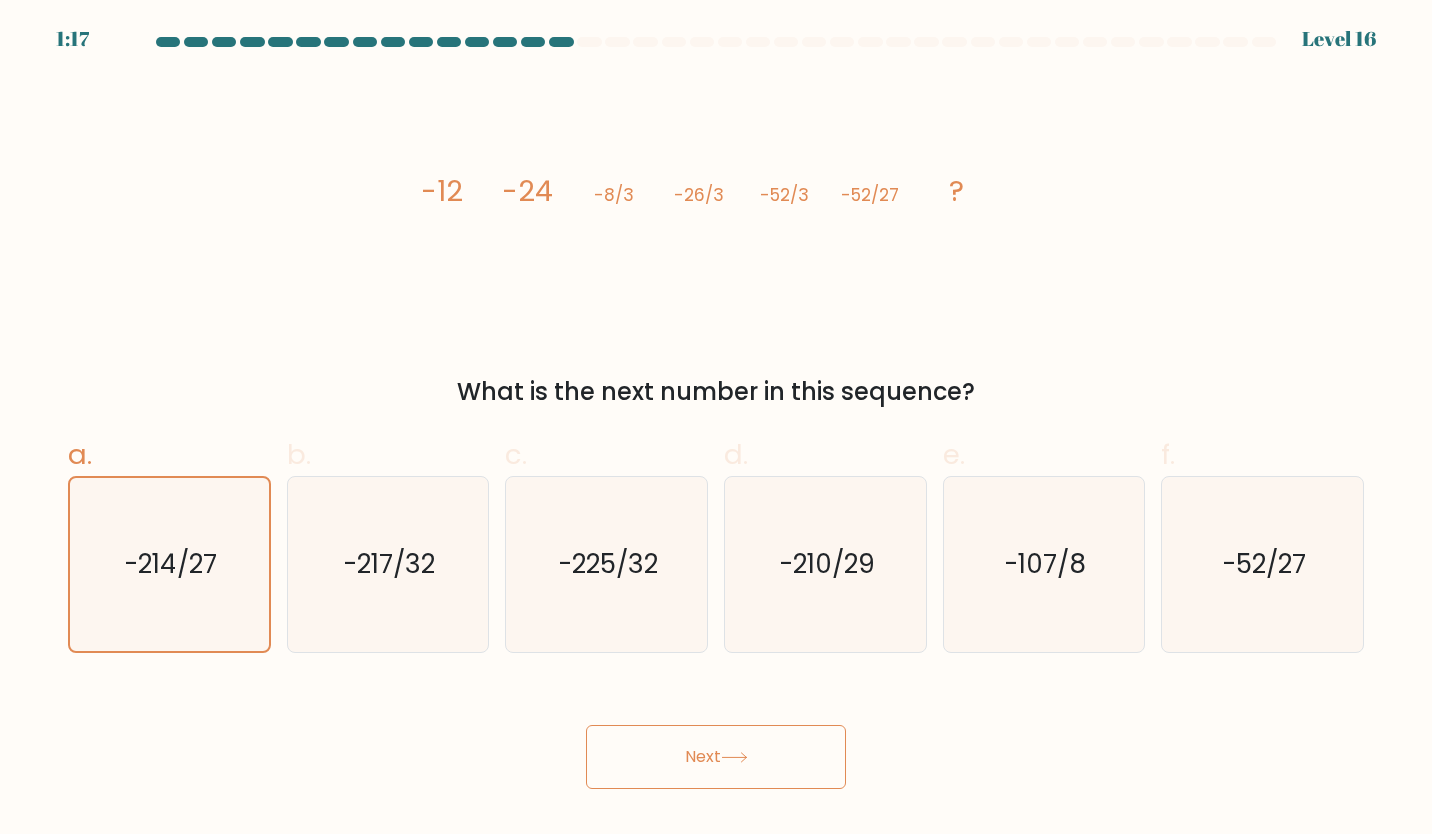 click on "Next" at bounding box center (716, 757) 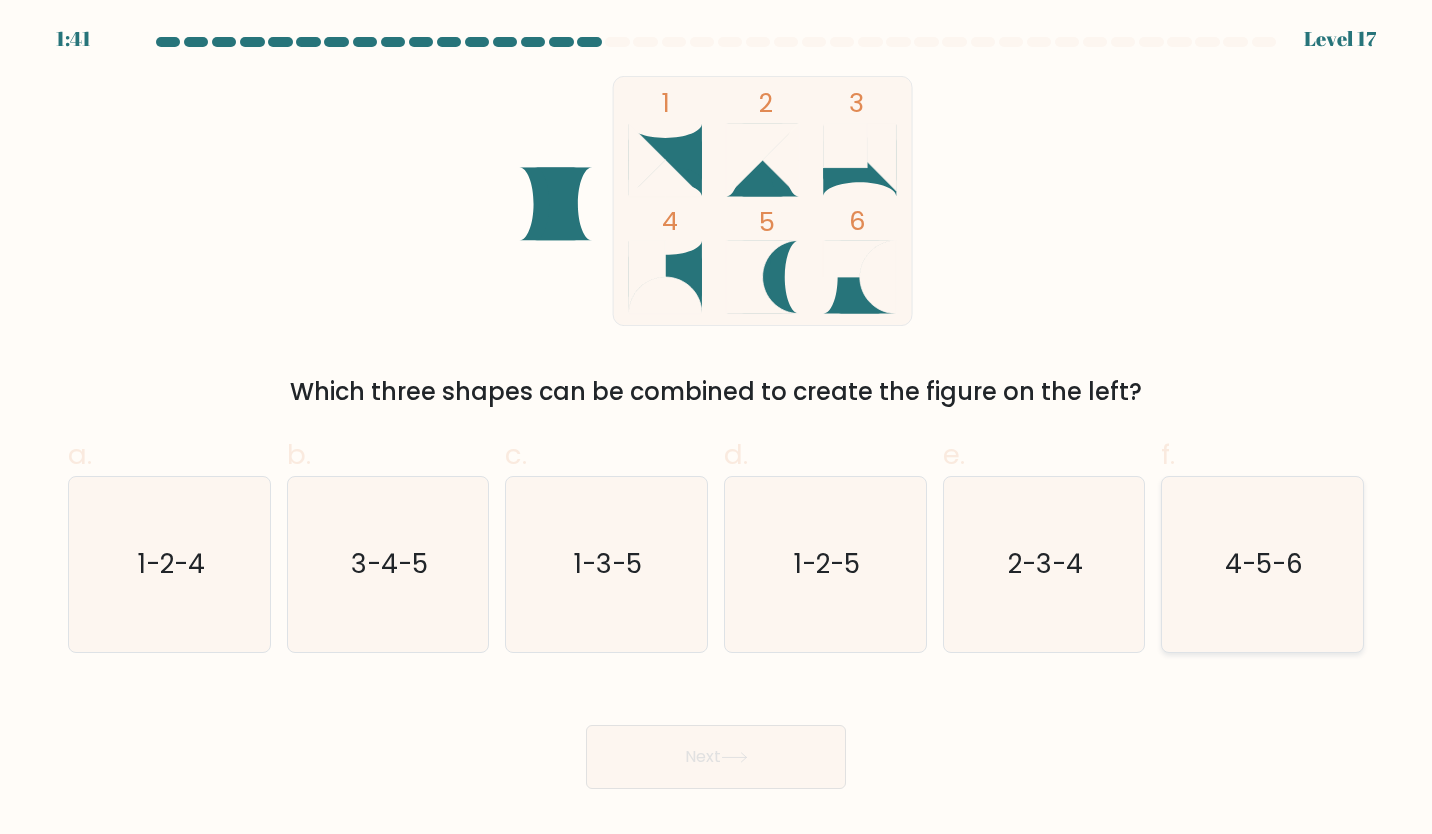 click on "4-5-6" 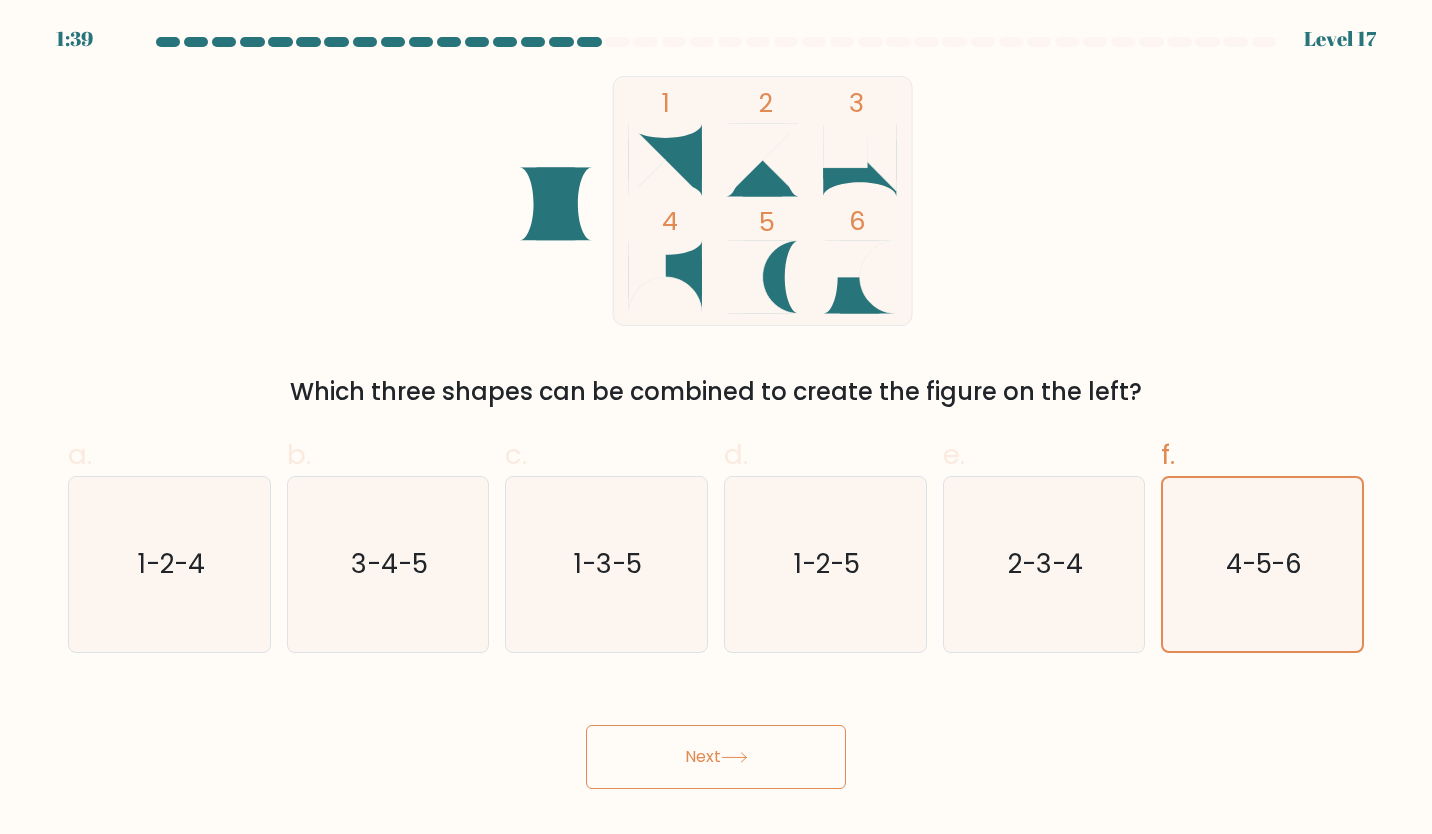 click on "Next" at bounding box center [716, 757] 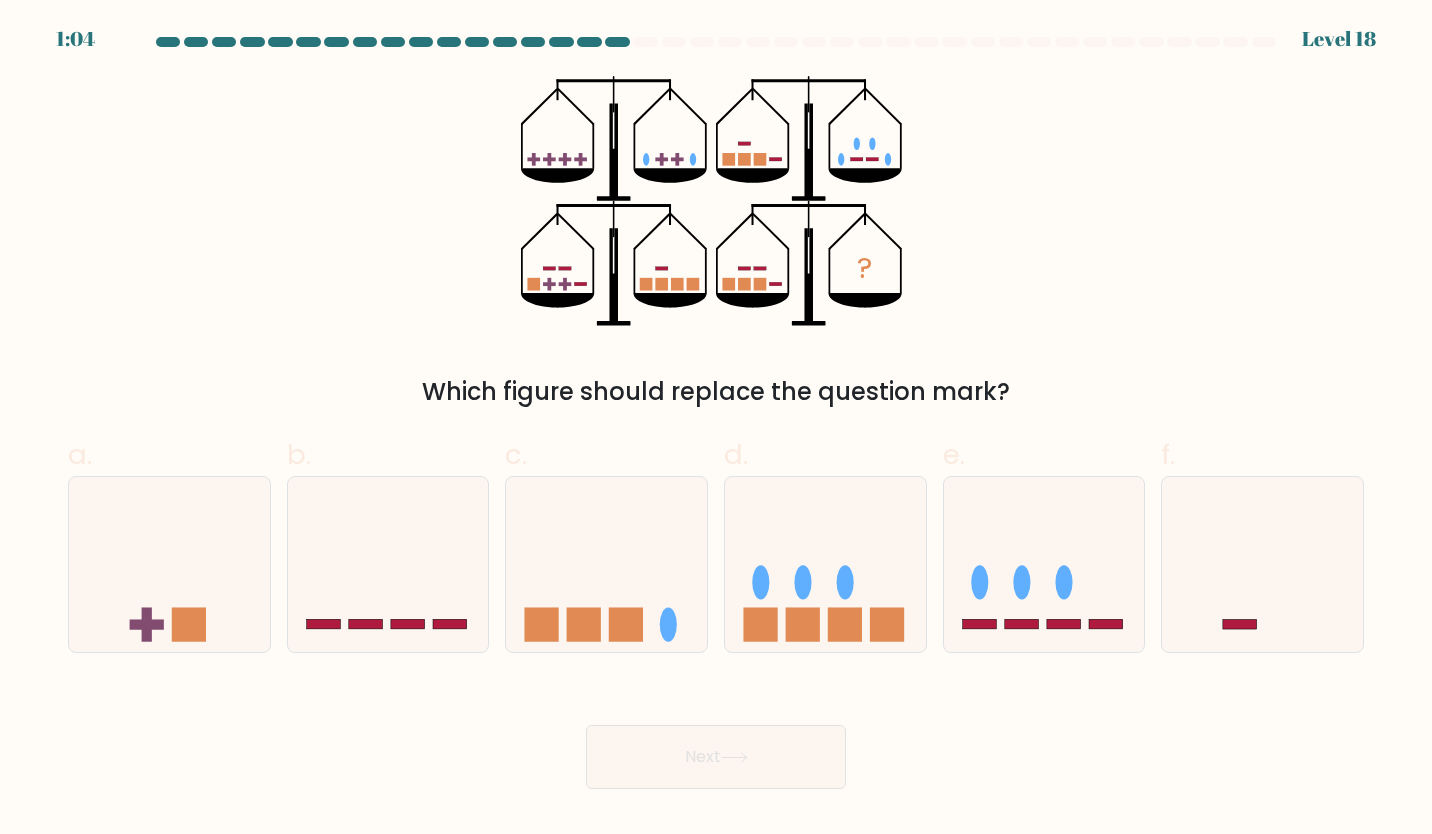 click on "b." at bounding box center [388, 543] 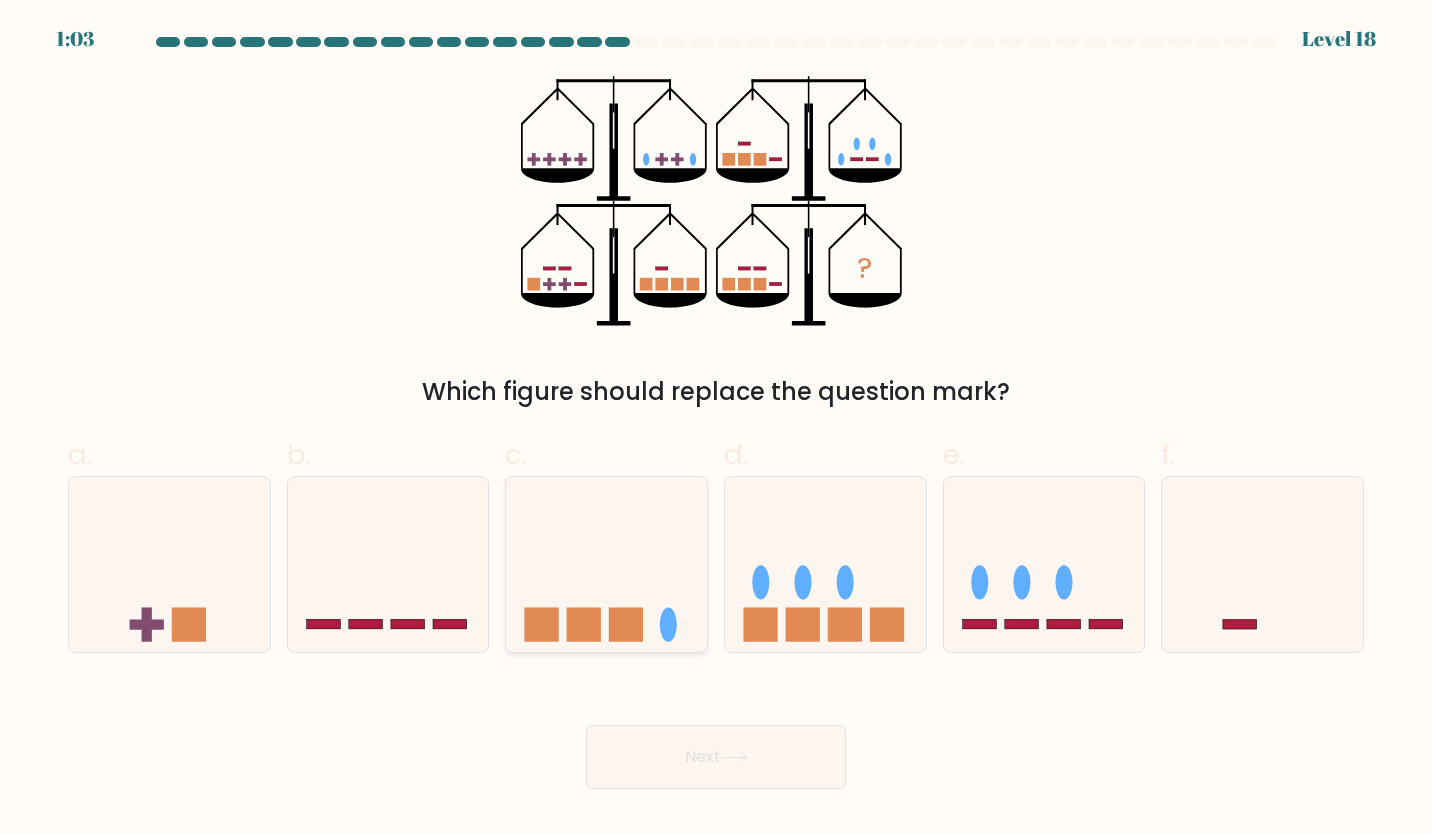 click 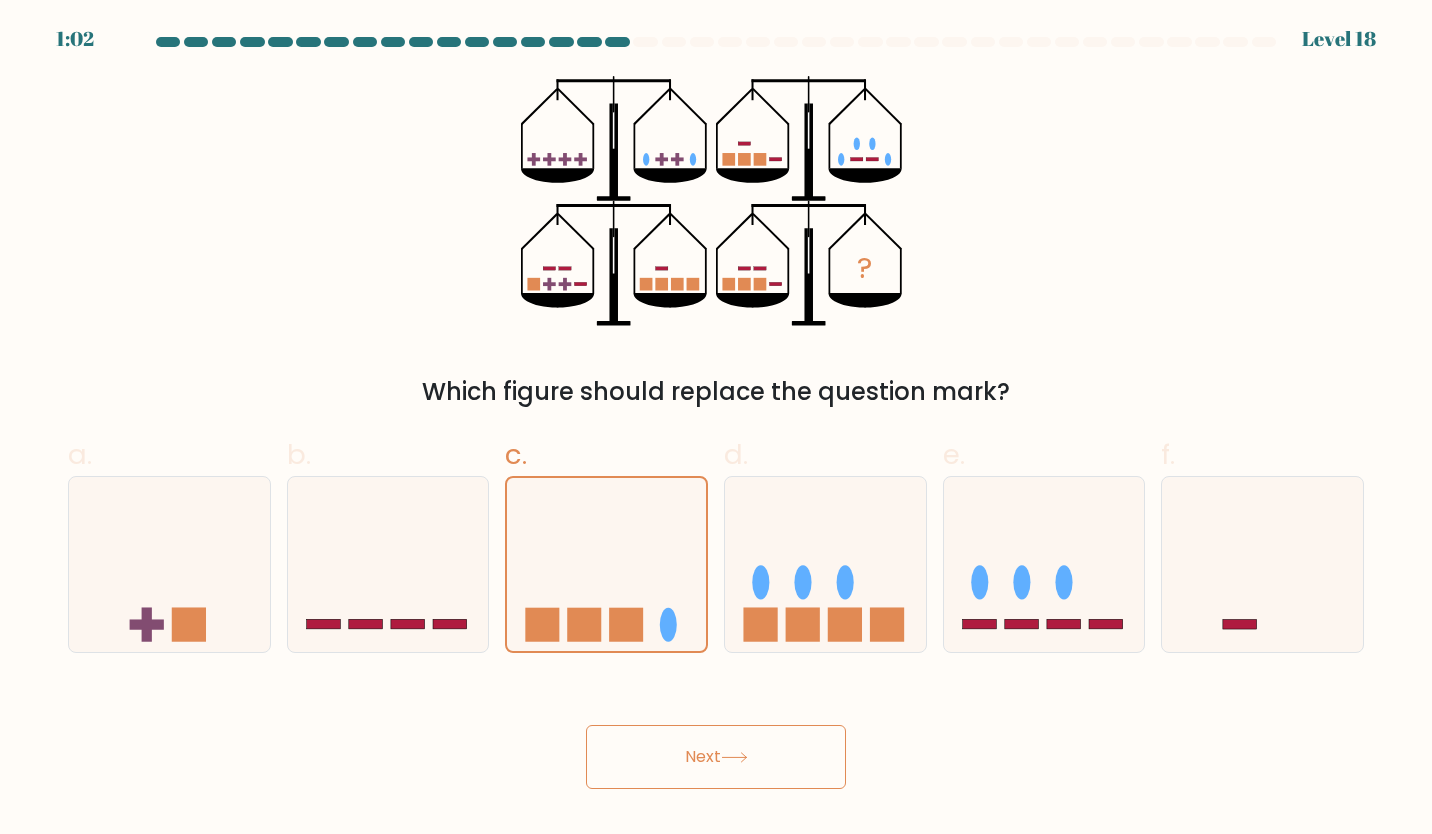 click on "Next" at bounding box center [716, 757] 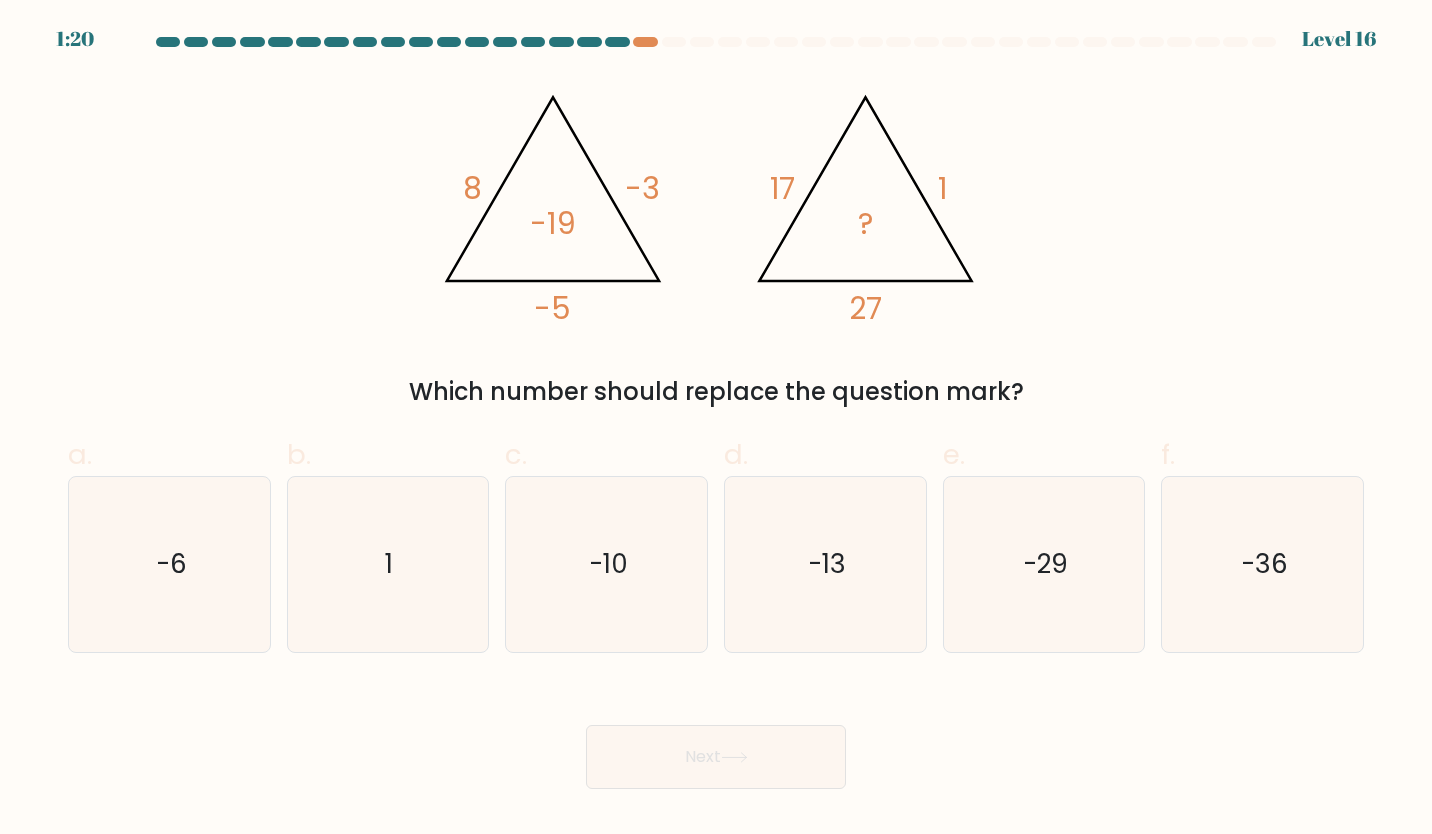 click on "Which number should replace the question mark?" at bounding box center (716, 392) 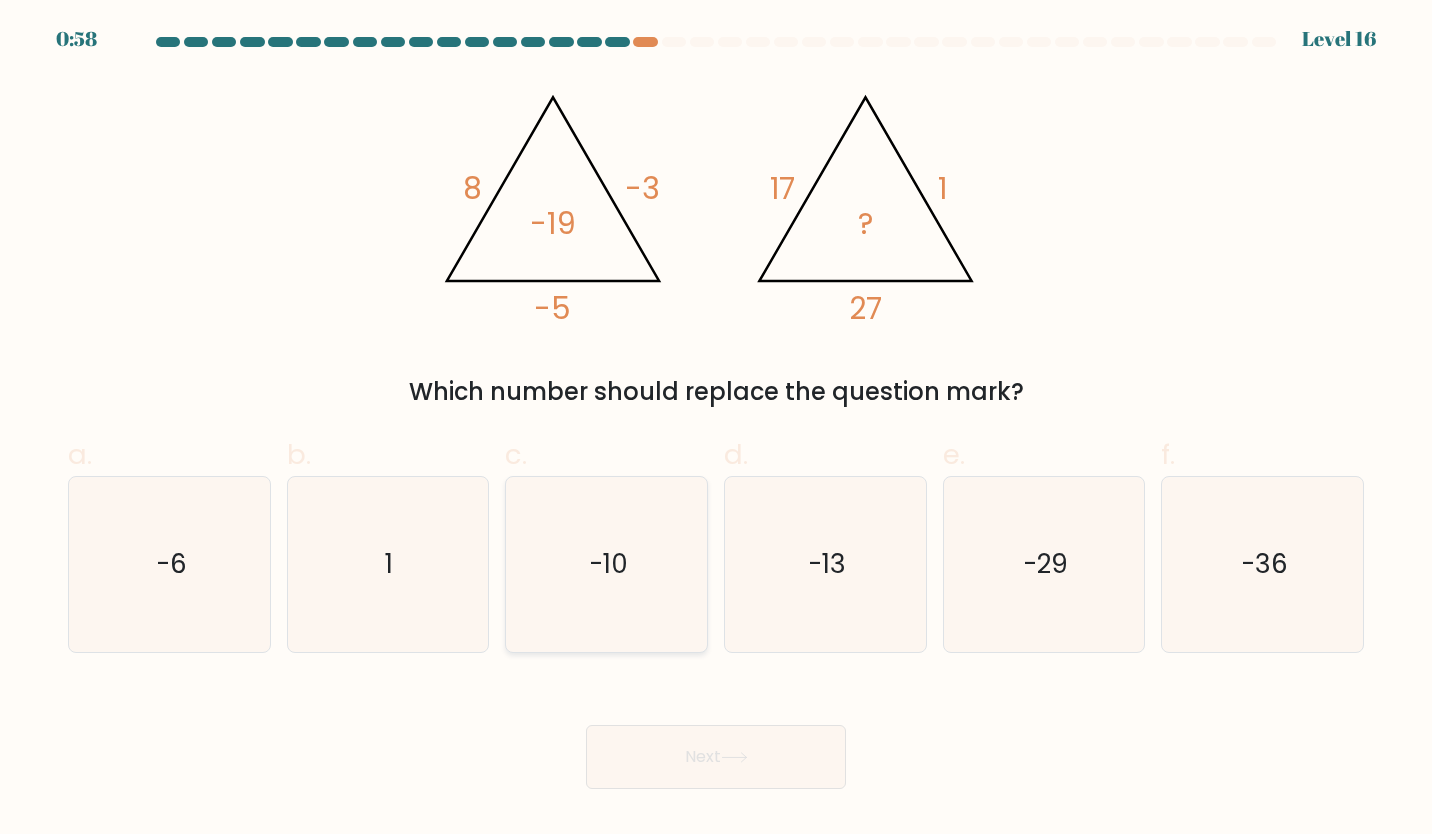 click on "-10" 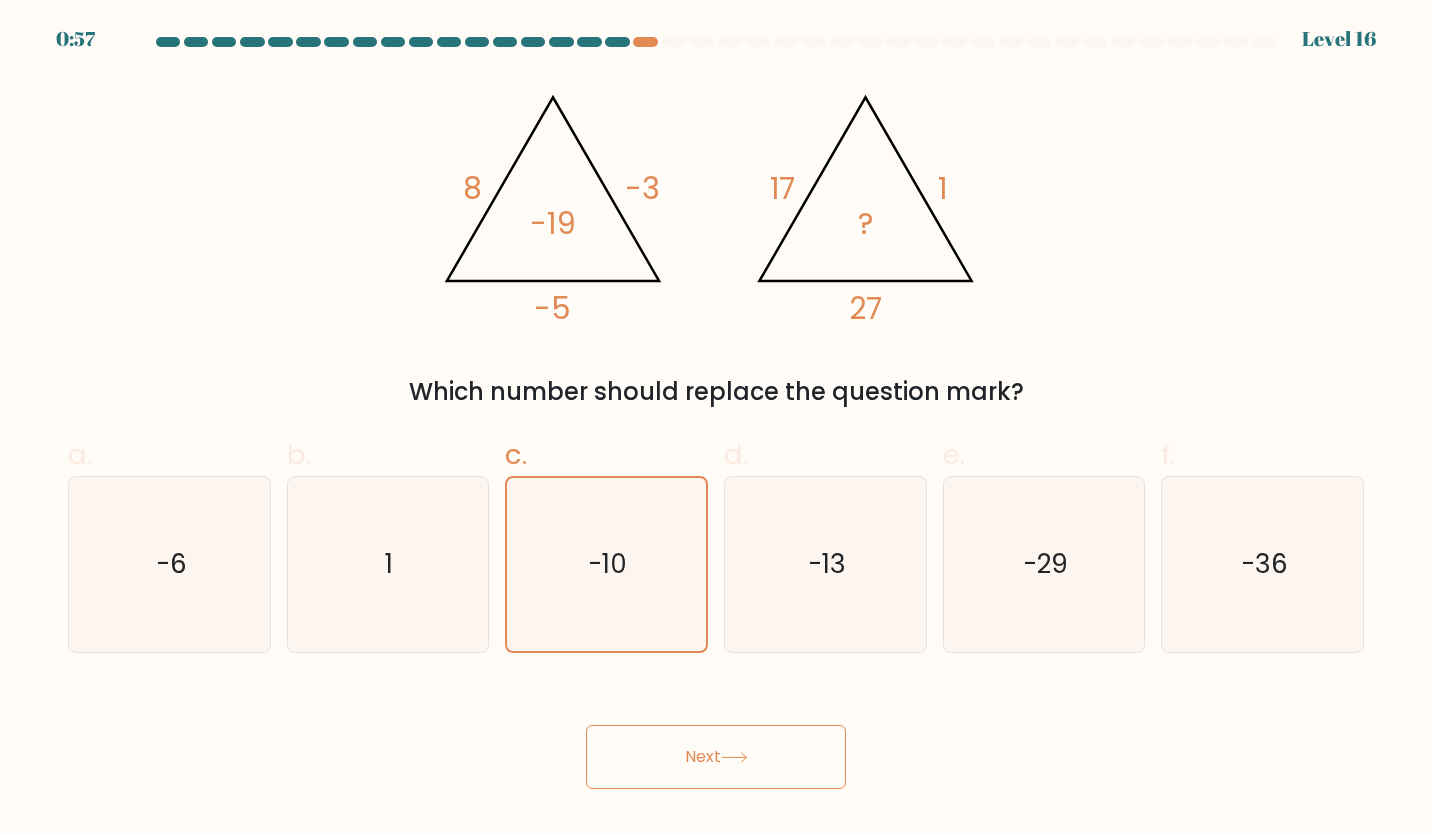 click on "Next" at bounding box center (716, 757) 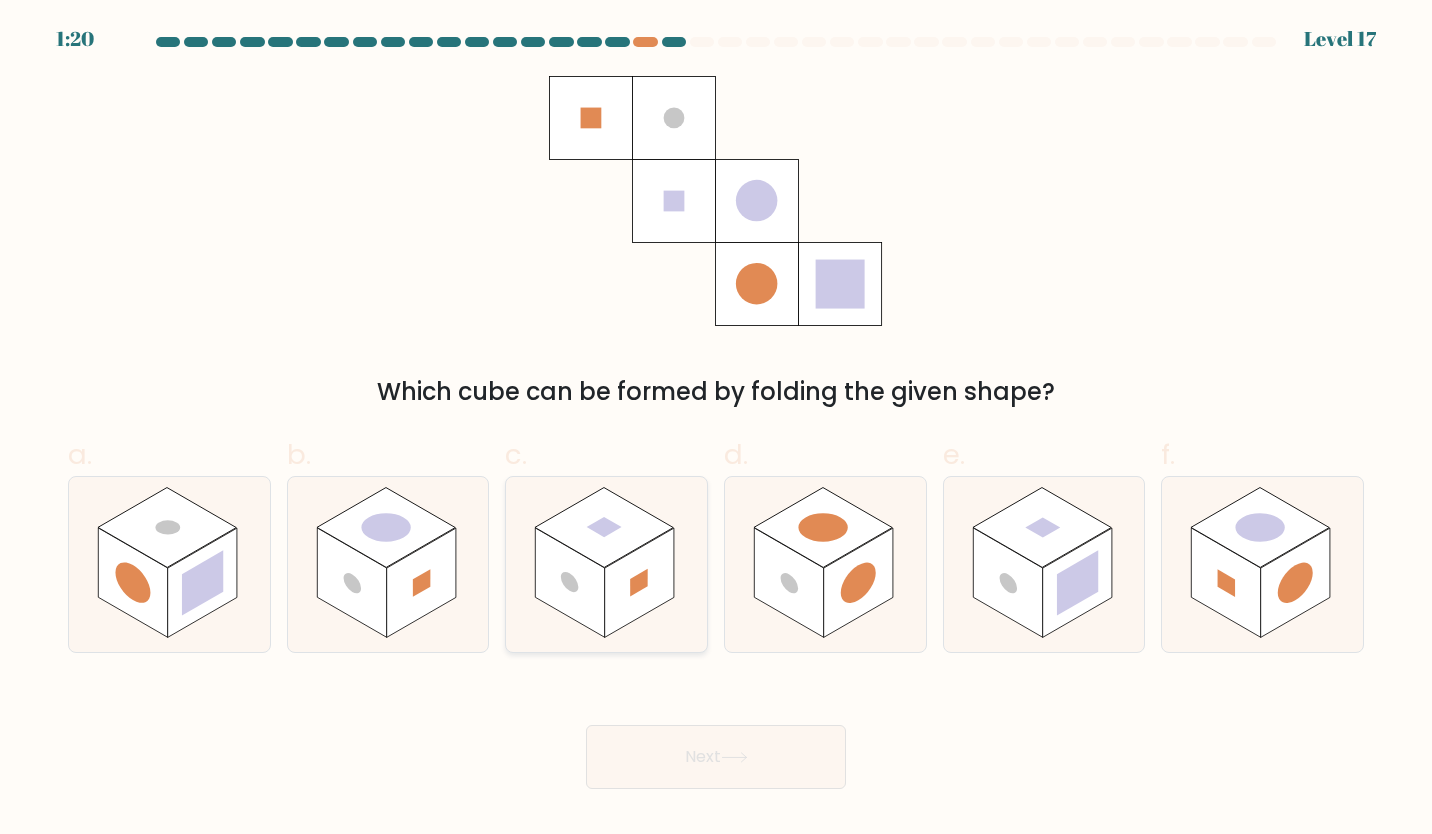 click 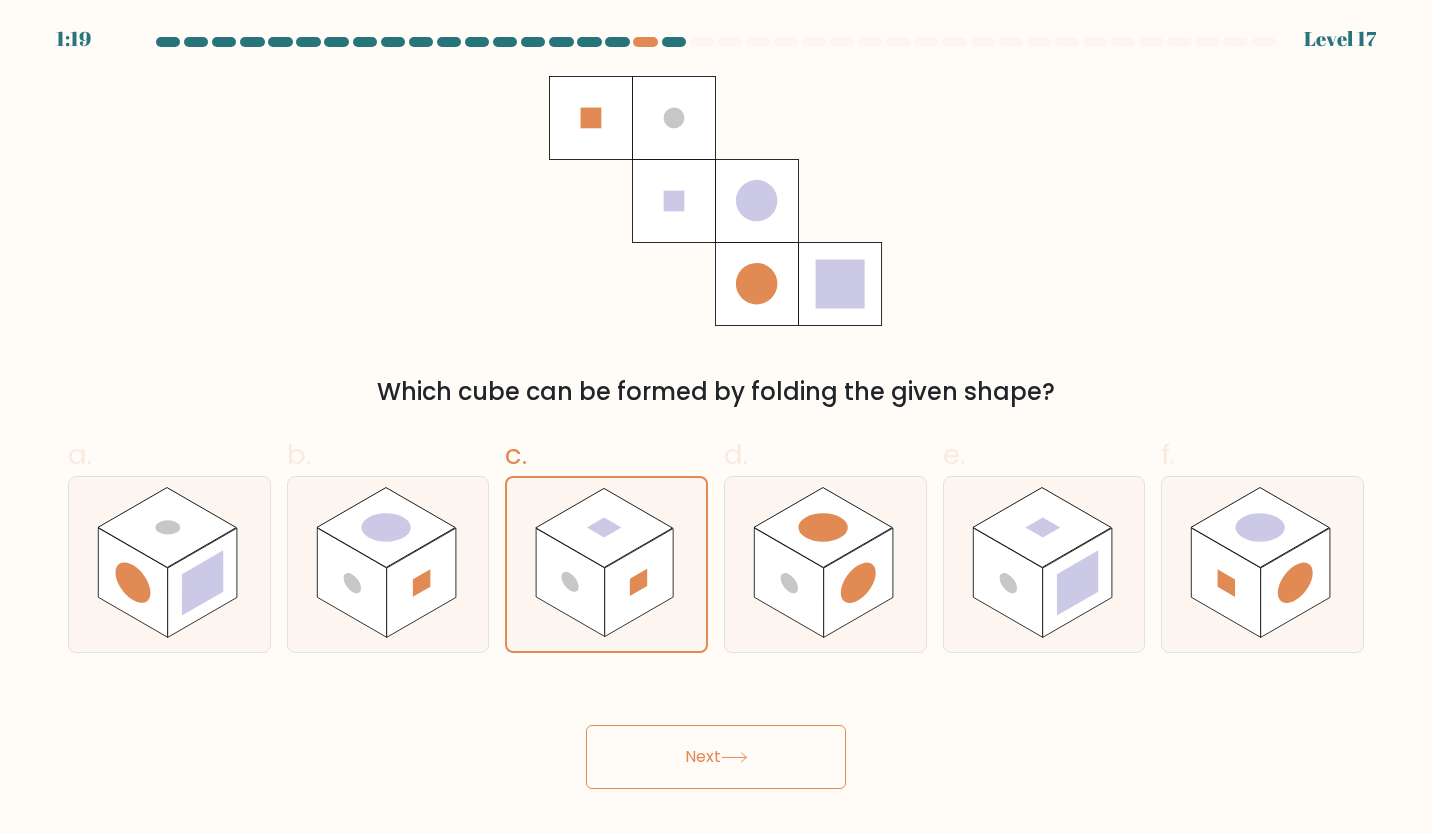 click on "Next" at bounding box center [716, 757] 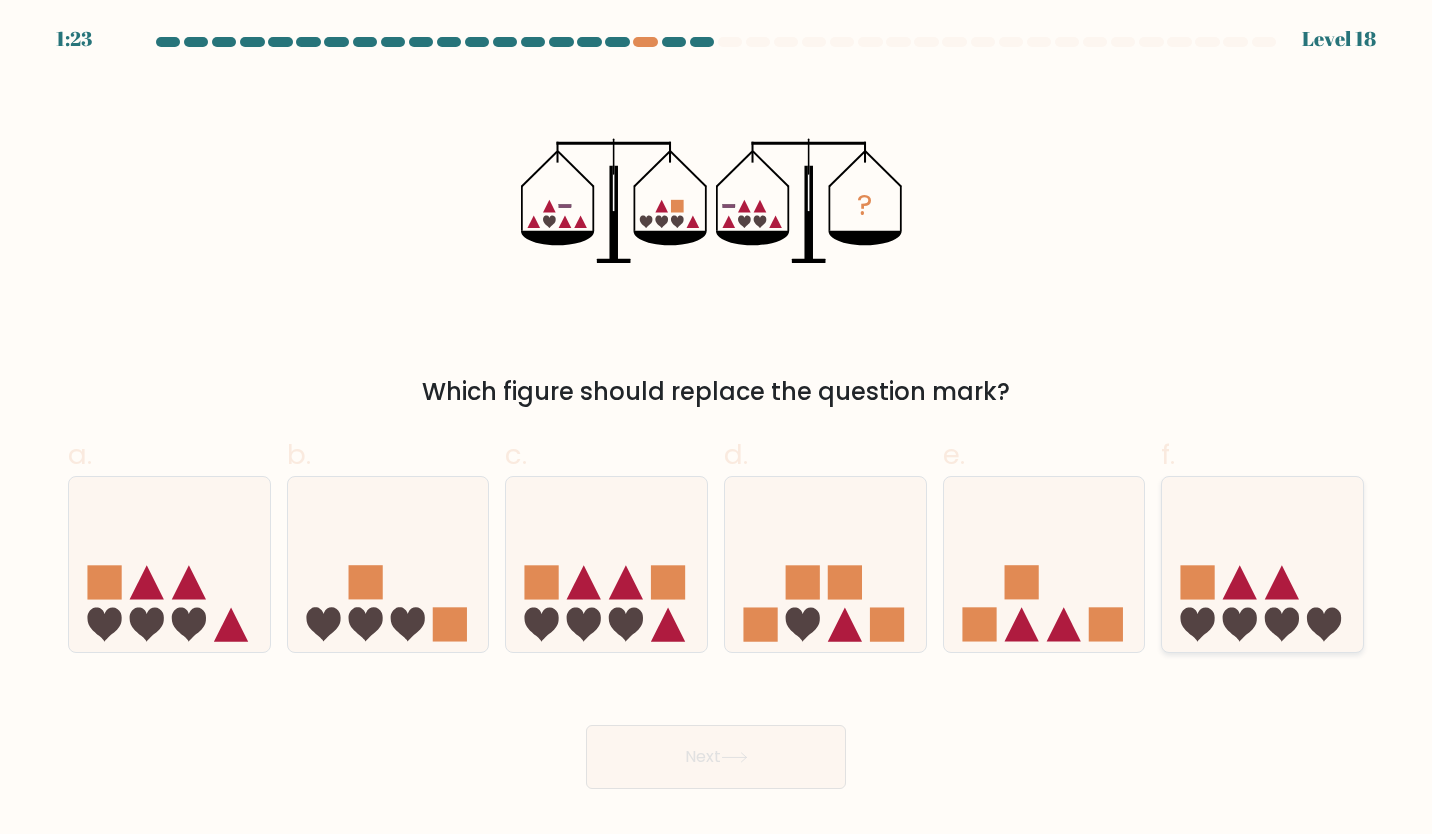 click 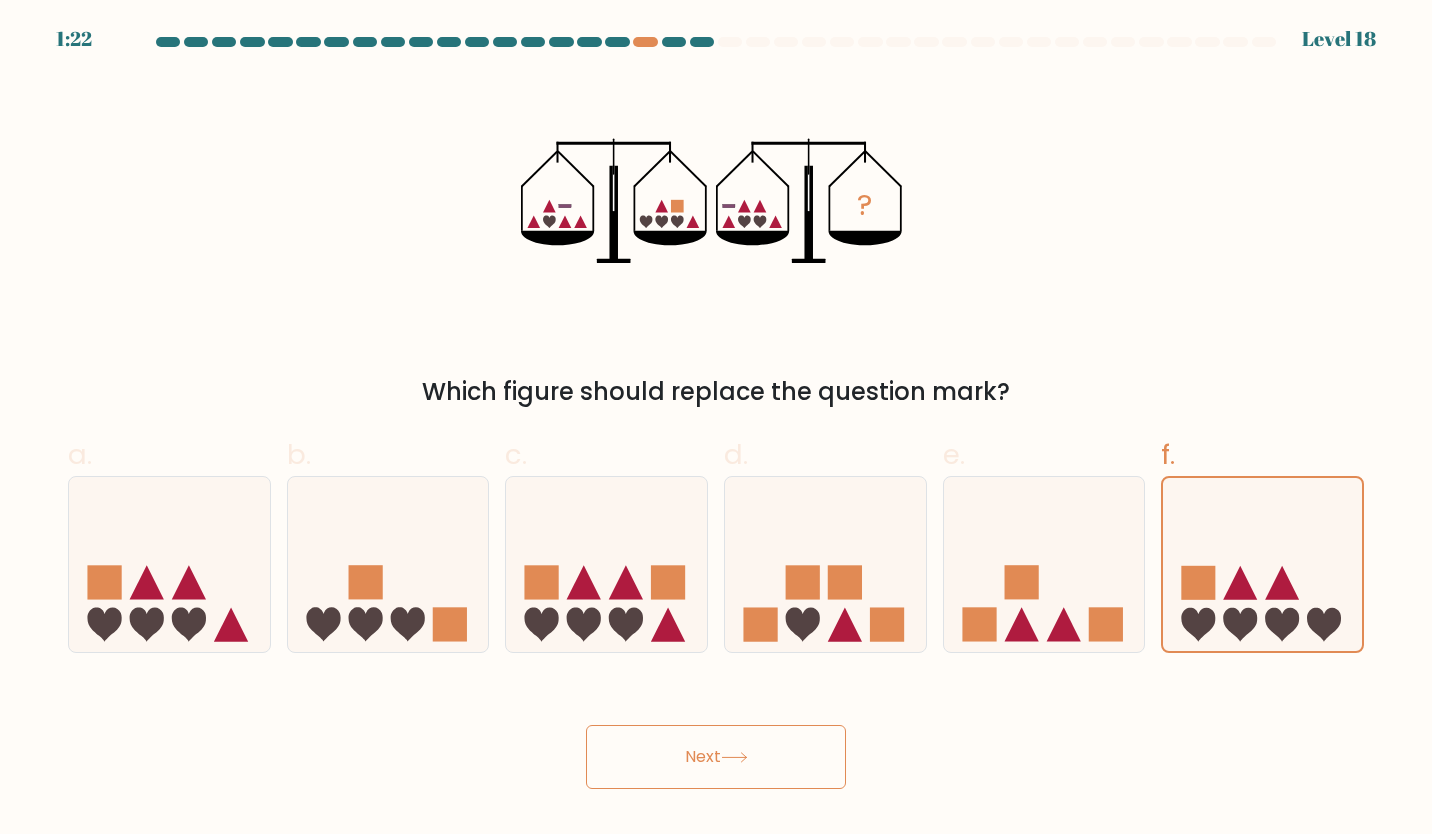 click on "Next" at bounding box center [716, 757] 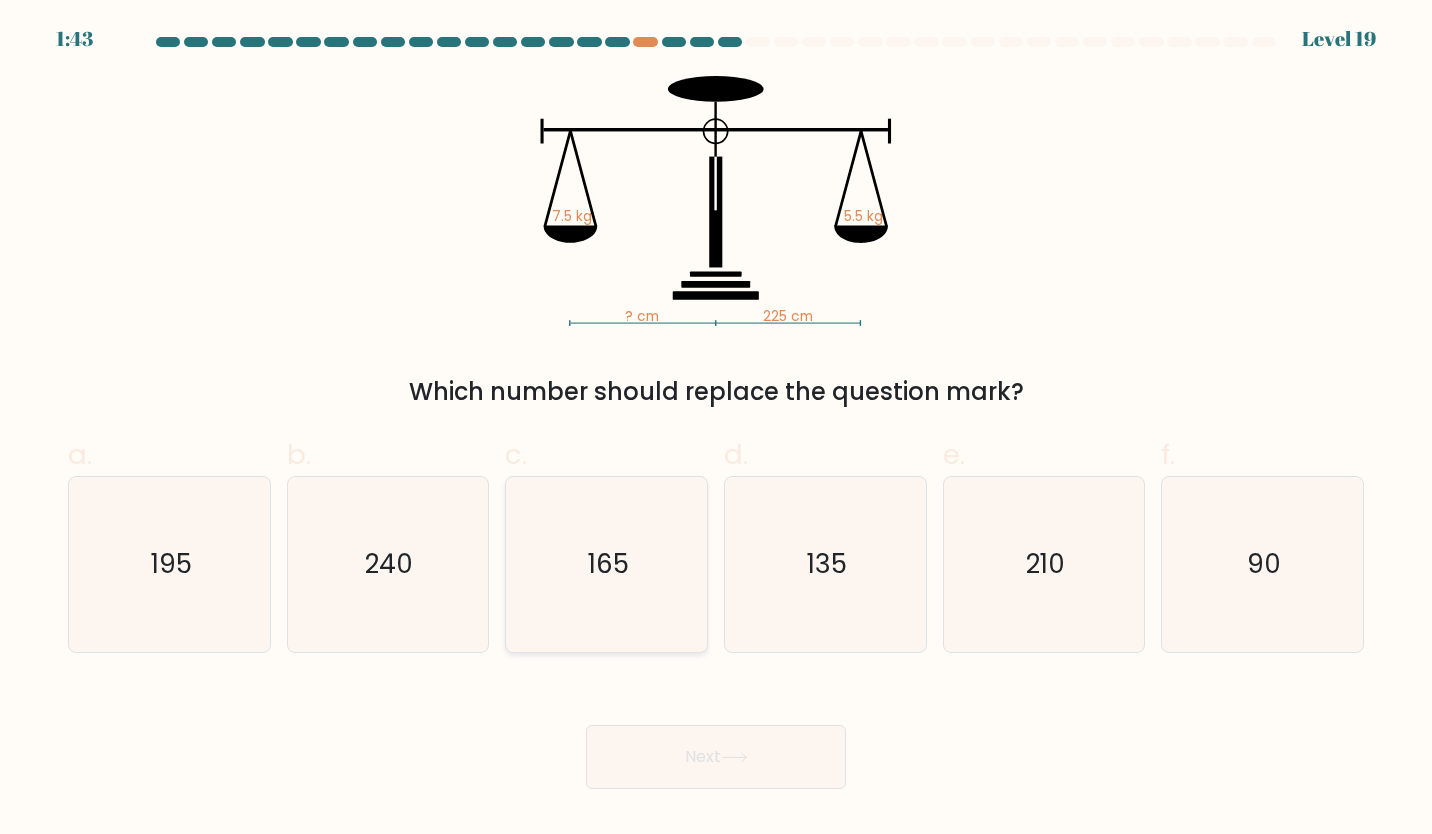 click on "165" 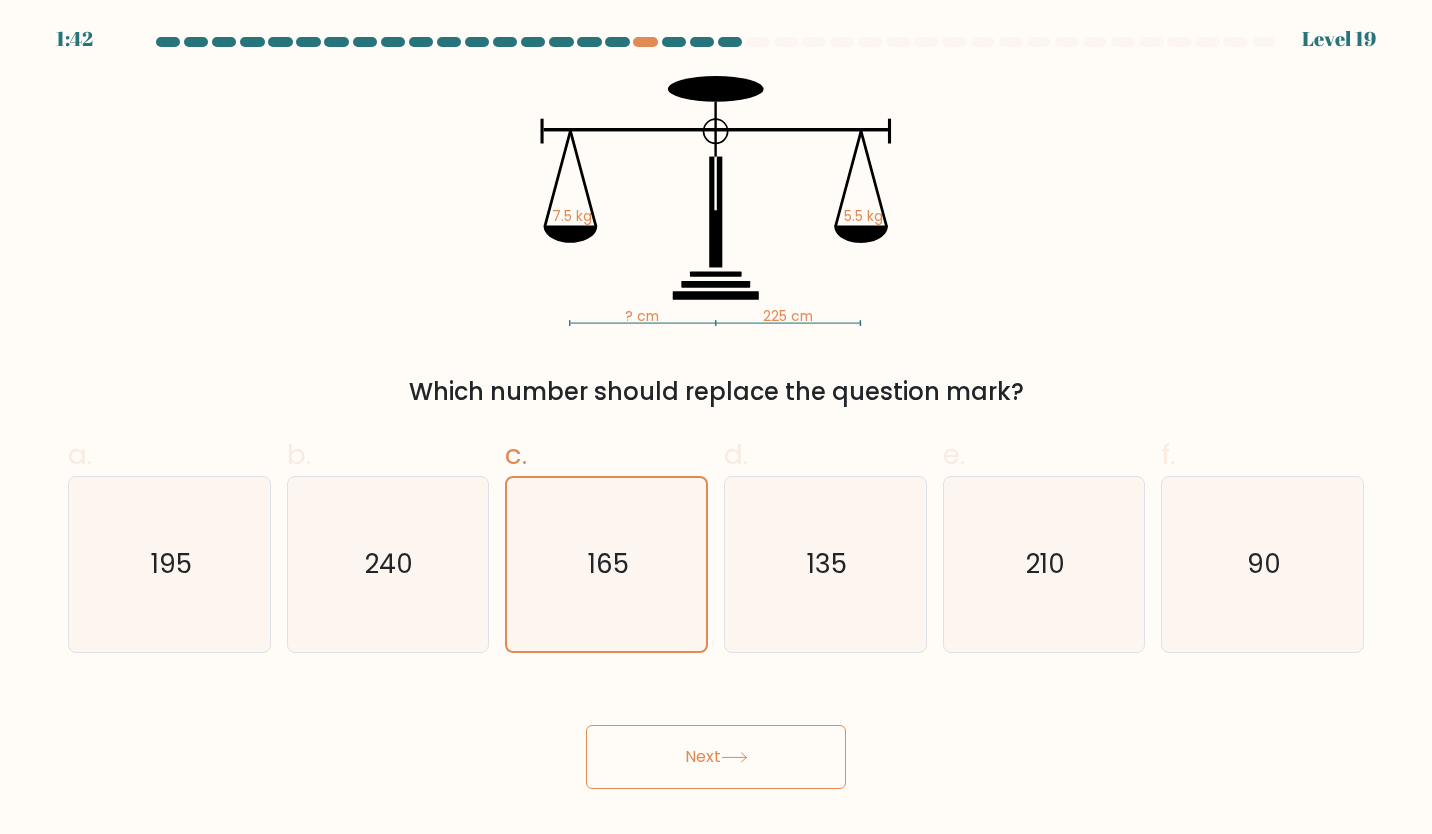 click on "Next" at bounding box center (716, 757) 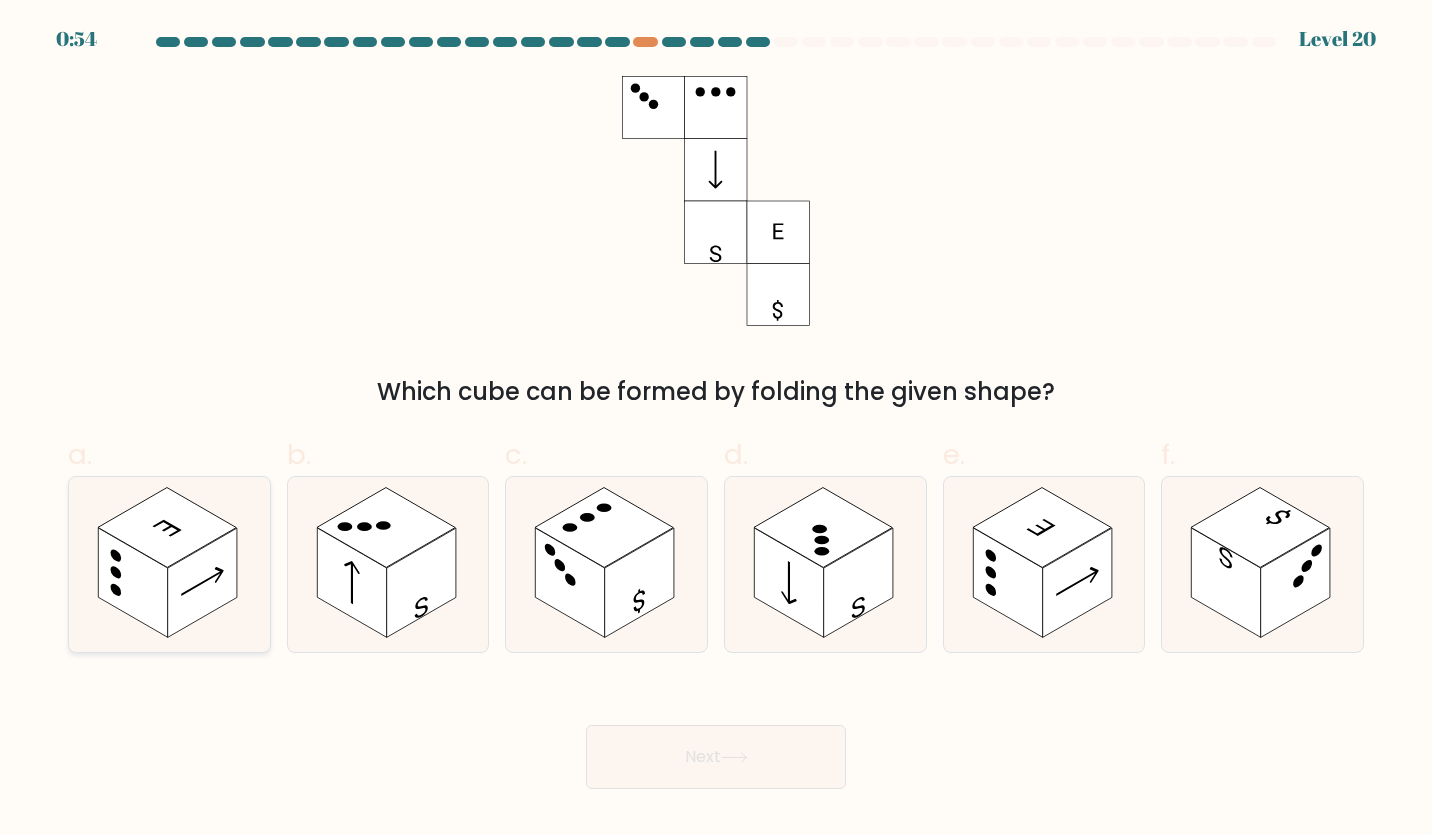 click 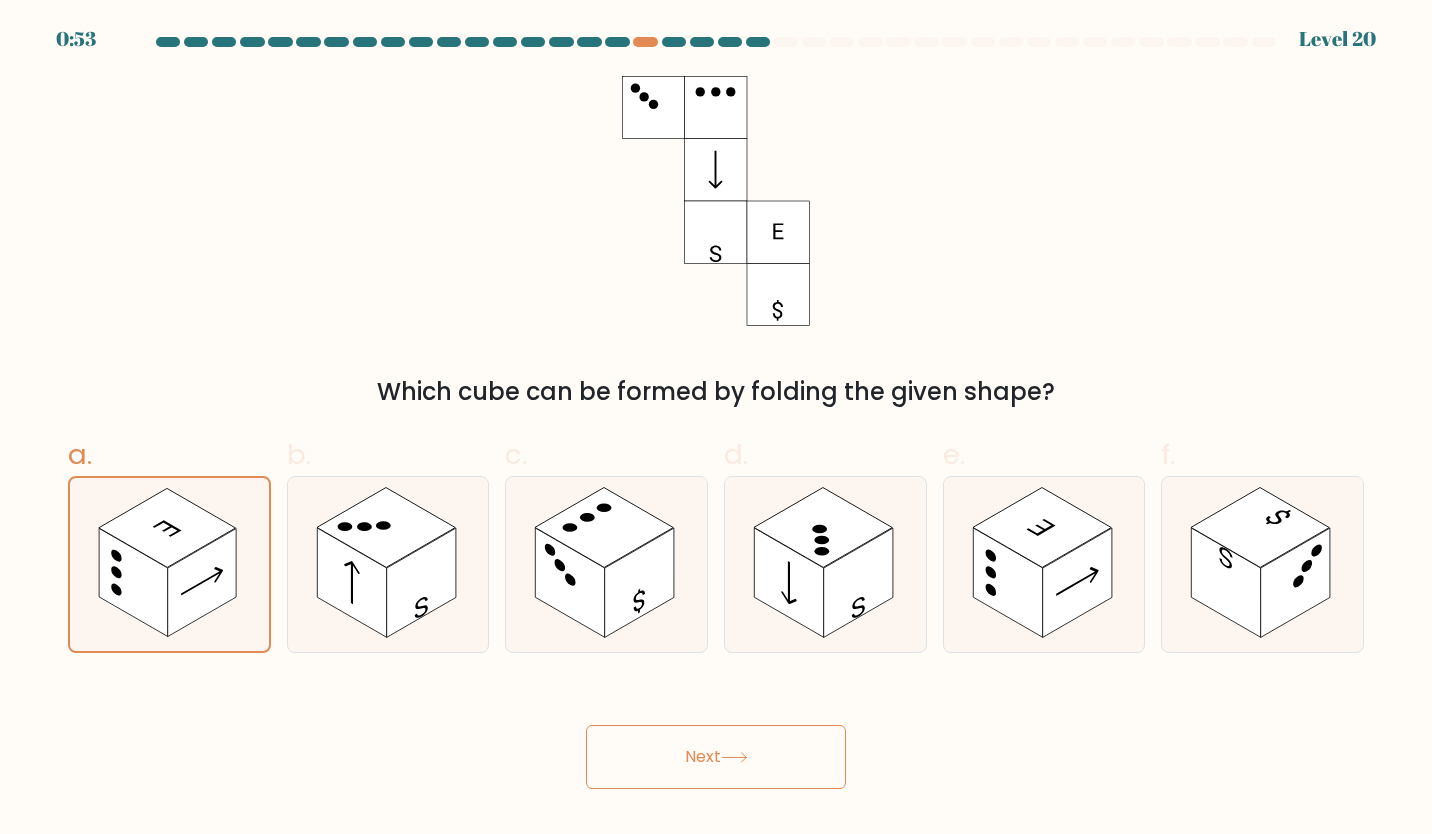 click on "Next" at bounding box center (716, 757) 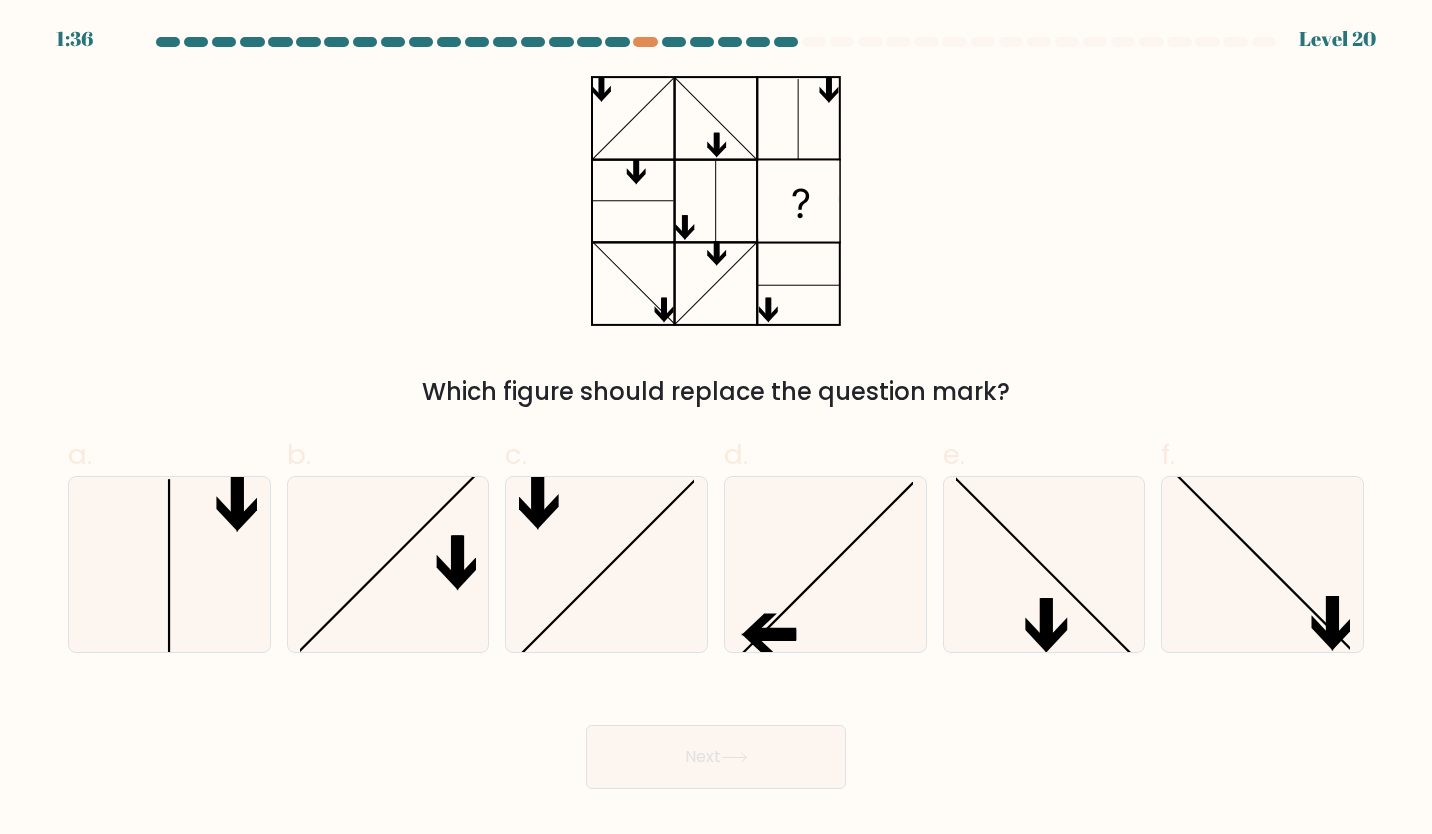 click on "Next" at bounding box center (716, 757) 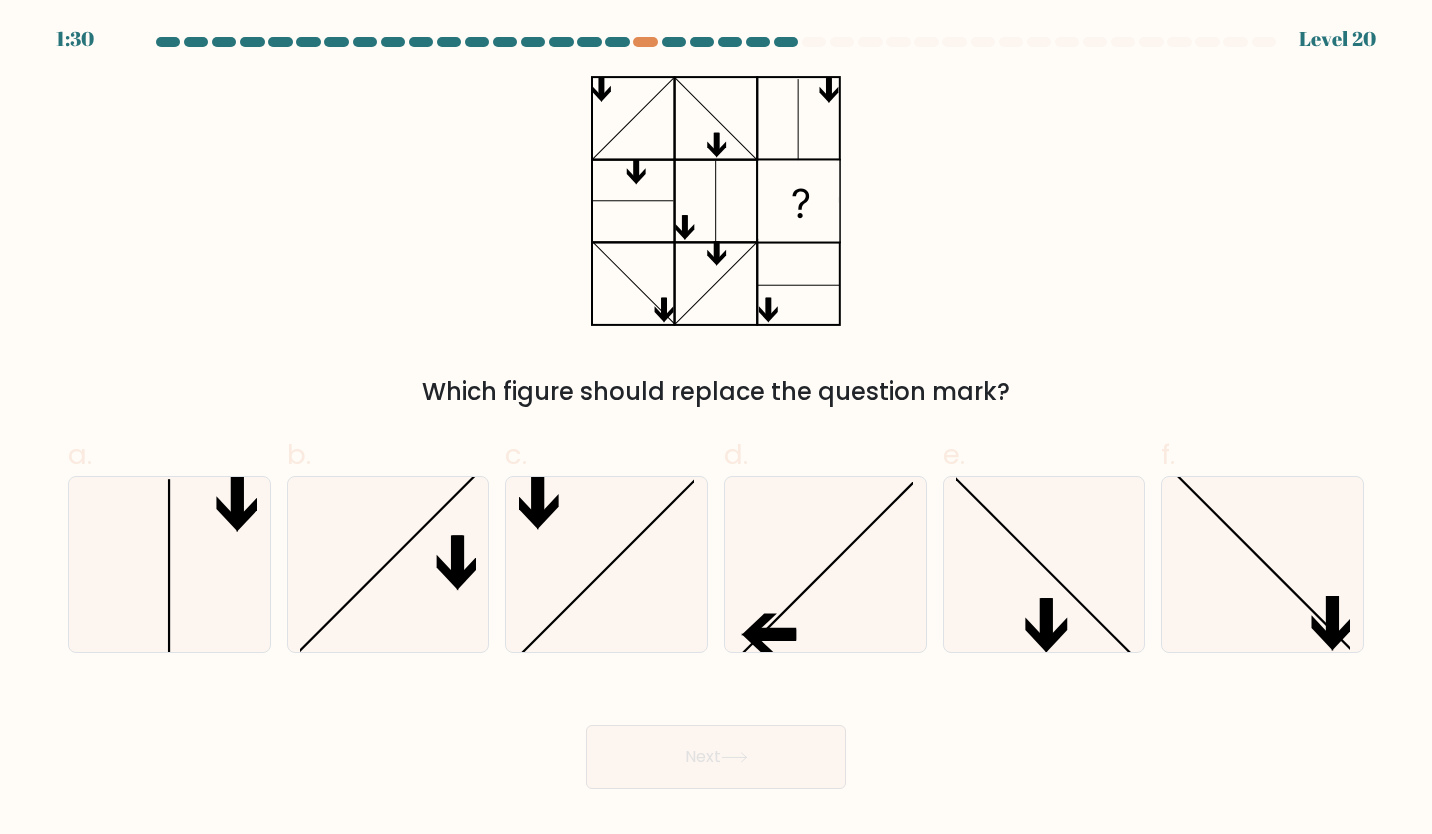 click on "Which figure should replace the question mark?" at bounding box center [716, 243] 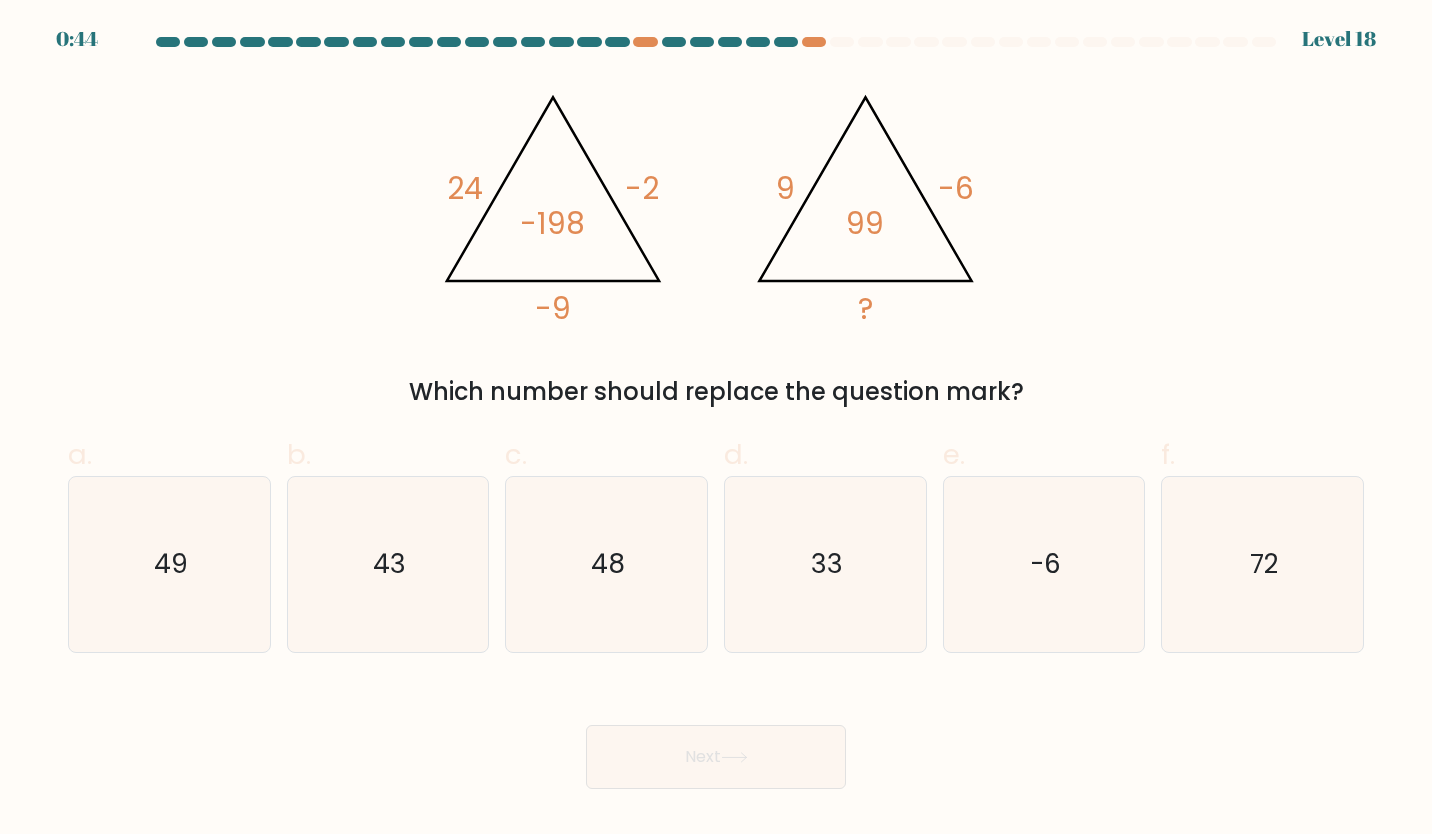 scroll, scrollTop: 0, scrollLeft: 0, axis: both 